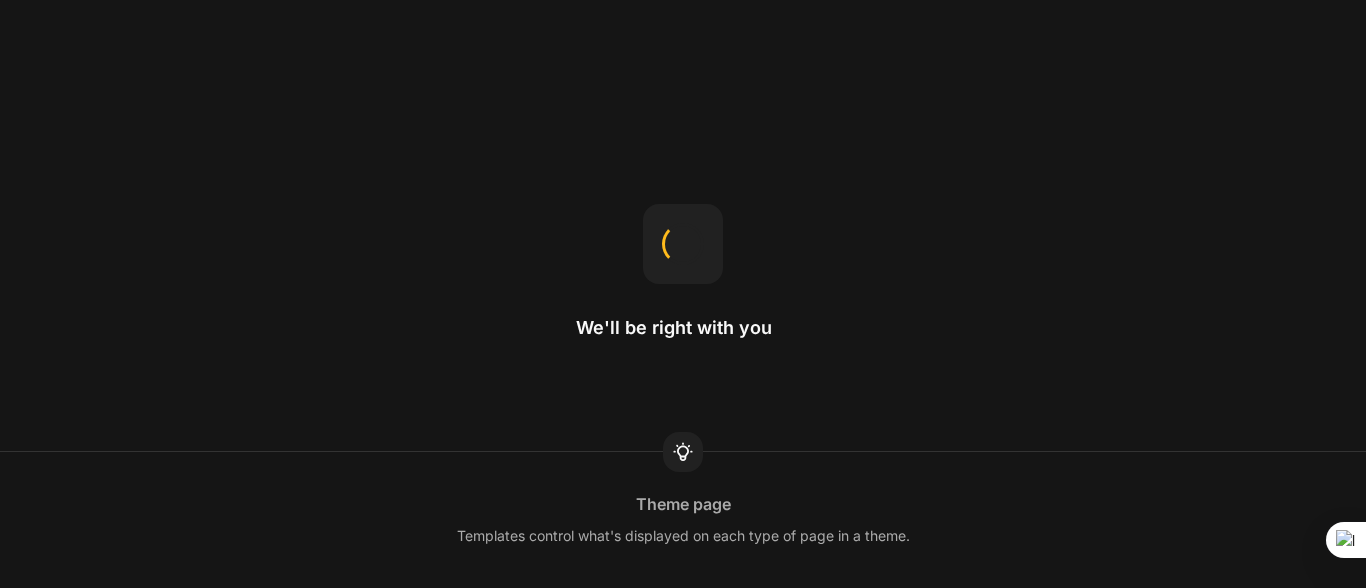 scroll, scrollTop: 0, scrollLeft: 0, axis: both 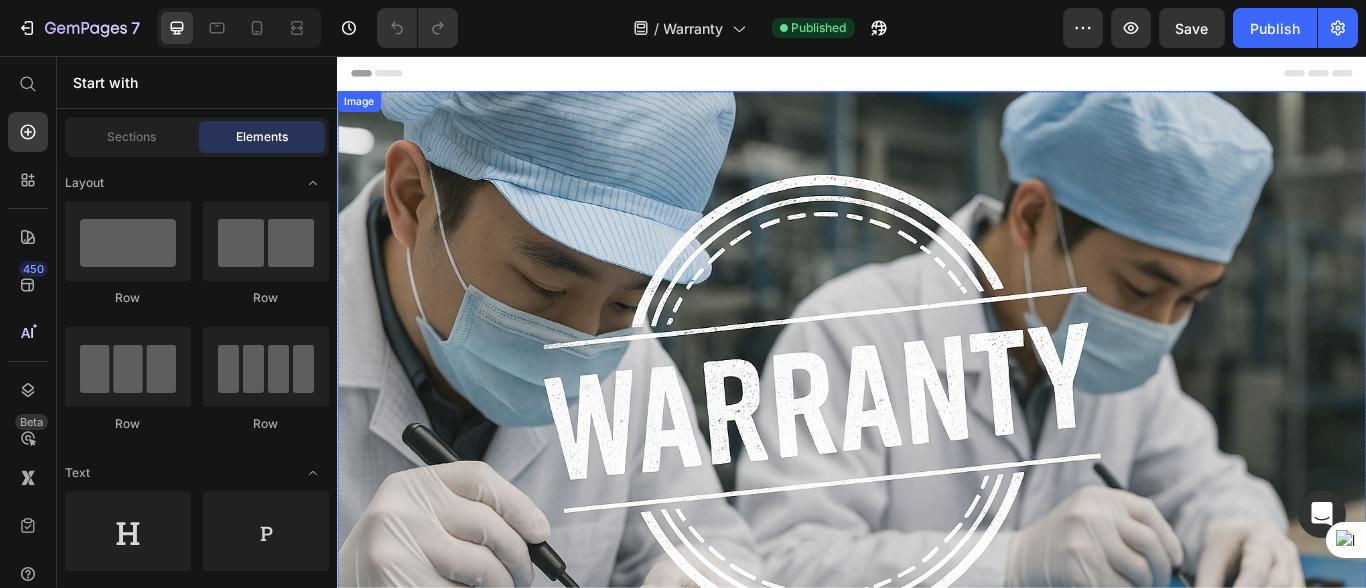 click at bounding box center [936, 497] 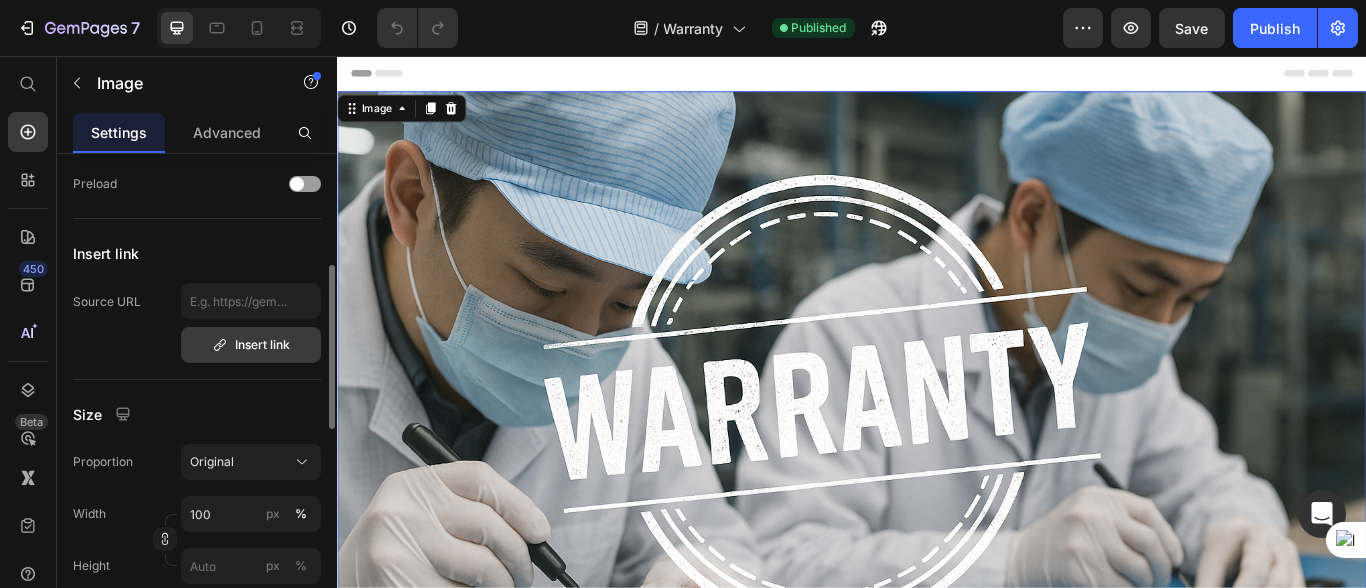 scroll, scrollTop: 554, scrollLeft: 0, axis: vertical 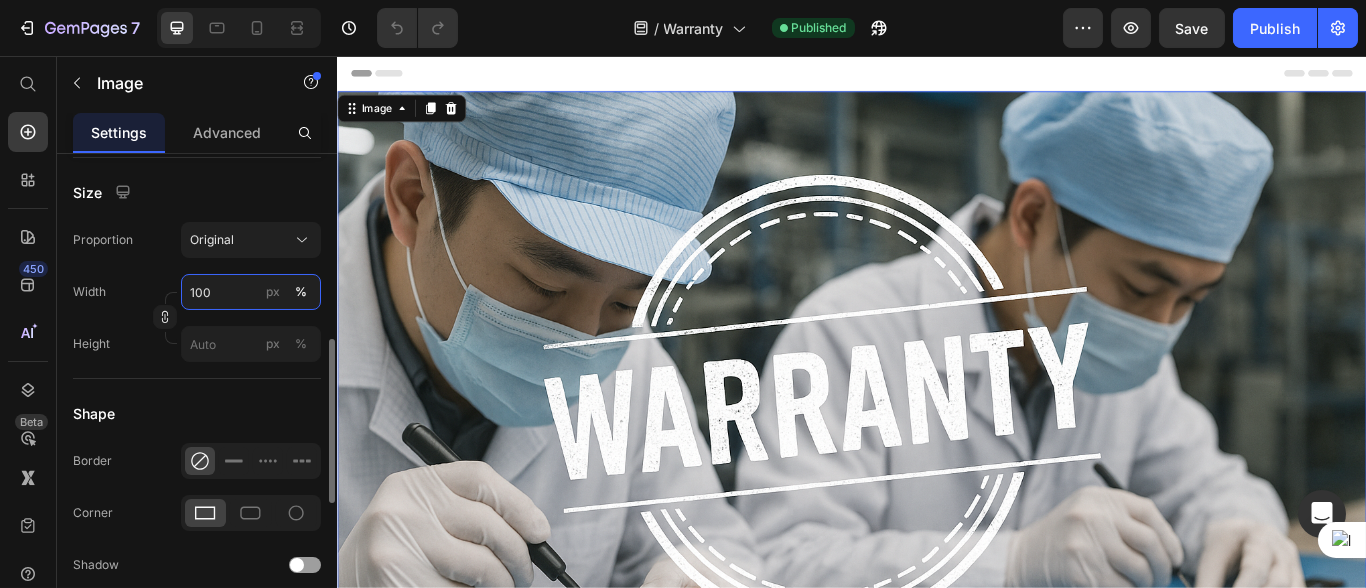 click on "100" at bounding box center [251, 292] 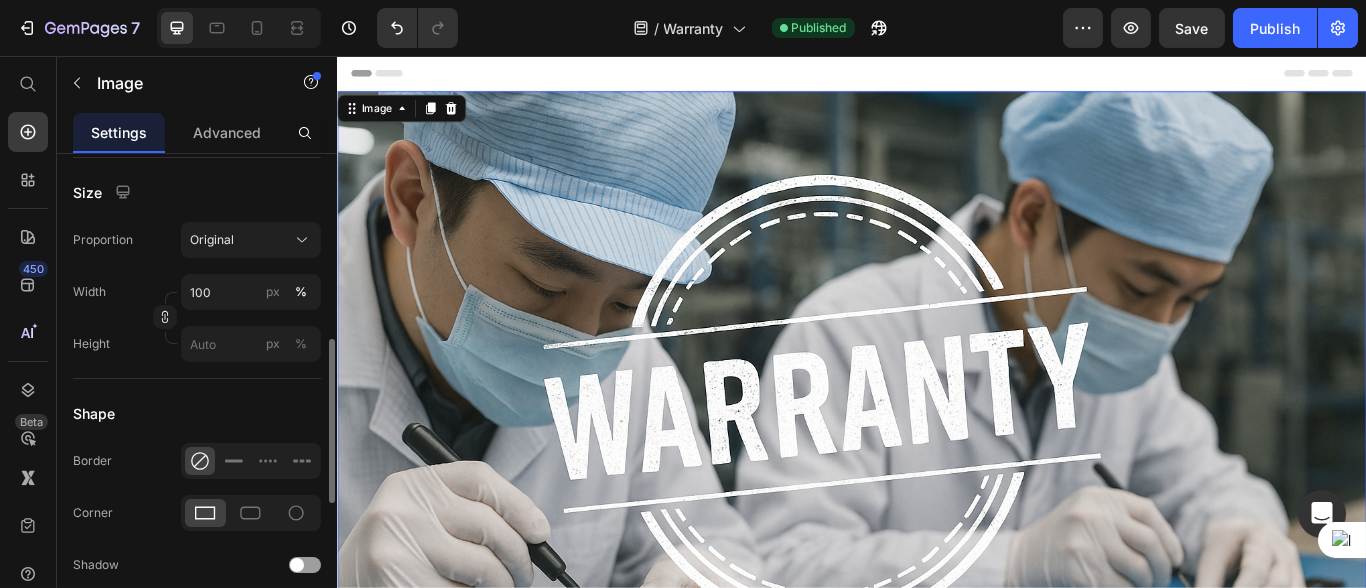 click on "Shape" at bounding box center (197, 413) 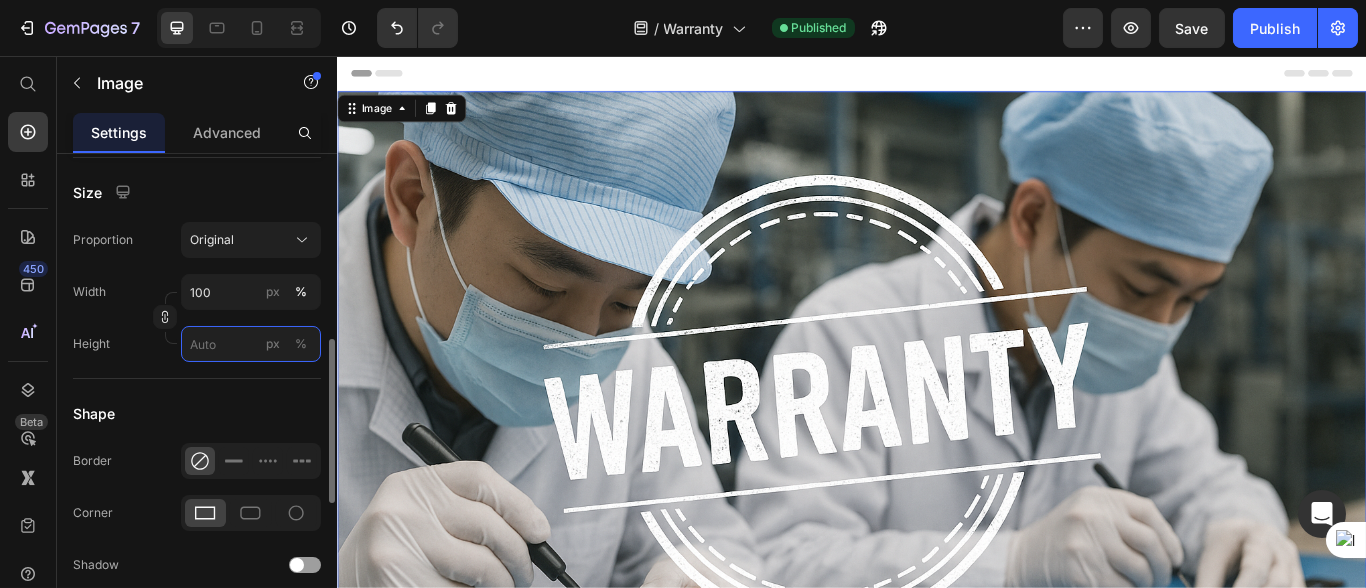click on "px %" at bounding box center [251, 344] 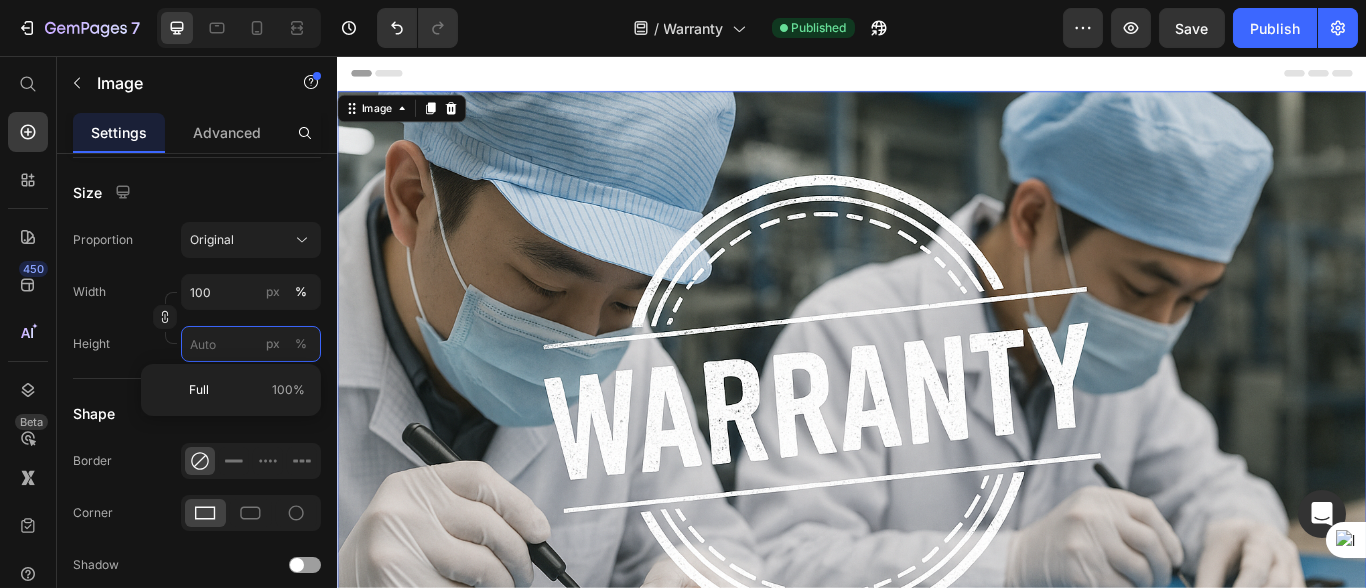 type 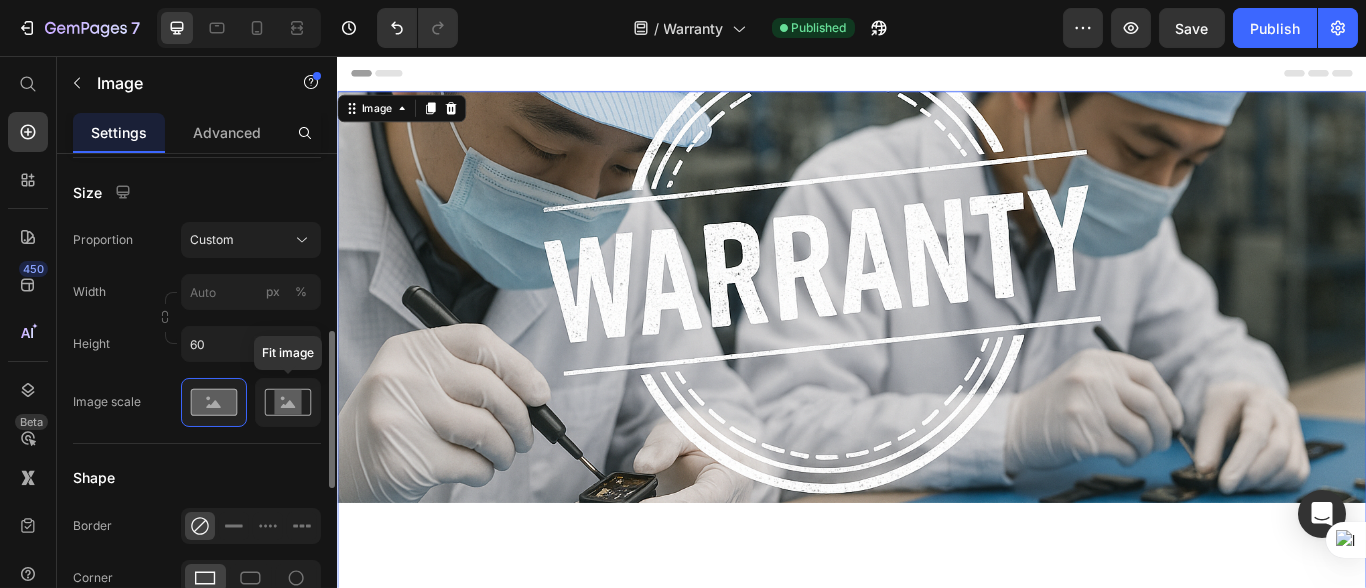 click 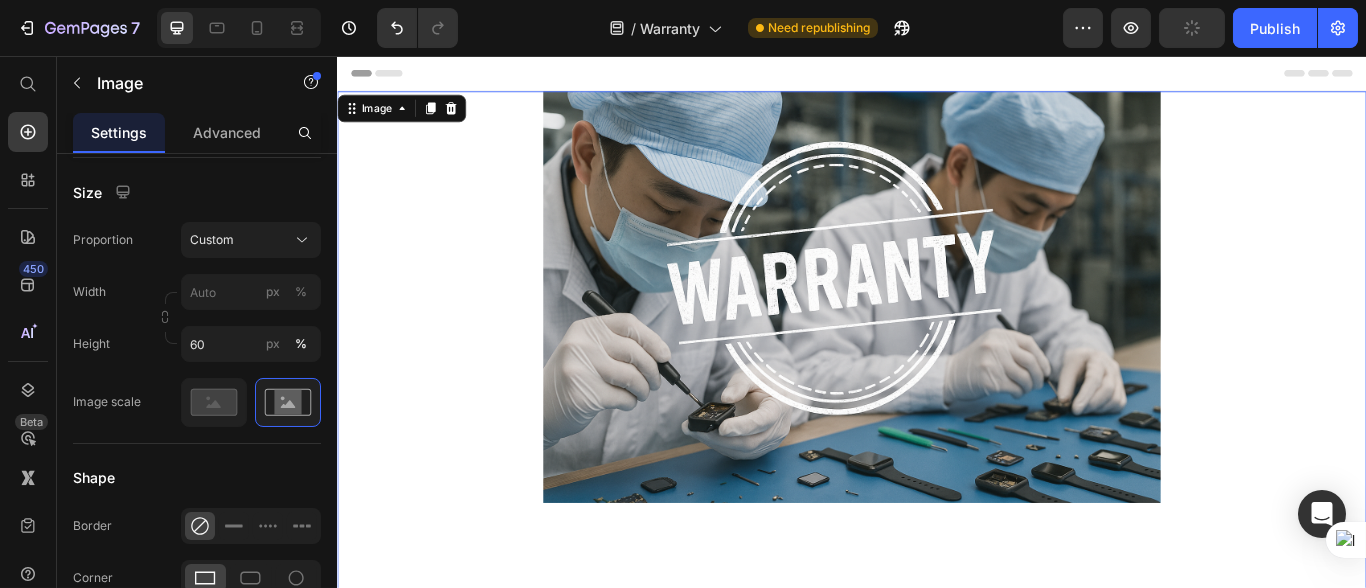 scroll, scrollTop: 333, scrollLeft: 0, axis: vertical 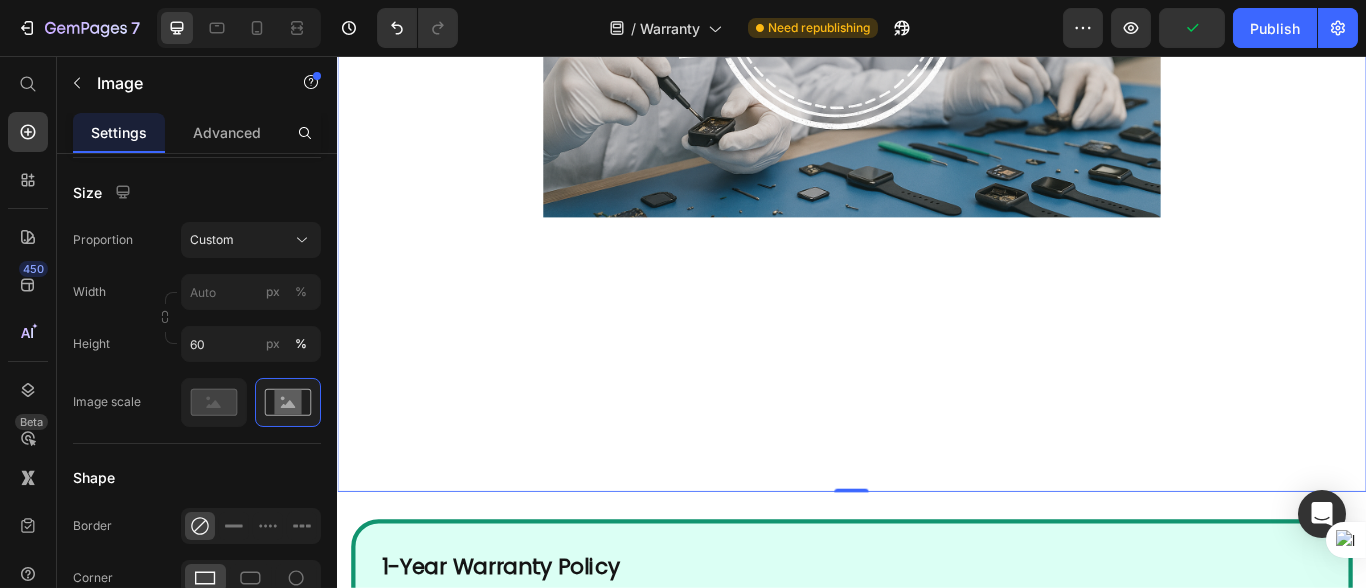 click at bounding box center (936, 164) 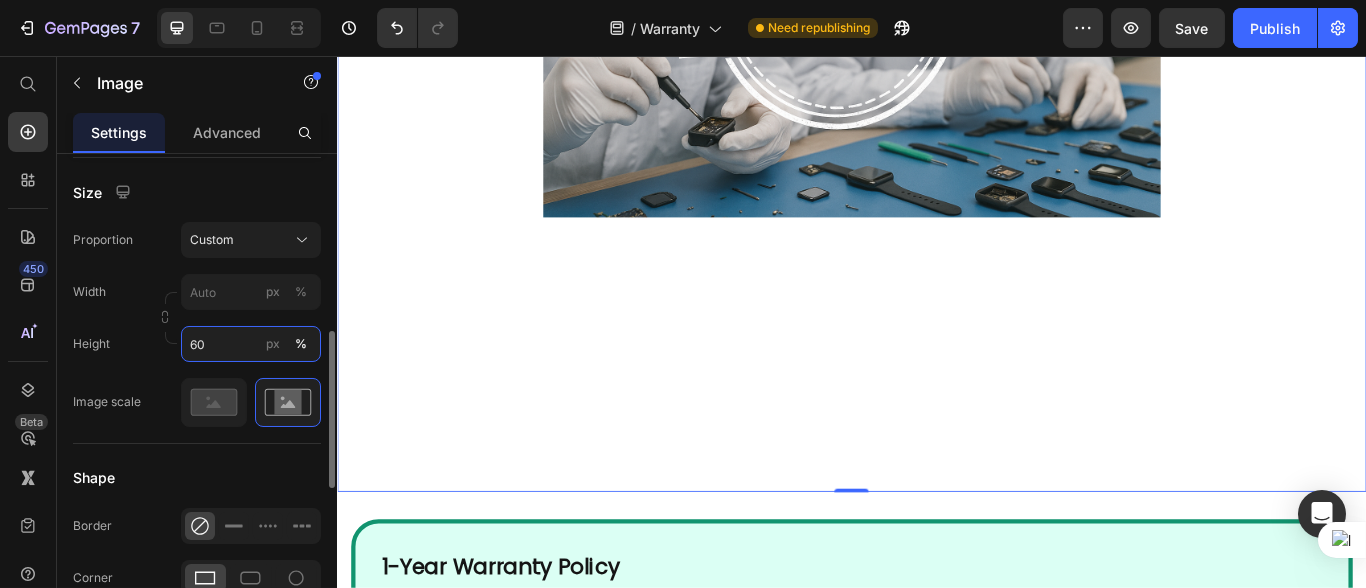 click on "60" at bounding box center [251, 344] 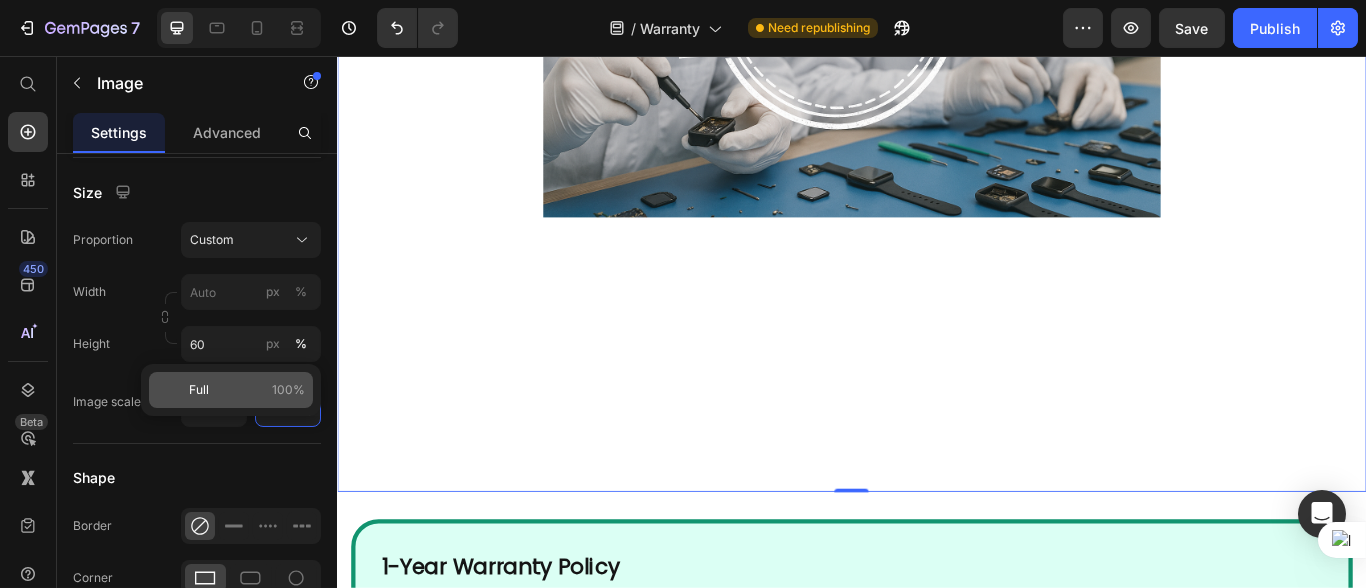click on "Full 100%" 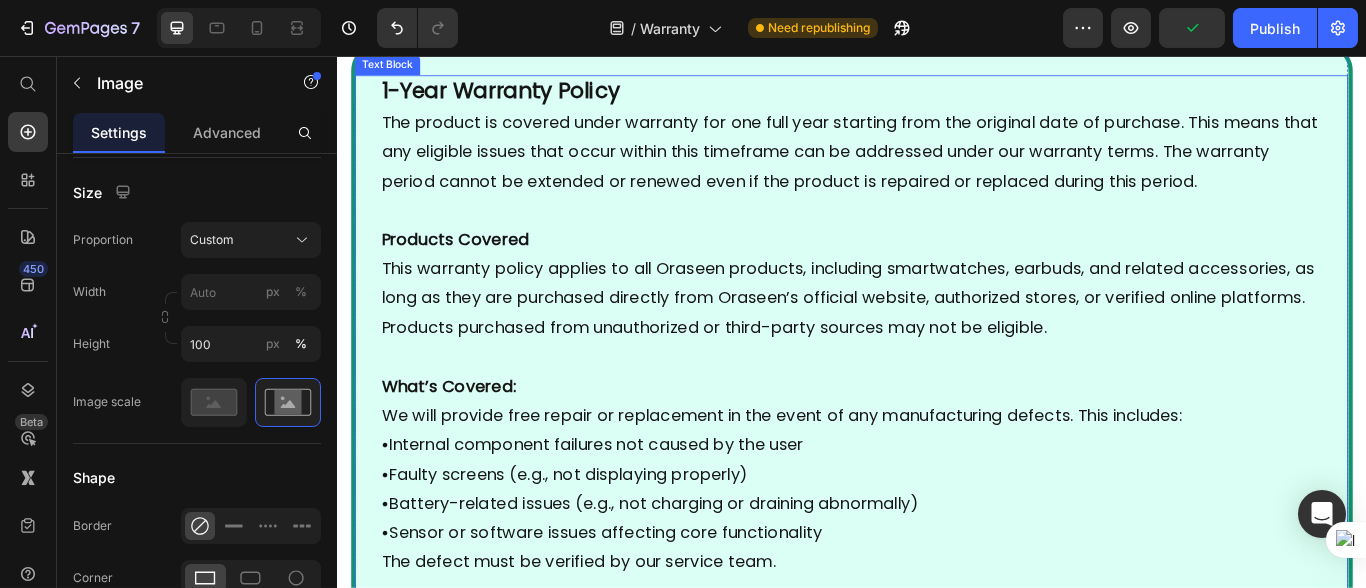 scroll, scrollTop: 999, scrollLeft: 0, axis: vertical 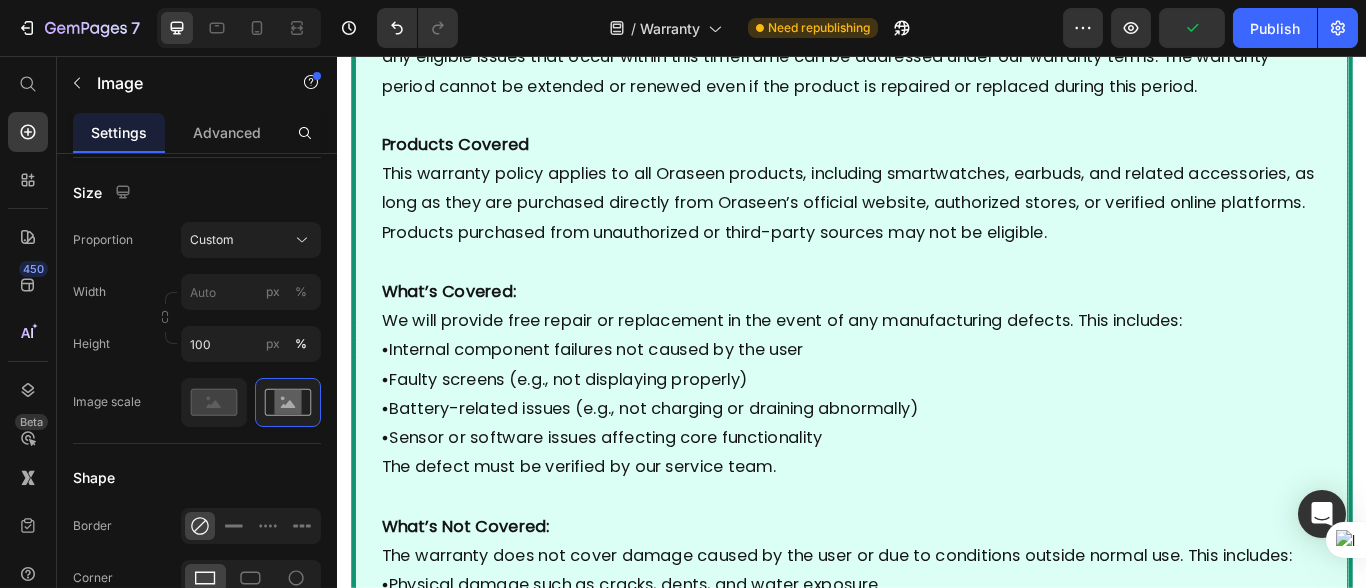 click on "•   Internal component failures not caused by the user" at bounding box center (936, 398) 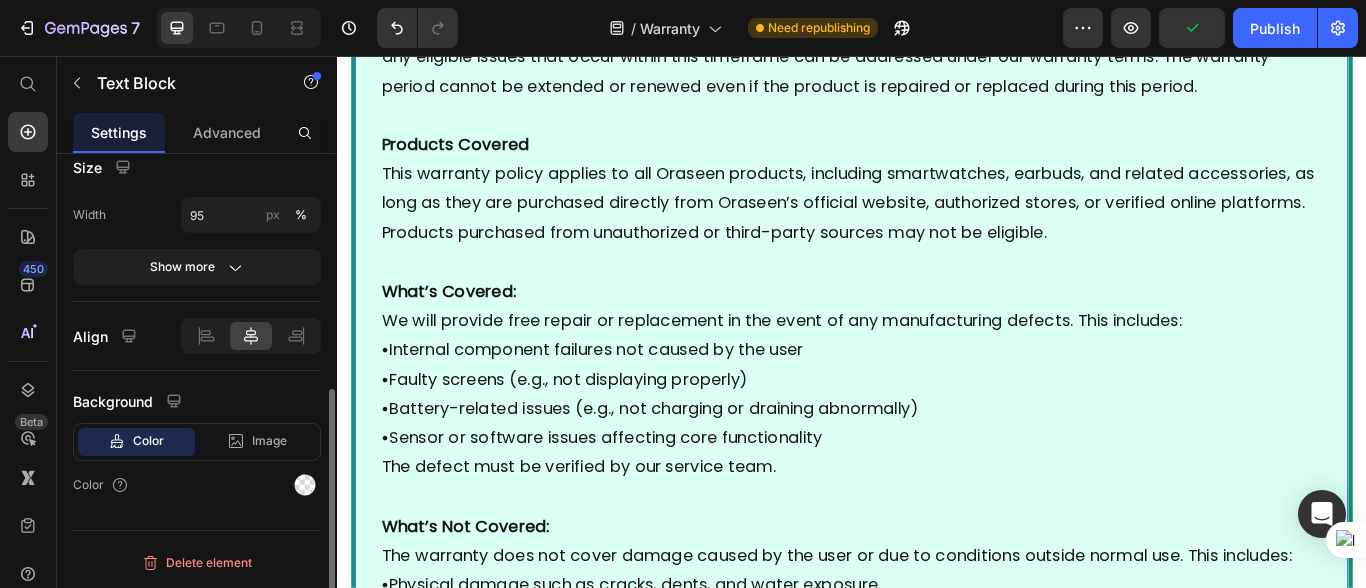 scroll, scrollTop: 0, scrollLeft: 0, axis: both 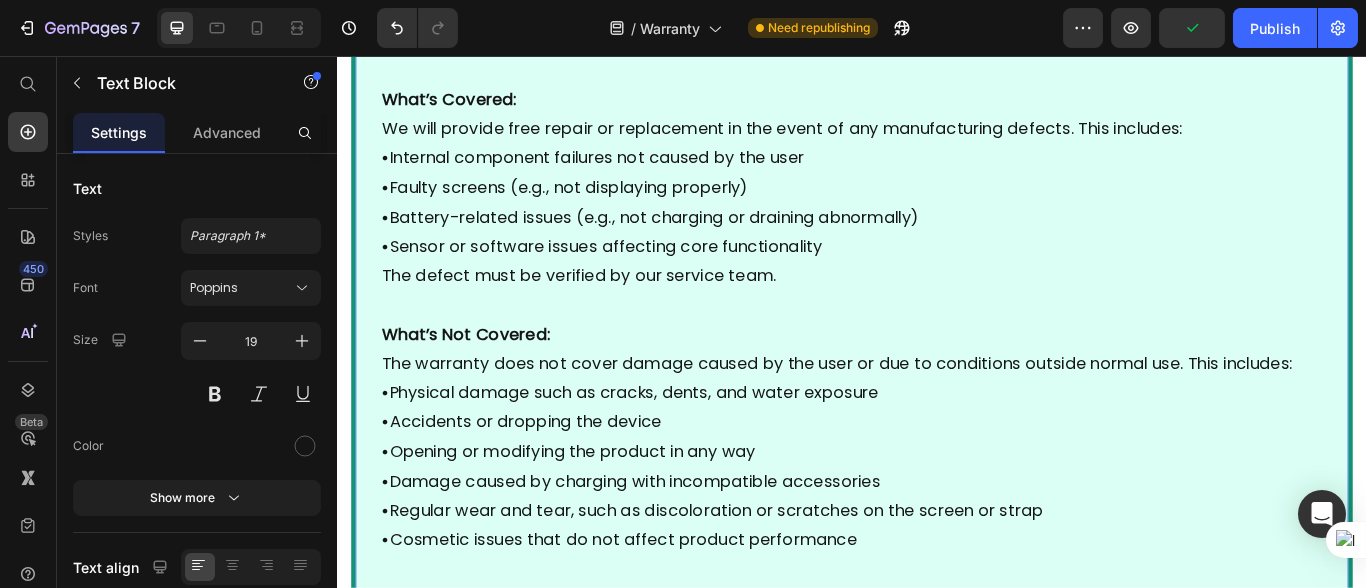 click at bounding box center [936, 346] 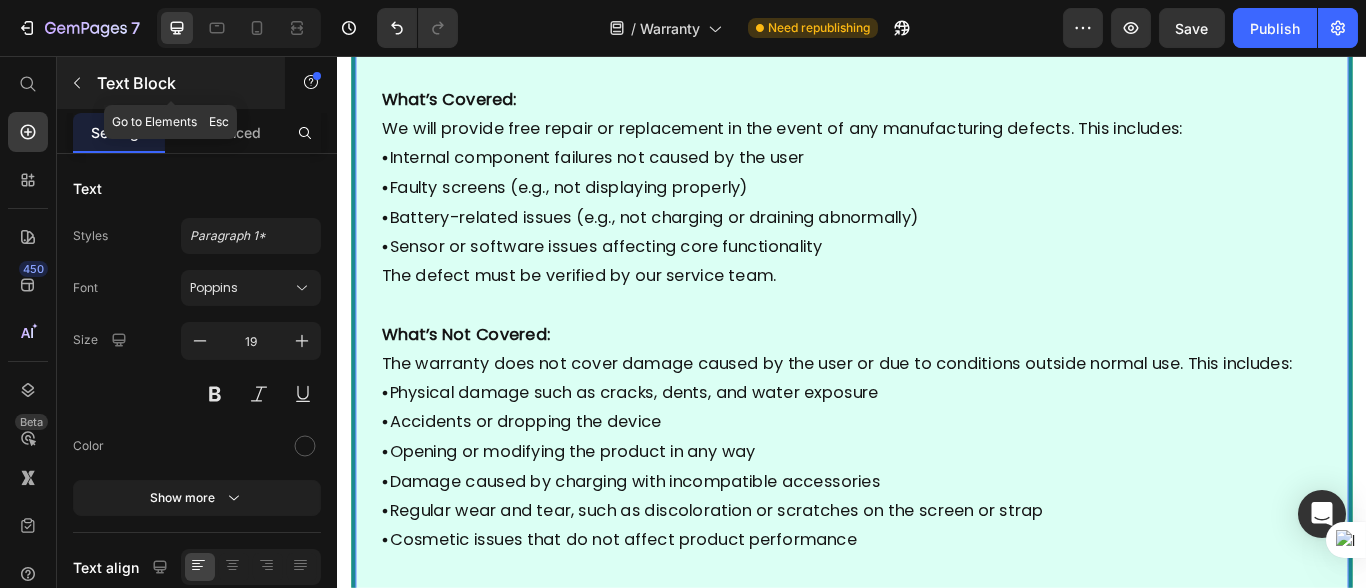 click 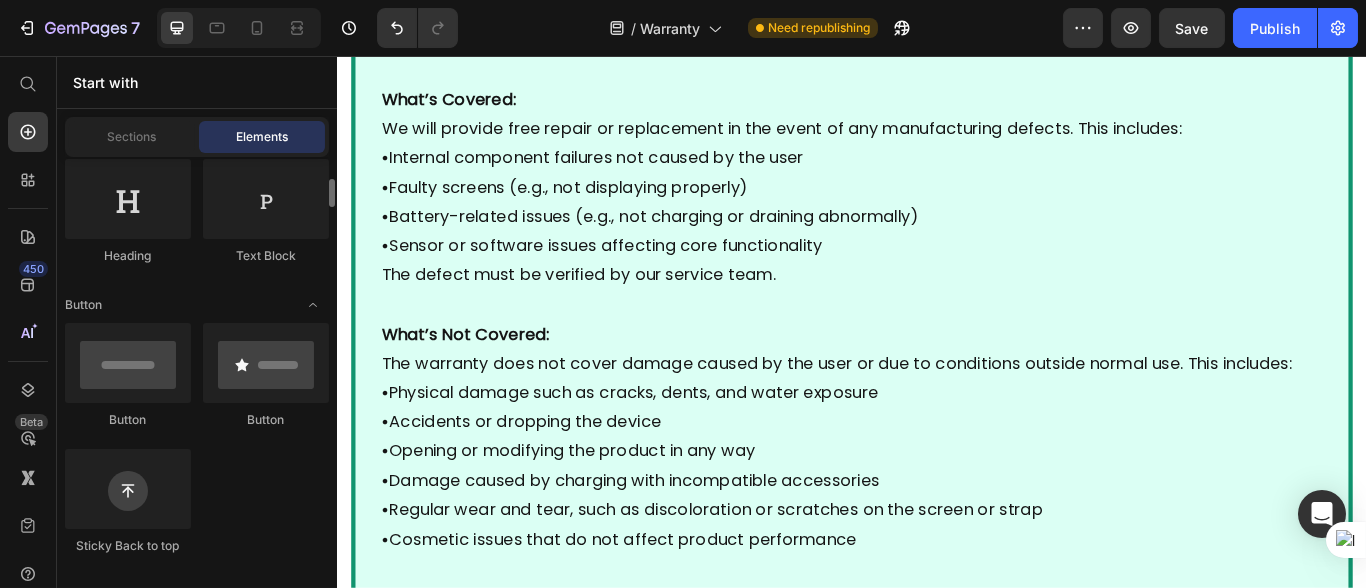 scroll, scrollTop: 443, scrollLeft: 0, axis: vertical 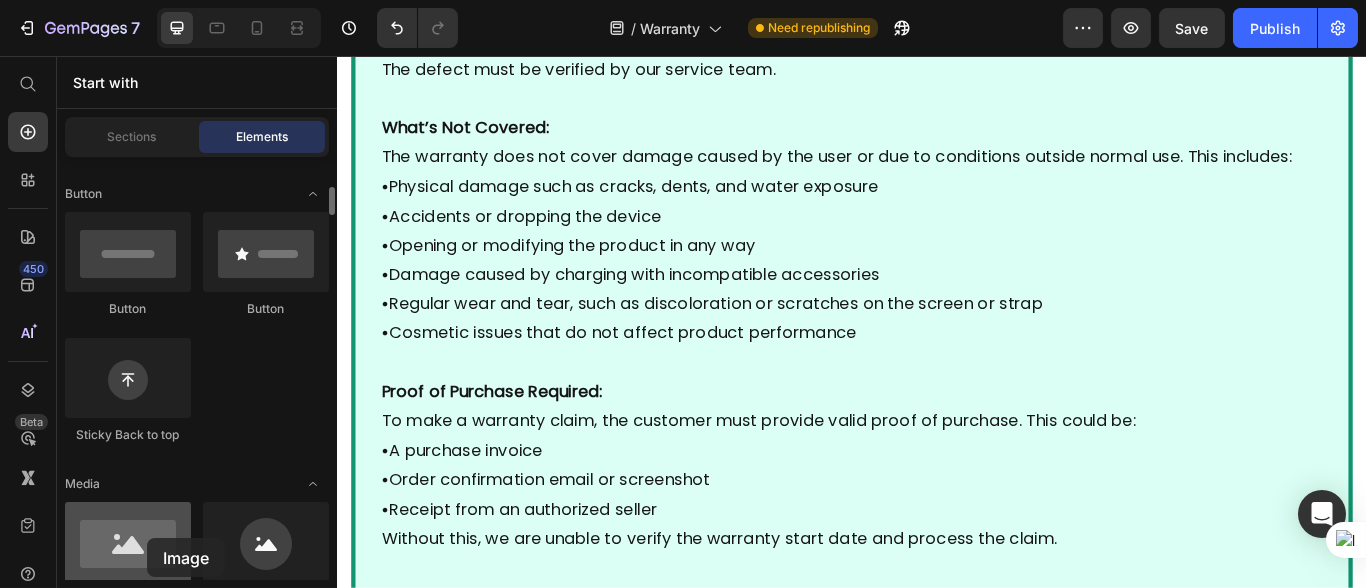 drag, startPoint x: 140, startPoint y: 531, endPoint x: 157, endPoint y: 531, distance: 17 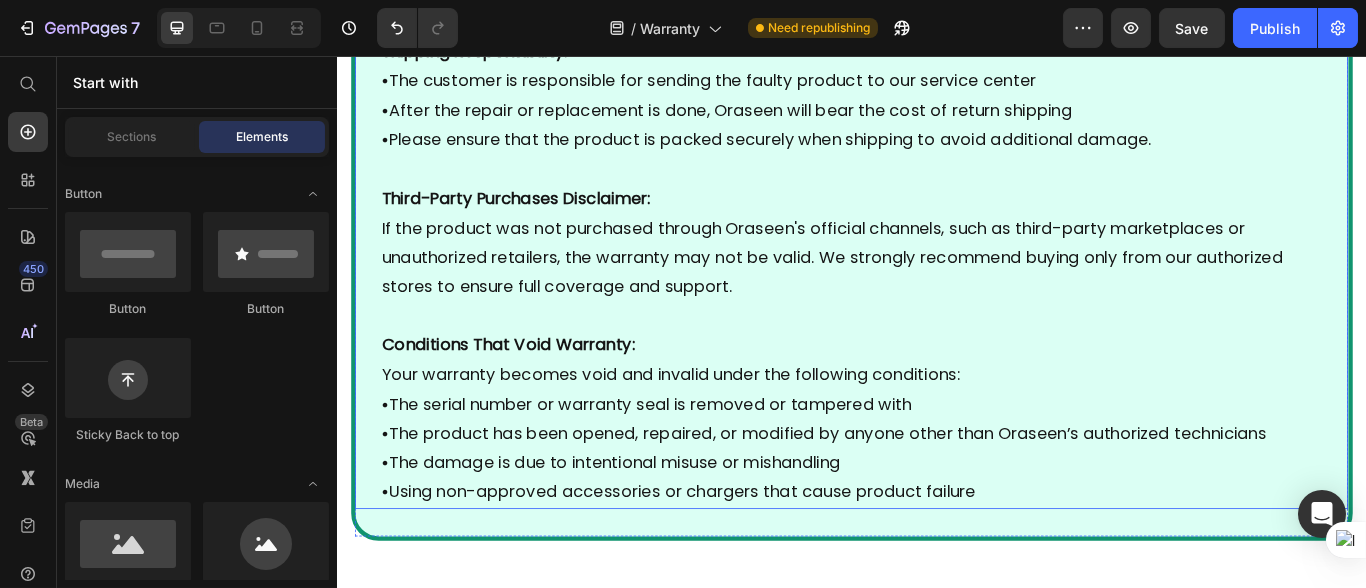 scroll, scrollTop: 2823, scrollLeft: 0, axis: vertical 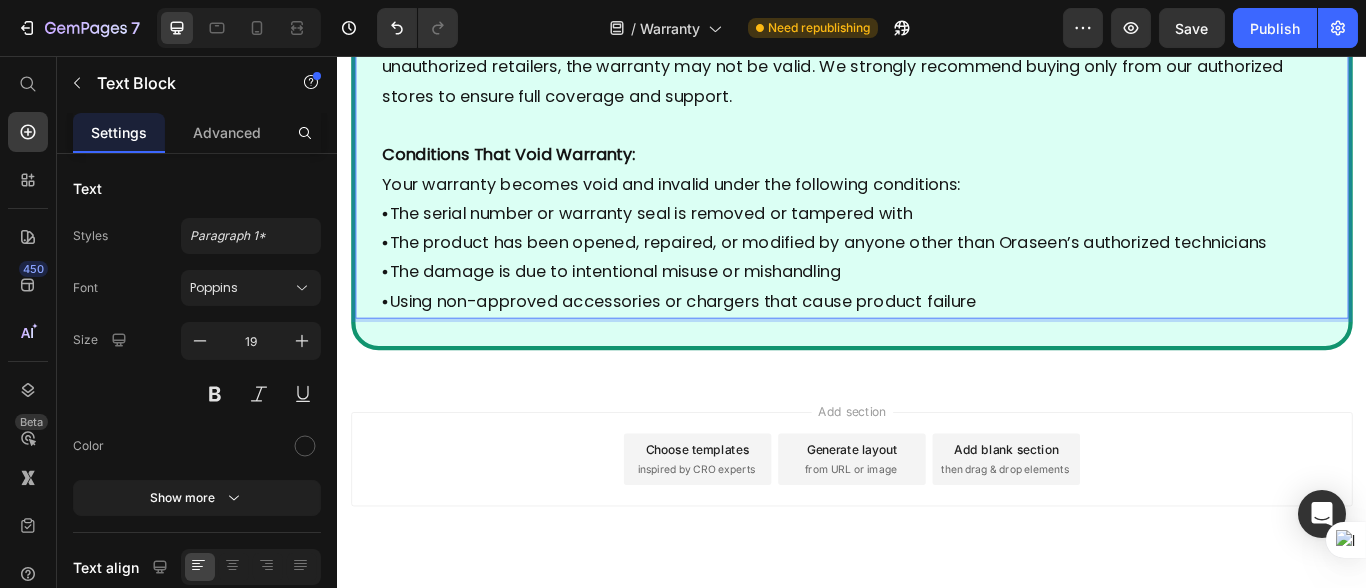 drag, startPoint x: 832, startPoint y: 212, endPoint x: 714, endPoint y: 262, distance: 128.15616 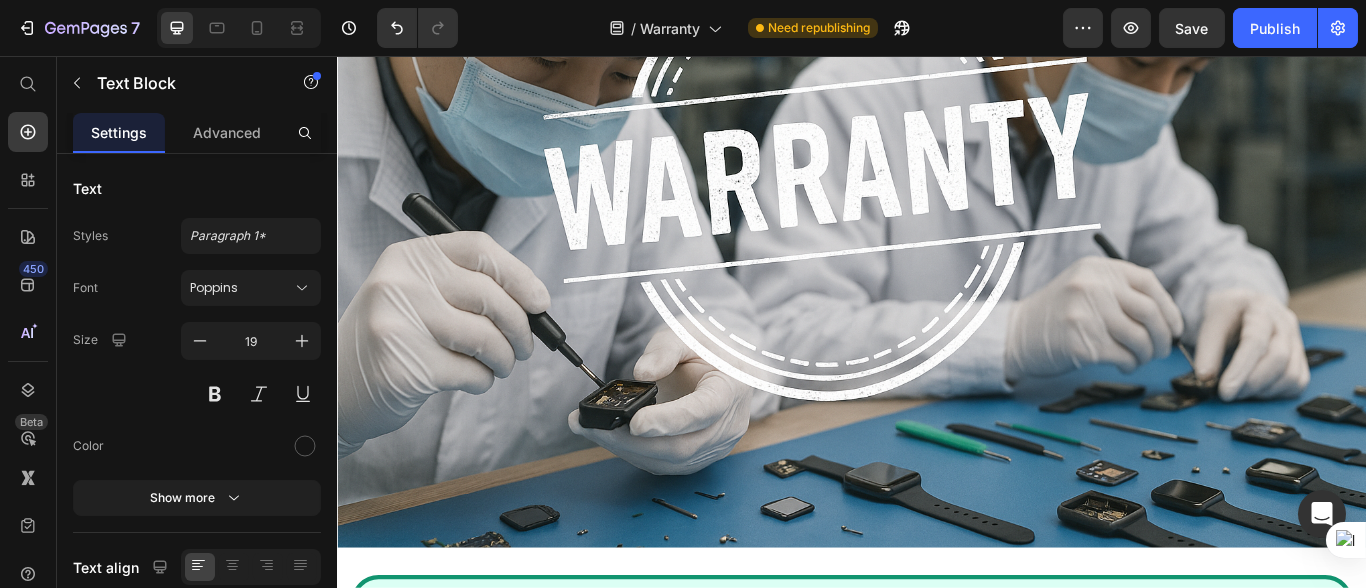 scroll, scrollTop: 601, scrollLeft: 0, axis: vertical 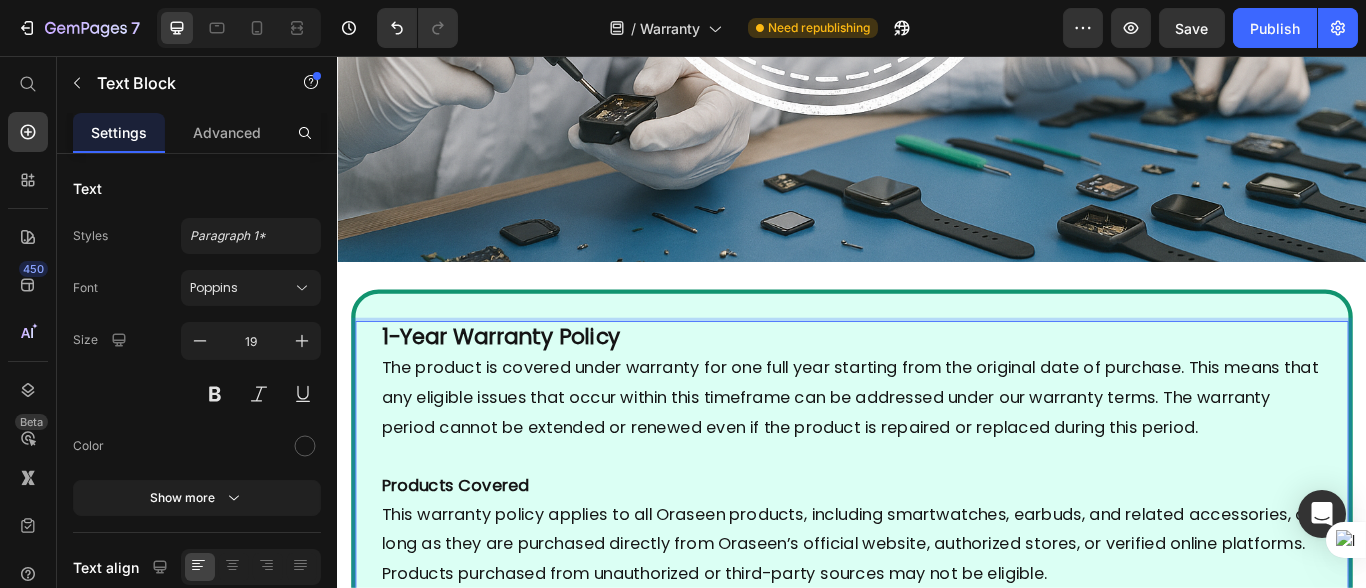click on "The product is covered under warranty for one full year starting from the original date of purchase. This means that any eligible issues that occur within this timeframe can be addressed under our warranty terms. The warranty period cannot be extended or renewed even if the product is repaired or replaced during this period." at bounding box center [936, 454] 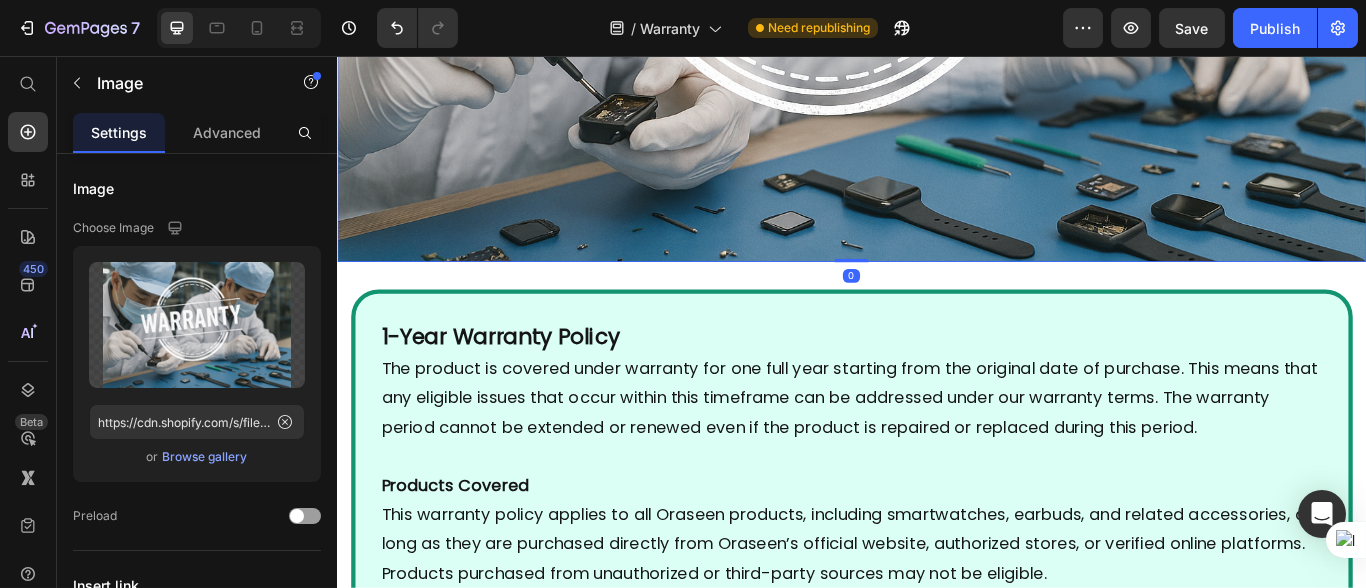 click on "The product is covered under warranty for one full year starting from the original date of purchase. This means that any eligible issues that occur within this timeframe can be addressed under our warranty terms. The warranty period cannot be extended or renewed even if the product is repaired or replaced during this period." at bounding box center (936, 454) 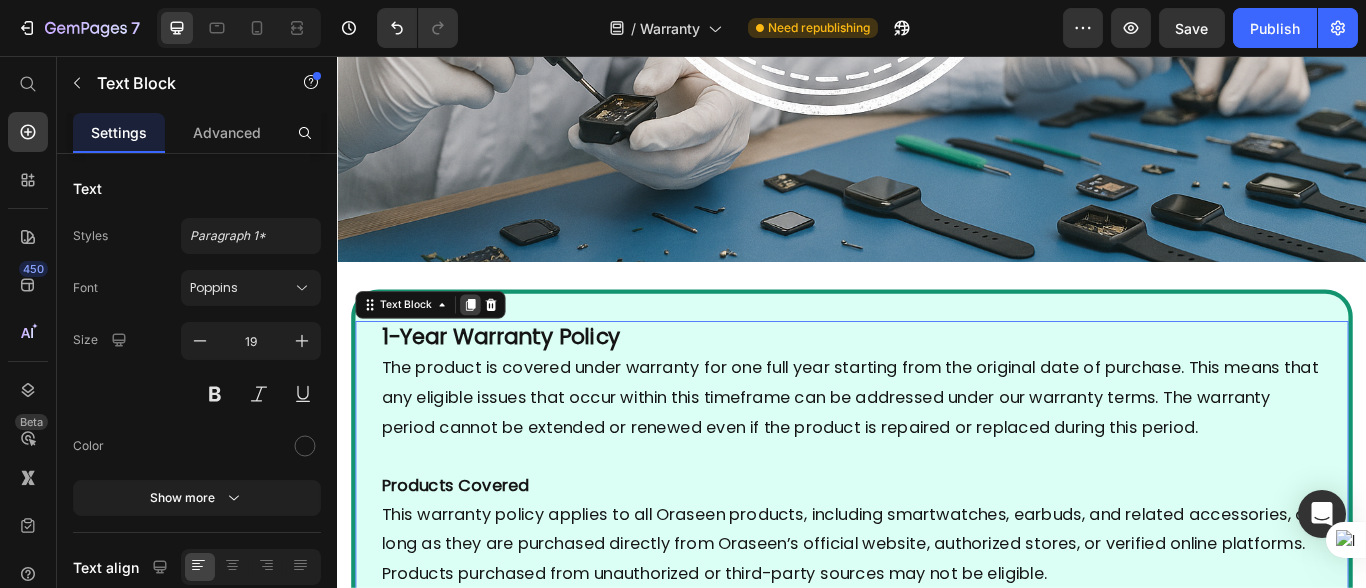 click 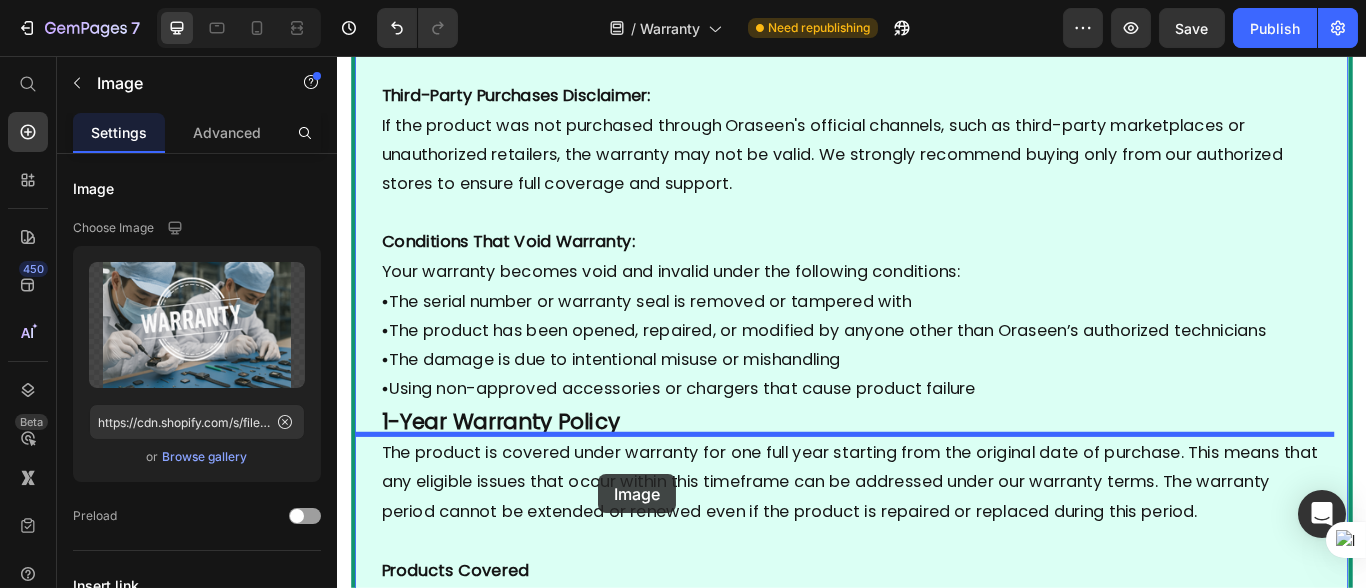 scroll, scrollTop: 2731, scrollLeft: 0, axis: vertical 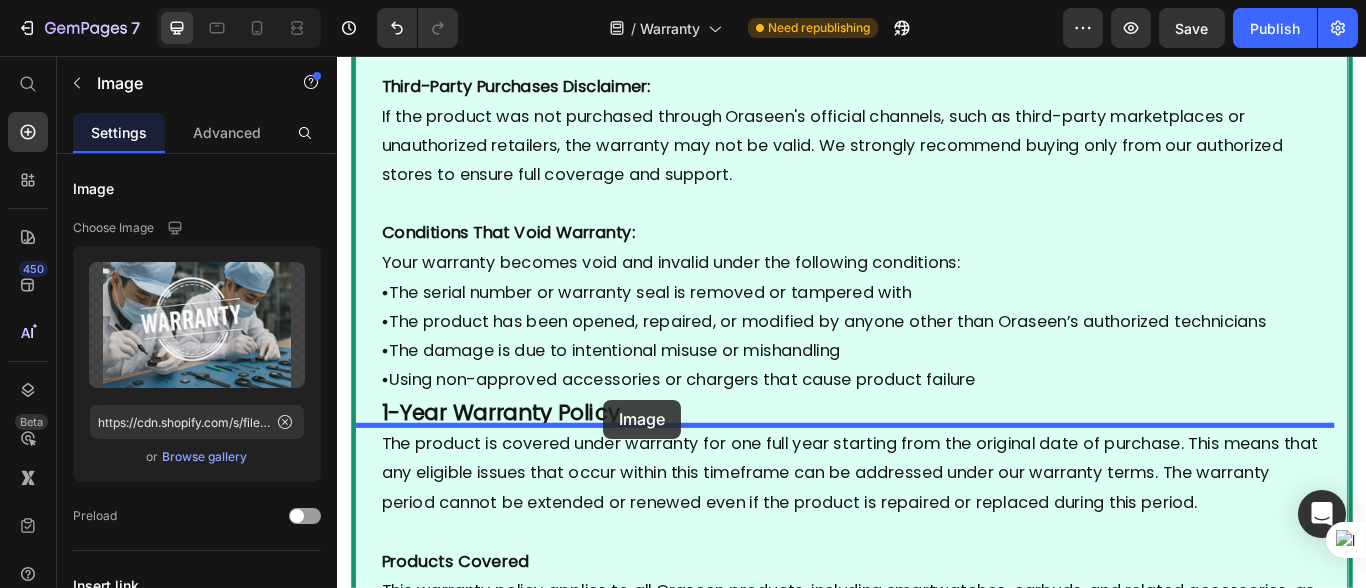 drag, startPoint x: 668, startPoint y: 227, endPoint x: 646, endPoint y: 457, distance: 231.04977 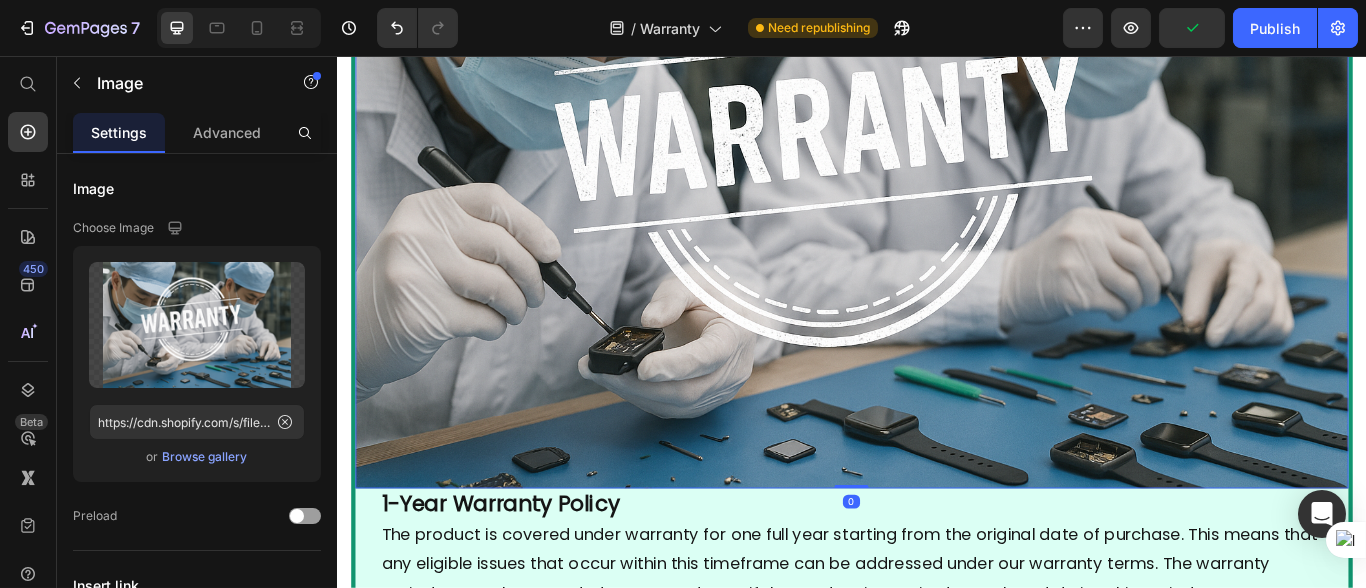 scroll, scrollTop: 3620, scrollLeft: 0, axis: vertical 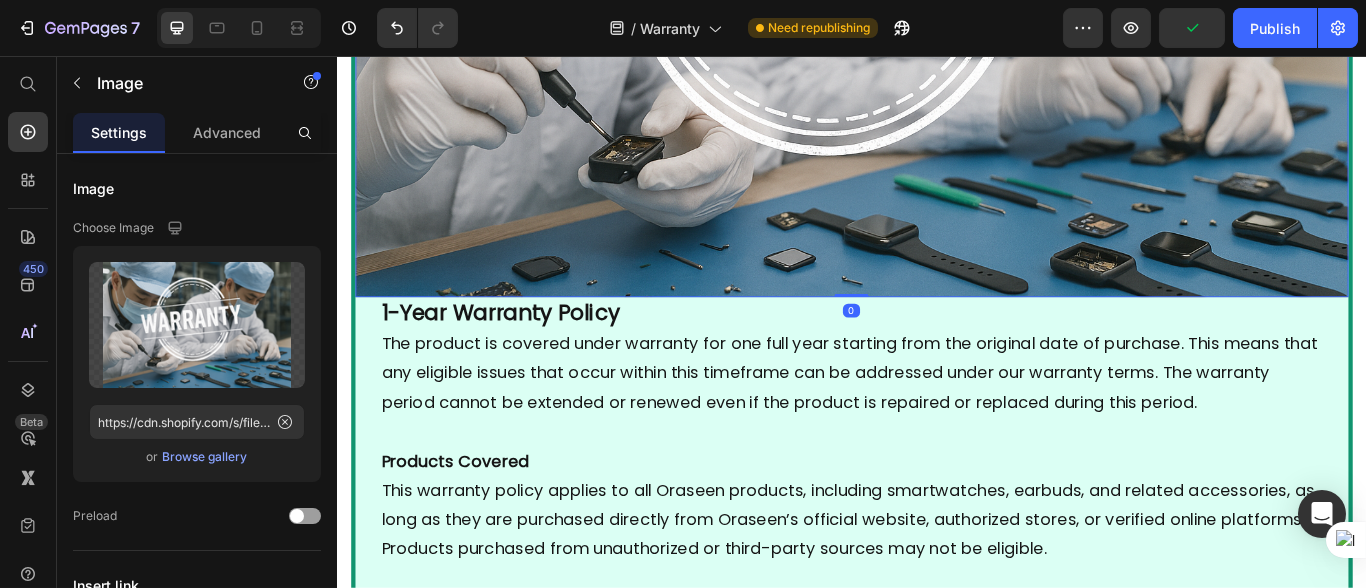 click at bounding box center (936, -49) 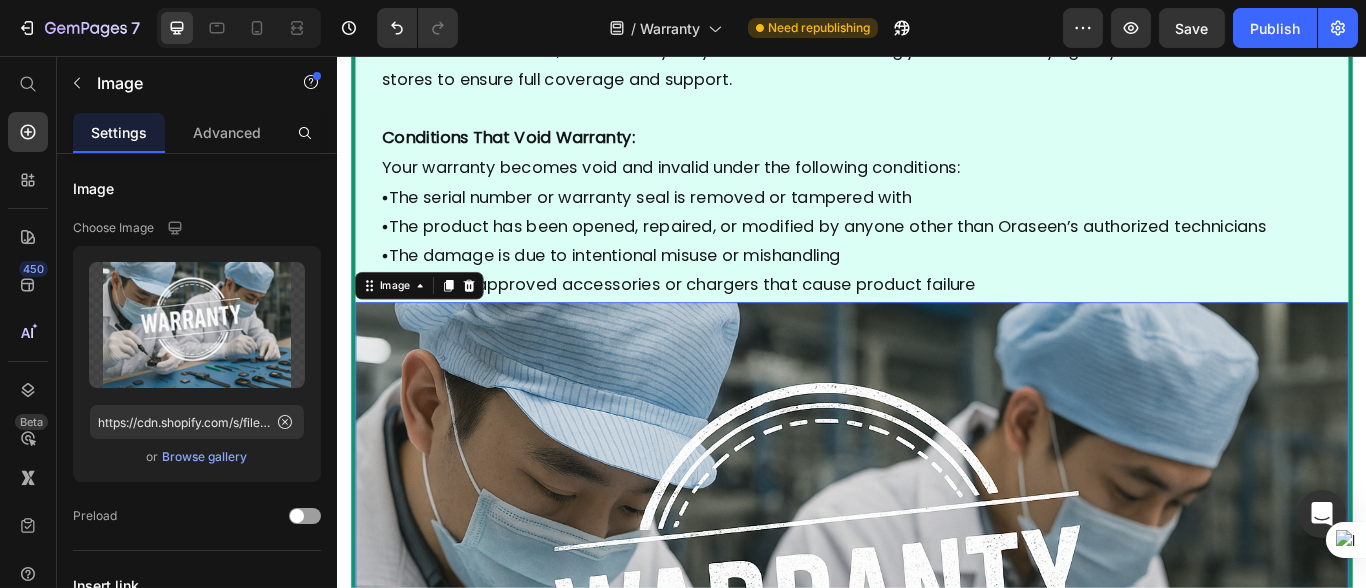 scroll, scrollTop: 2731, scrollLeft: 0, axis: vertical 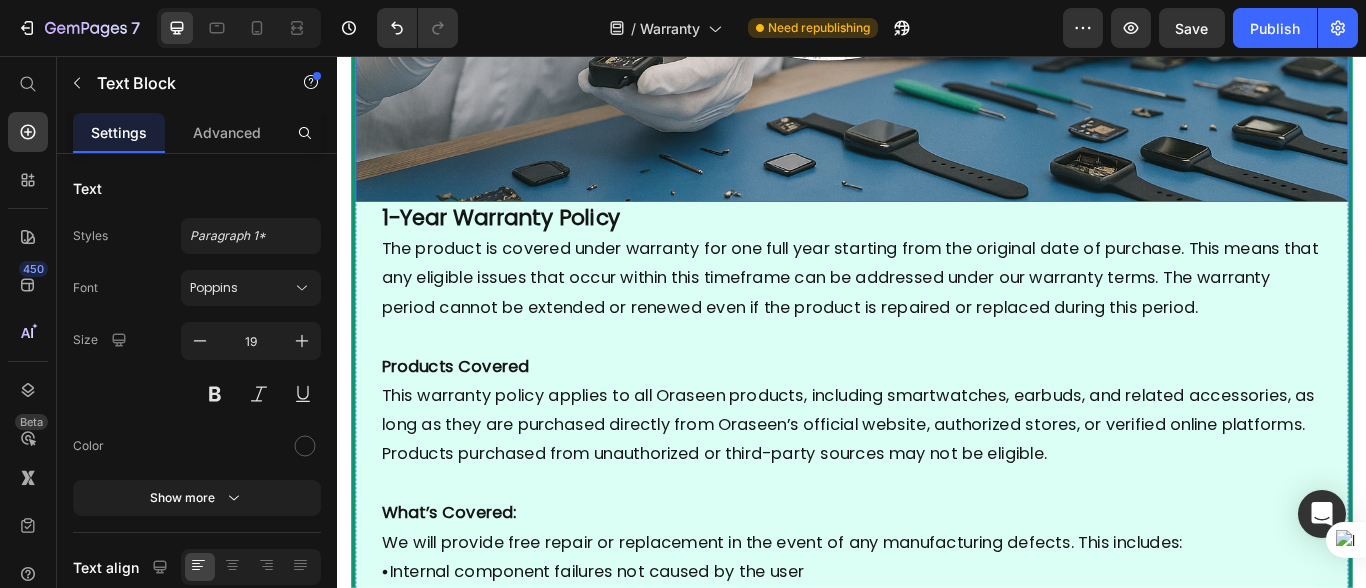 click at bounding box center [936, -160] 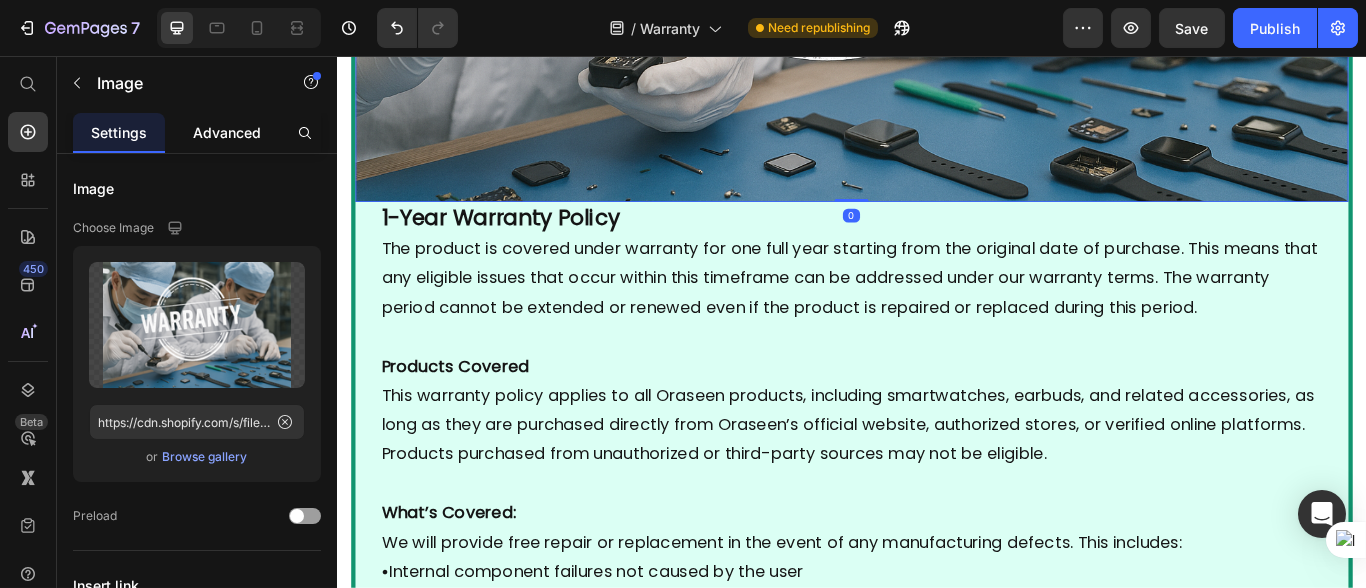 click on "Advanced" 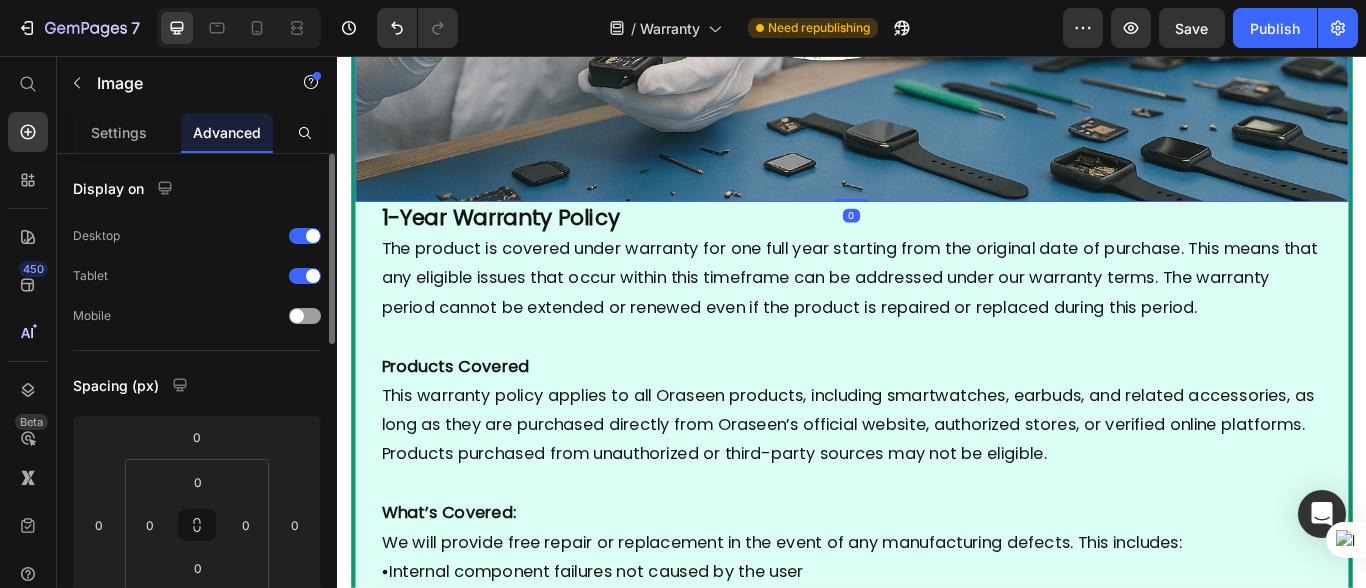 scroll, scrollTop: 221, scrollLeft: 0, axis: vertical 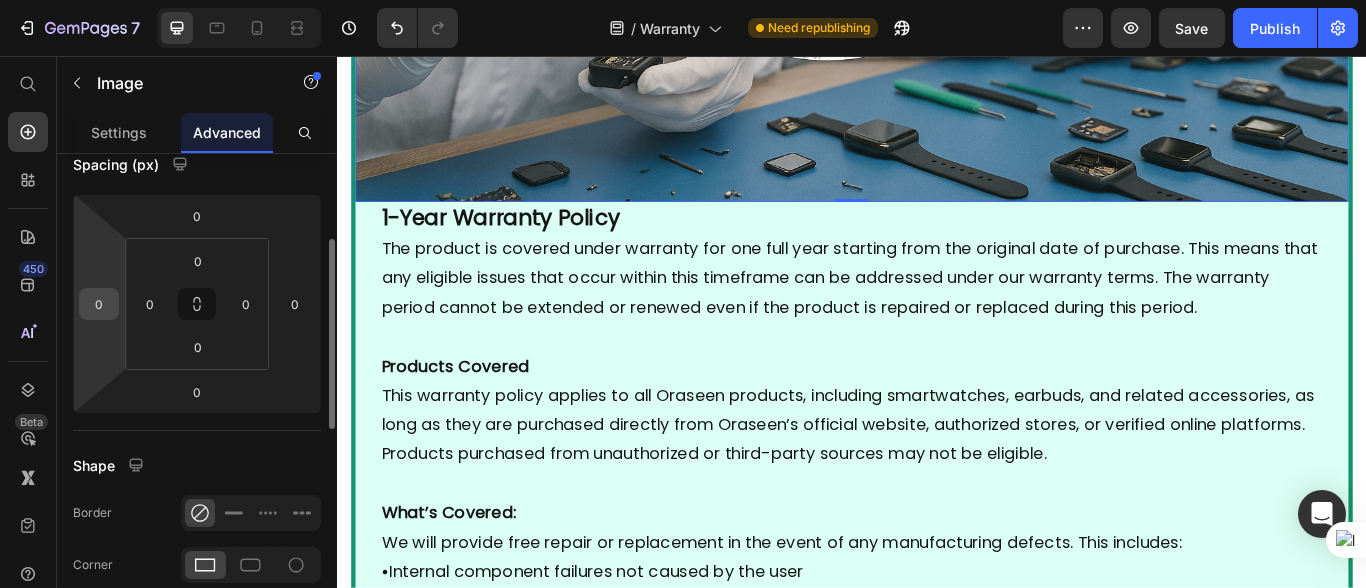 click on "0" at bounding box center [99, 304] 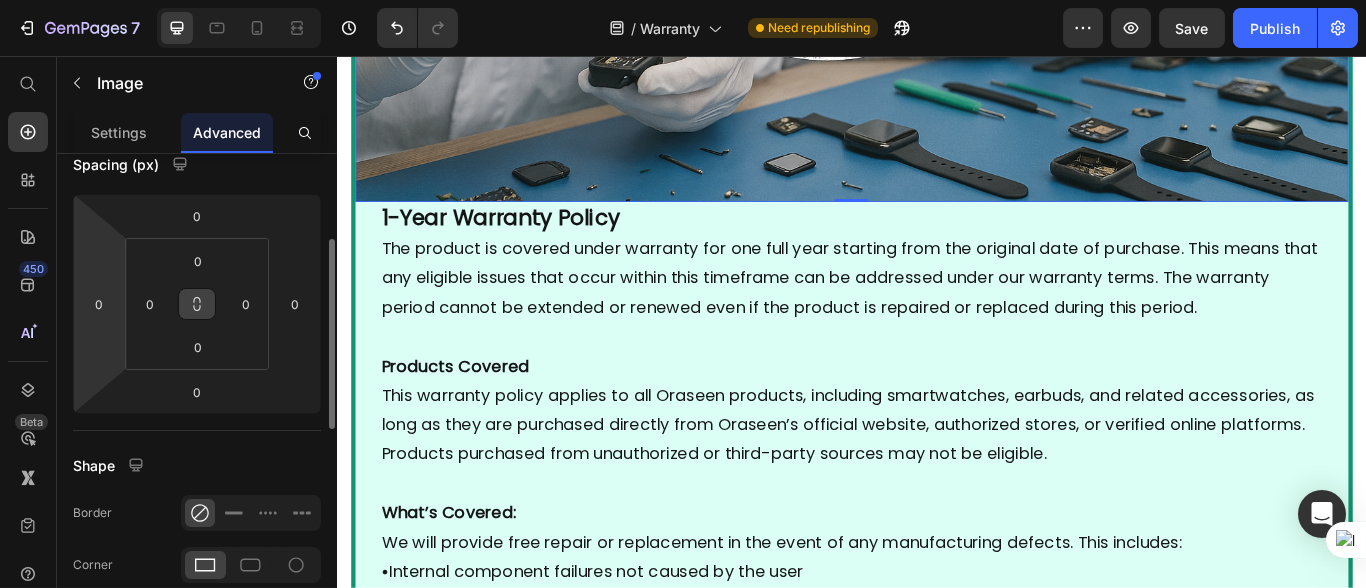 click 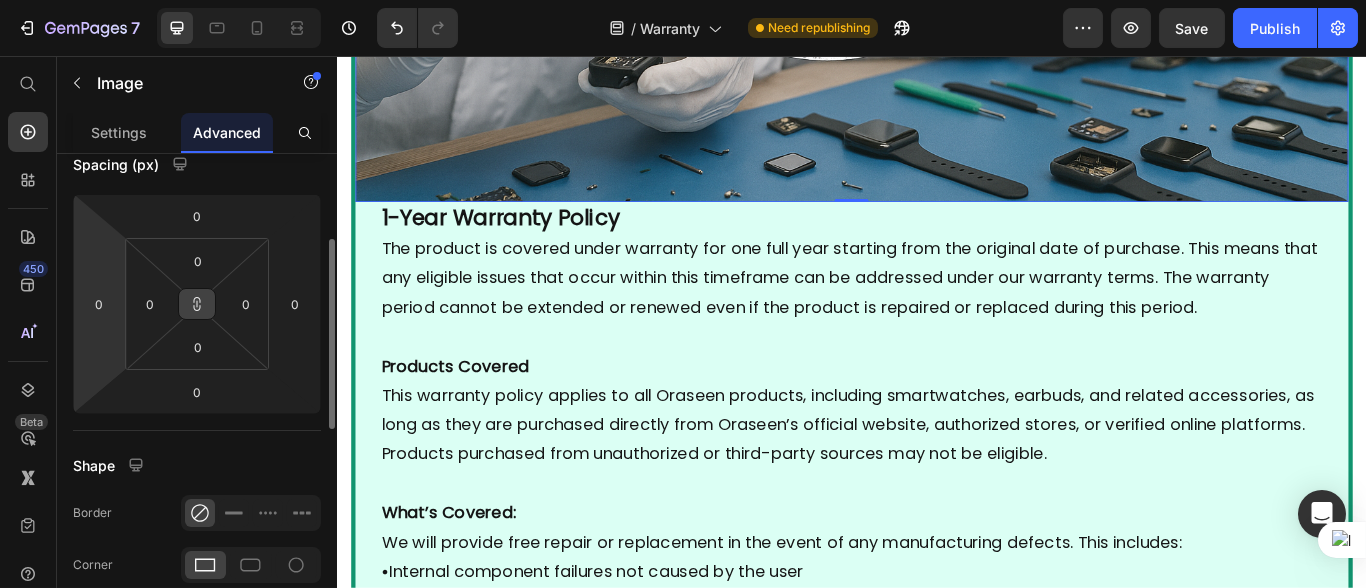 click 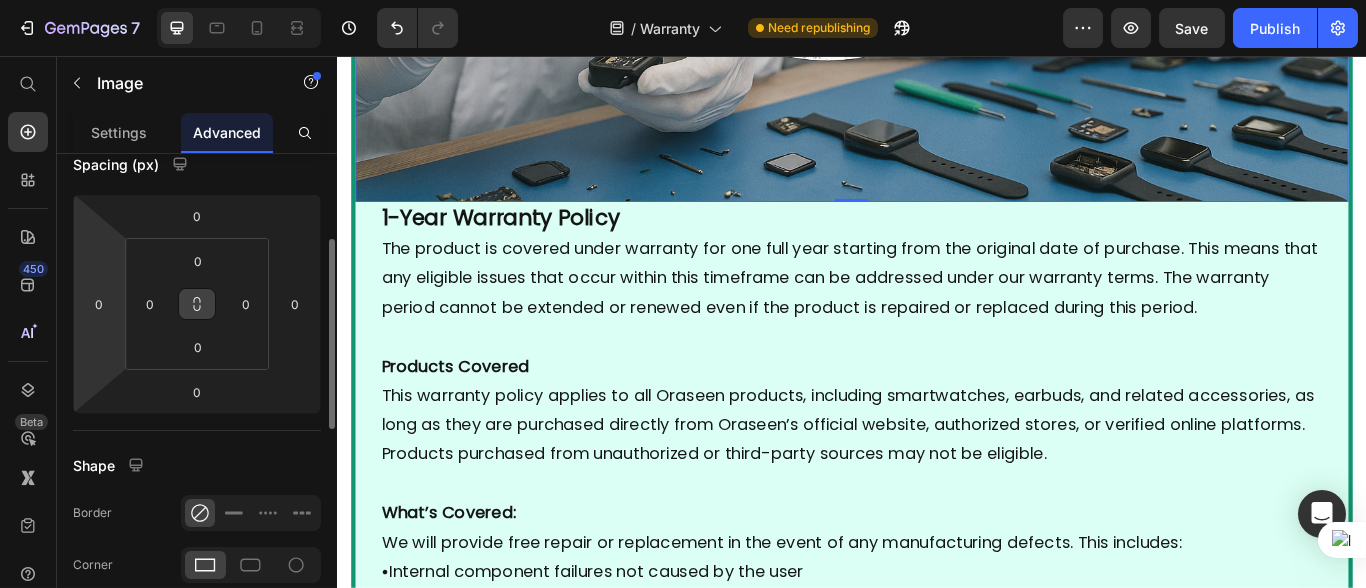click on "Shape" at bounding box center (197, 465) 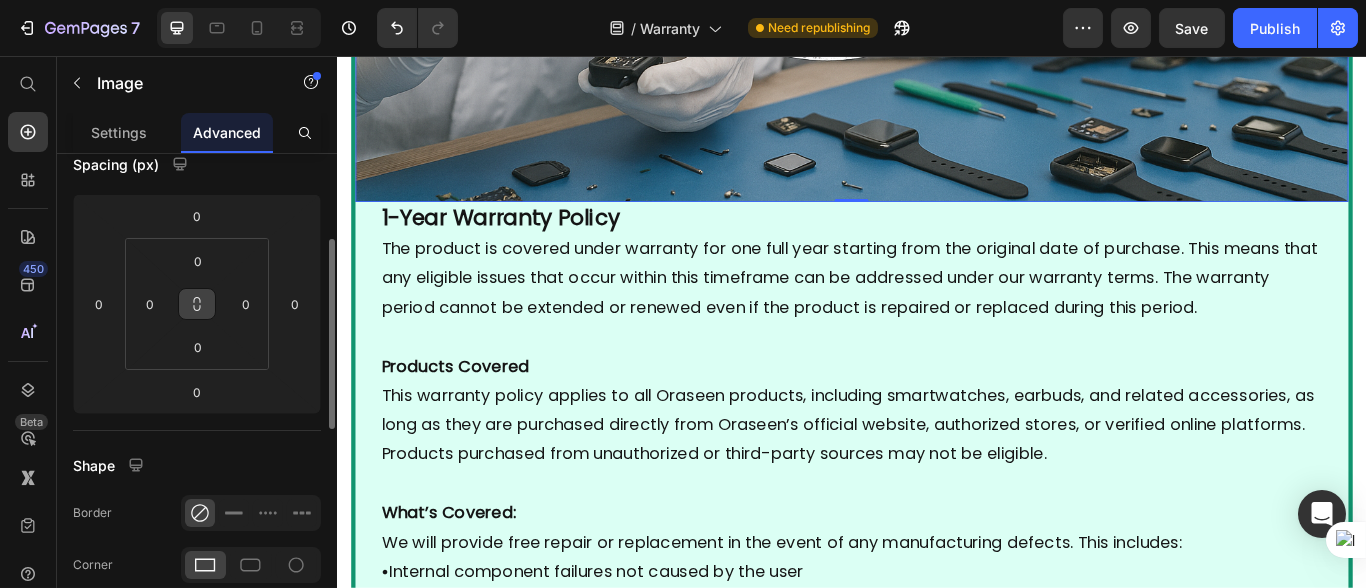 click on "Shape" at bounding box center (197, 465) 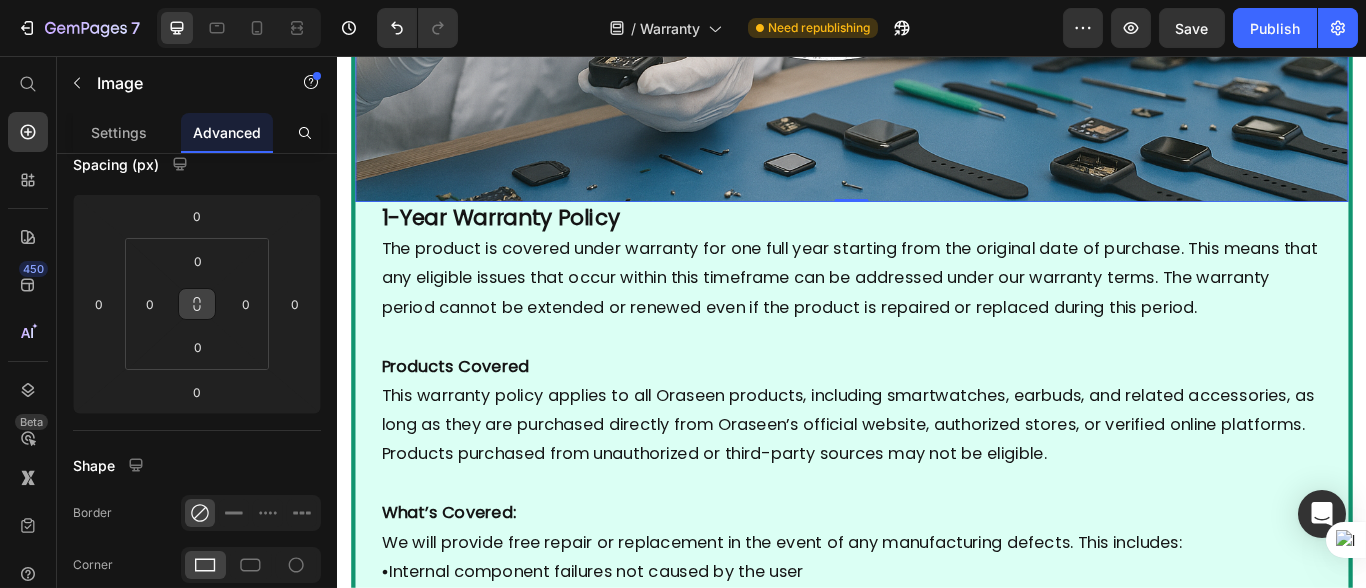 click at bounding box center (936, -160) 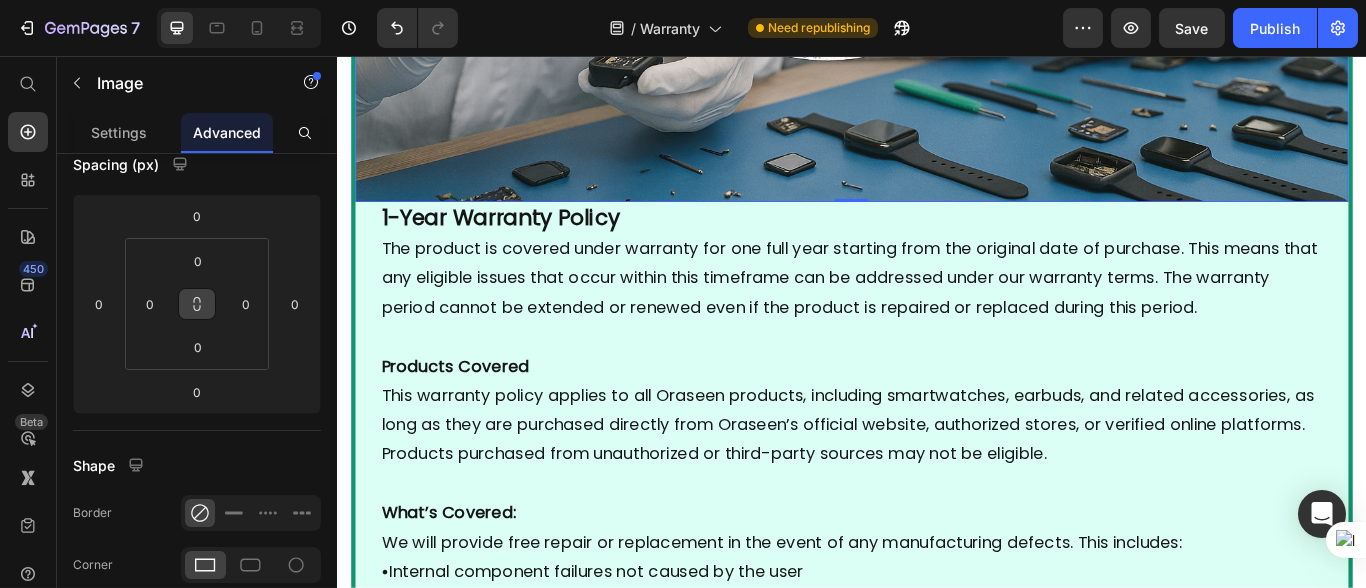 click at bounding box center (936, -160) 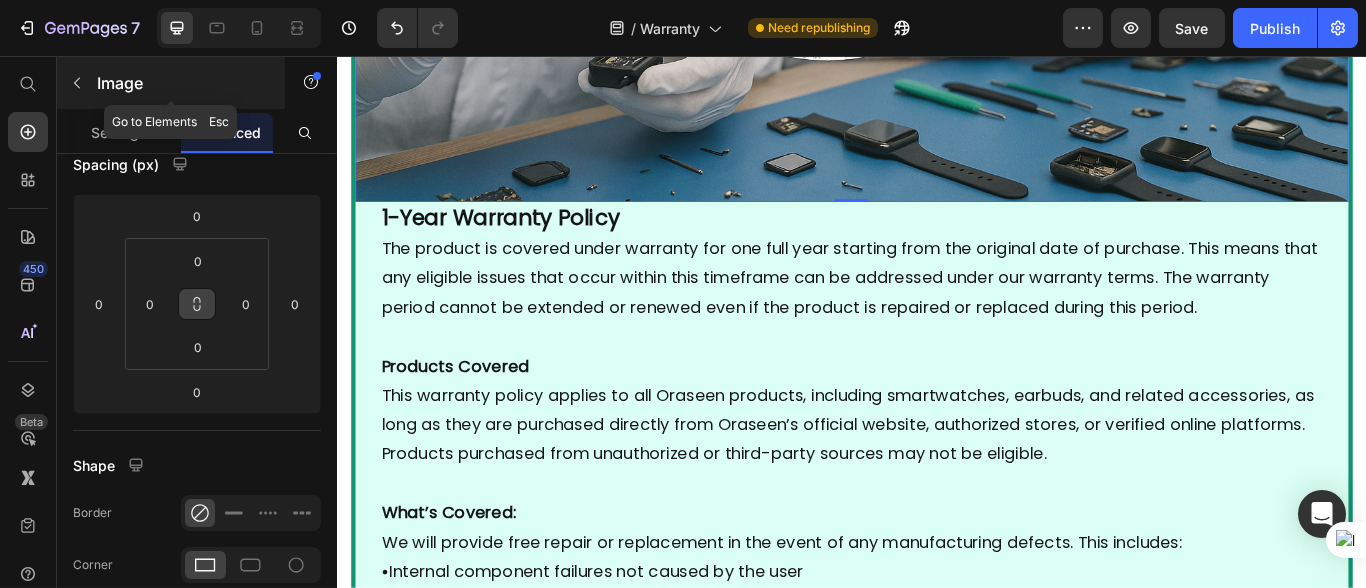 click 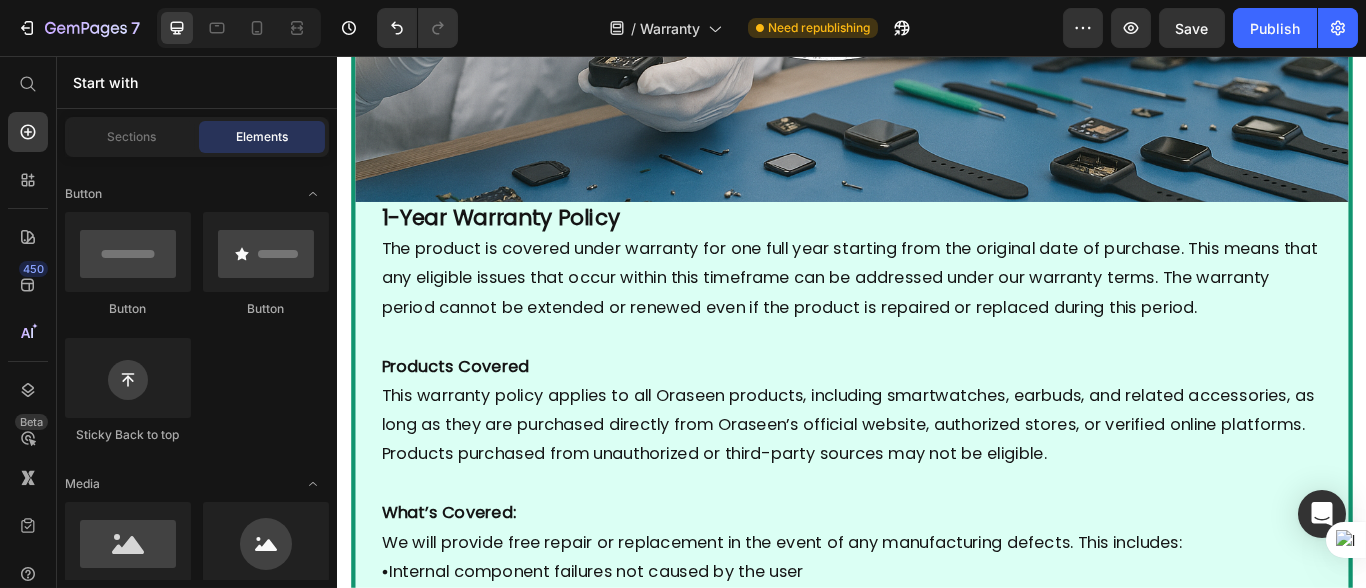 click at bounding box center (936, -160) 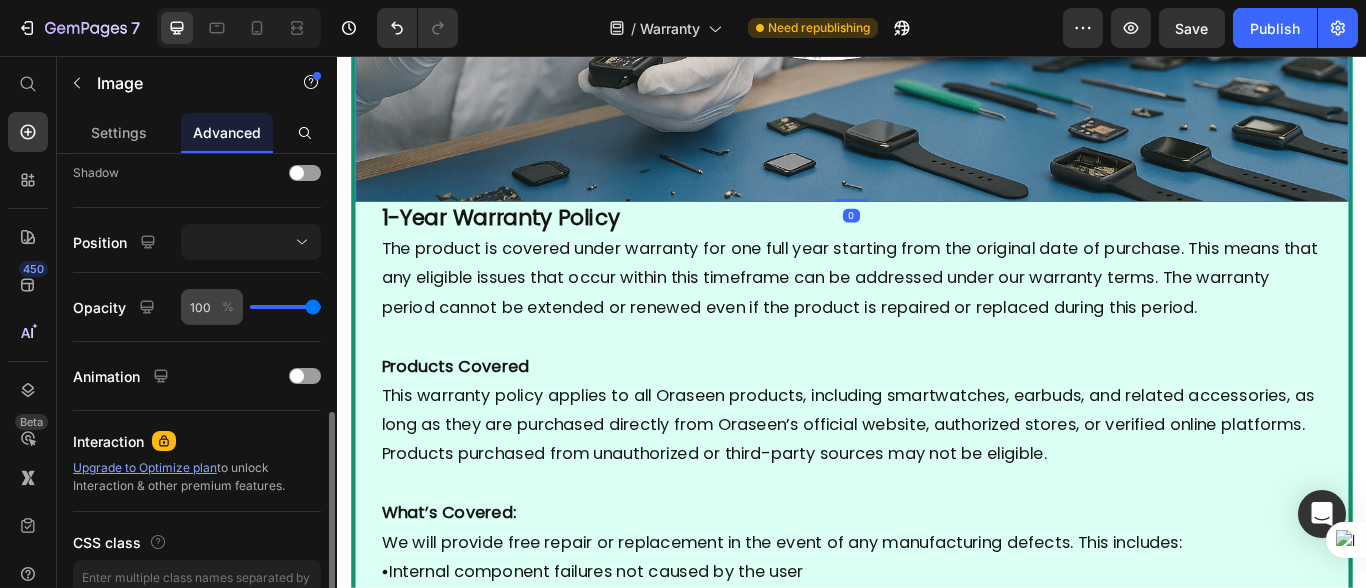 scroll, scrollTop: 554, scrollLeft: 0, axis: vertical 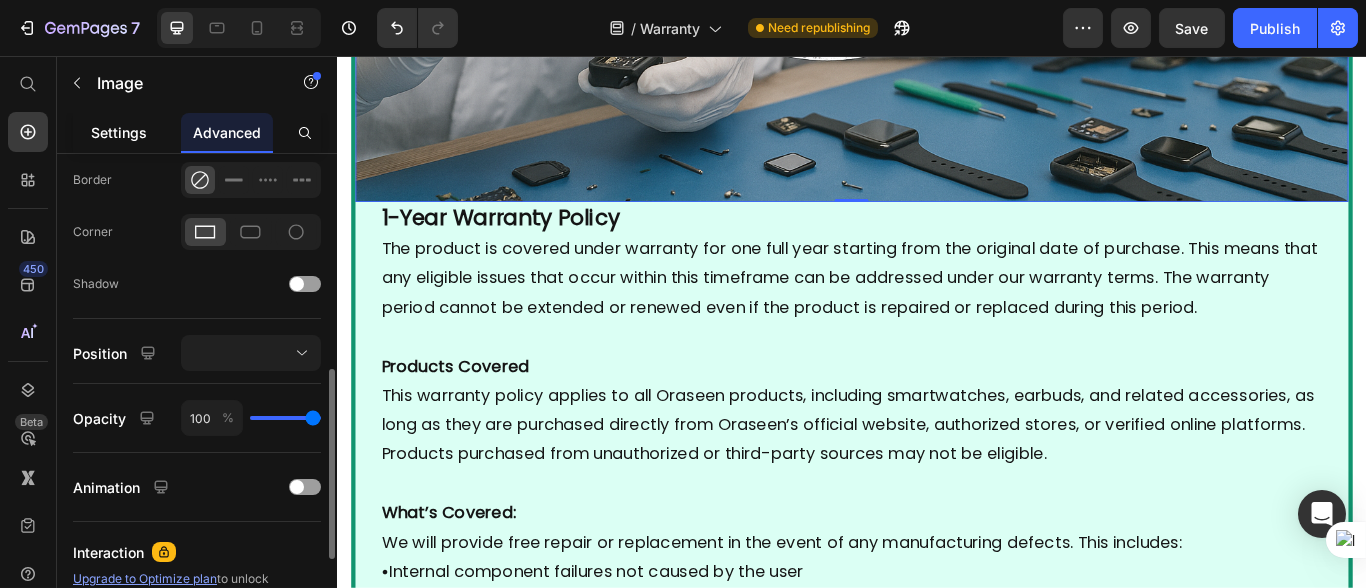 click on "Settings" at bounding box center [119, 132] 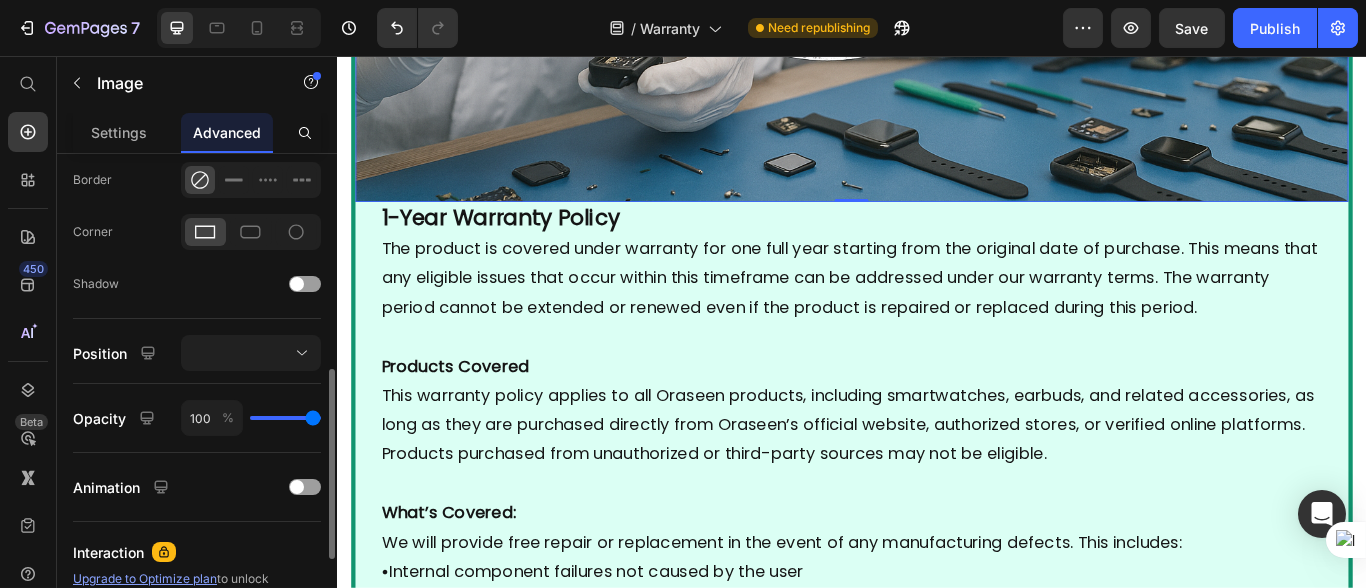 scroll, scrollTop: 0, scrollLeft: 0, axis: both 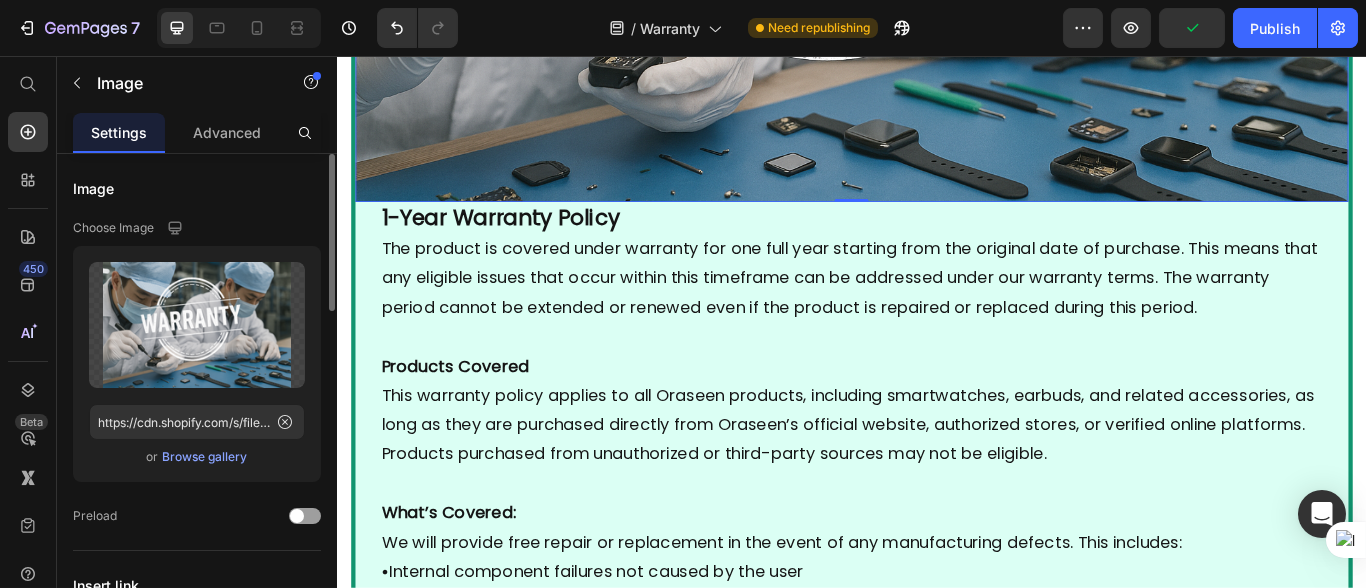 drag, startPoint x: 518, startPoint y: 204, endPoint x: 597, endPoint y: 315, distance: 136.24243 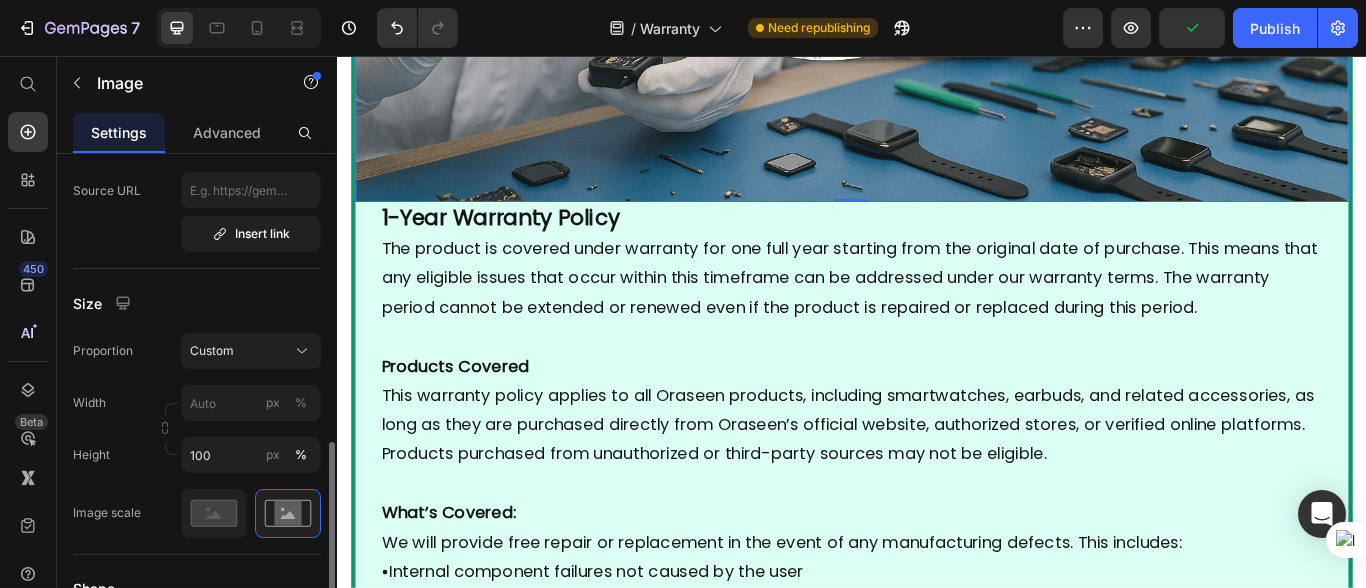 scroll, scrollTop: 554, scrollLeft: 0, axis: vertical 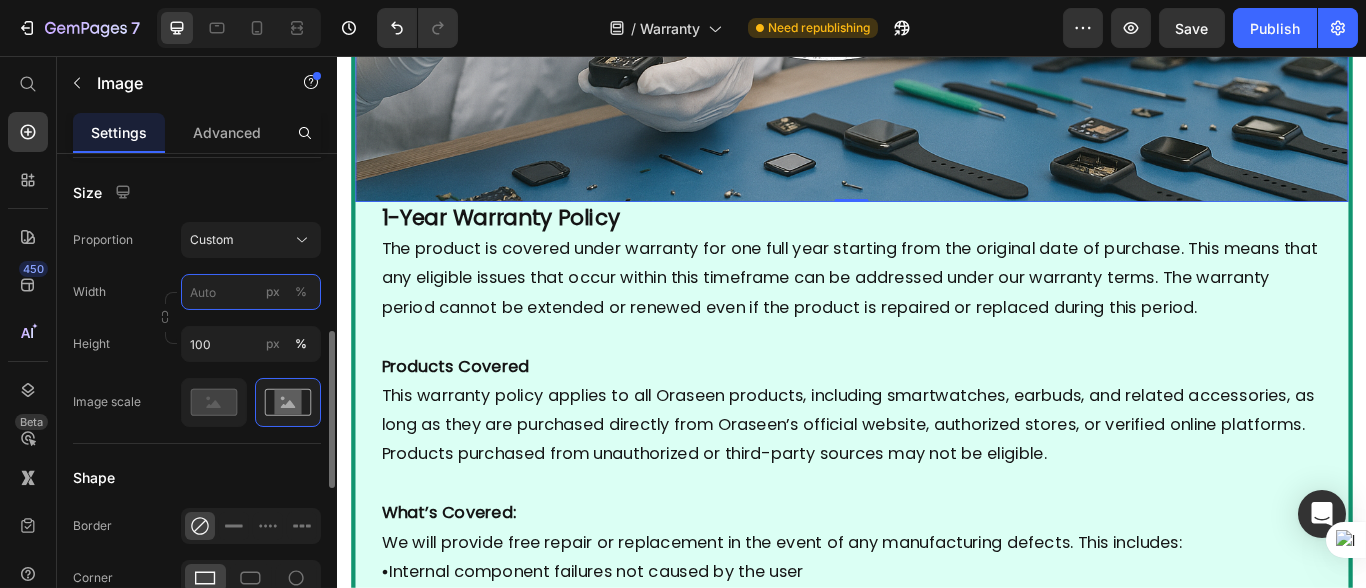 click on "px %" at bounding box center [251, 292] 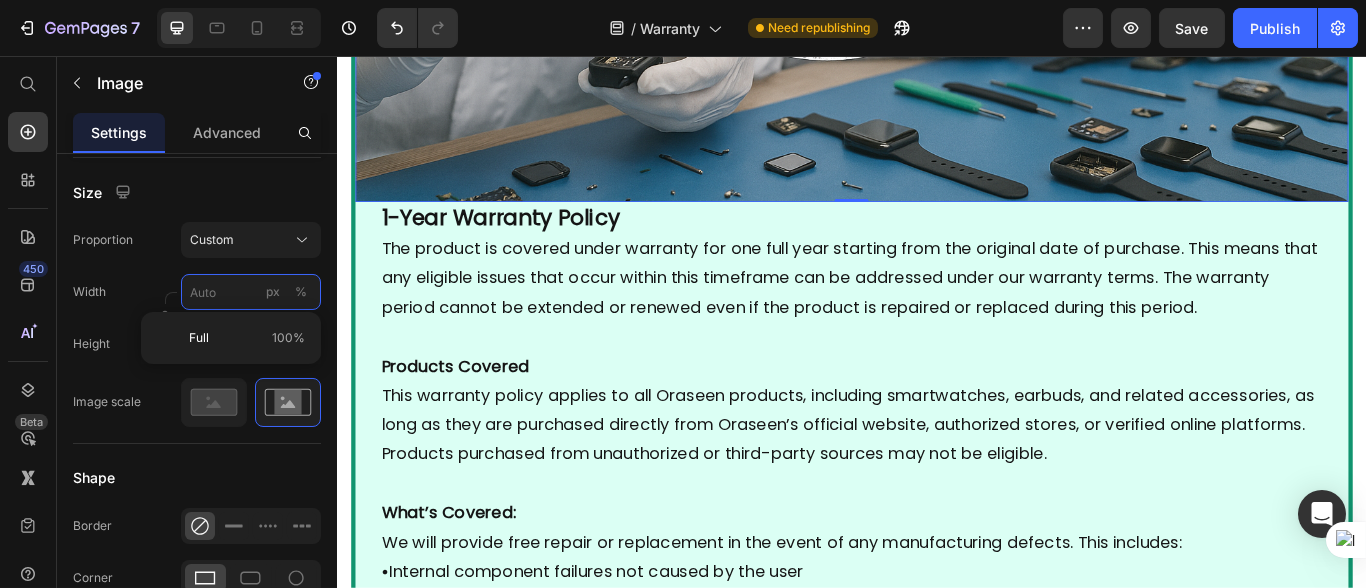 type on "9" 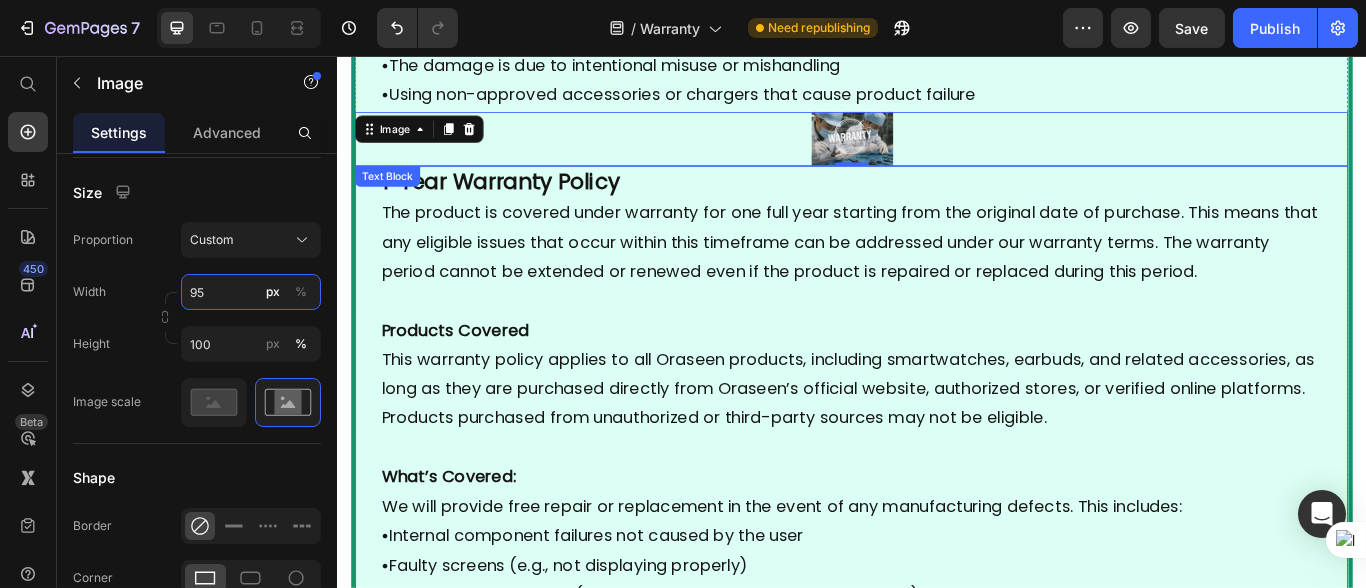 scroll, scrollTop: 2953, scrollLeft: 0, axis: vertical 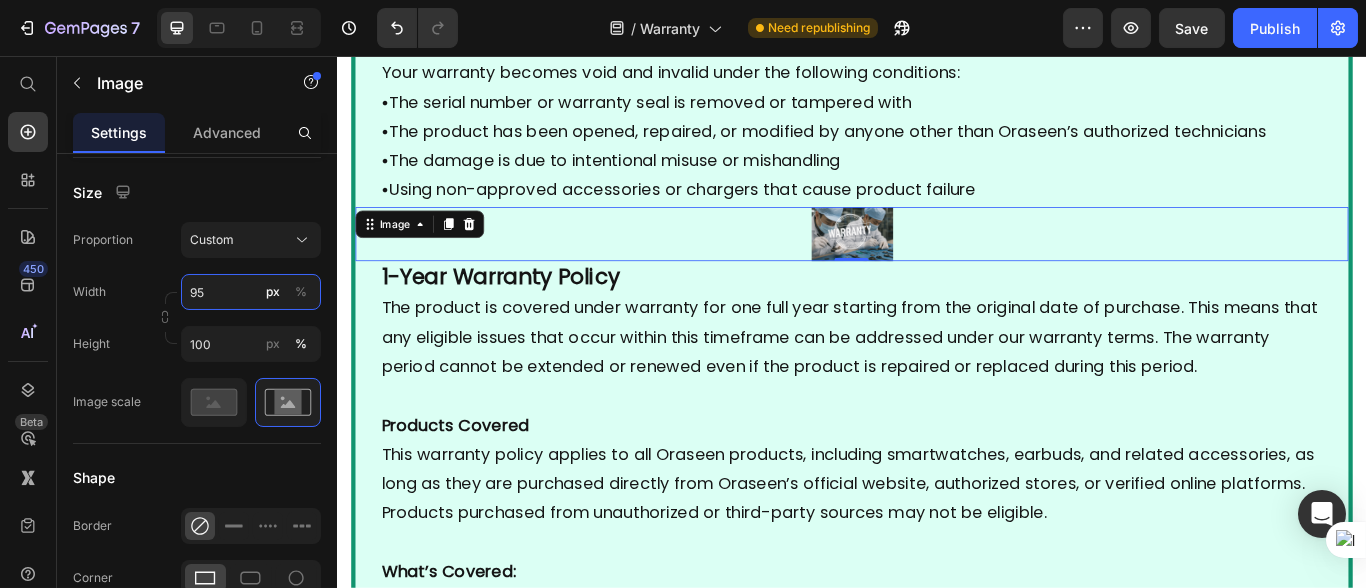 type on "9" 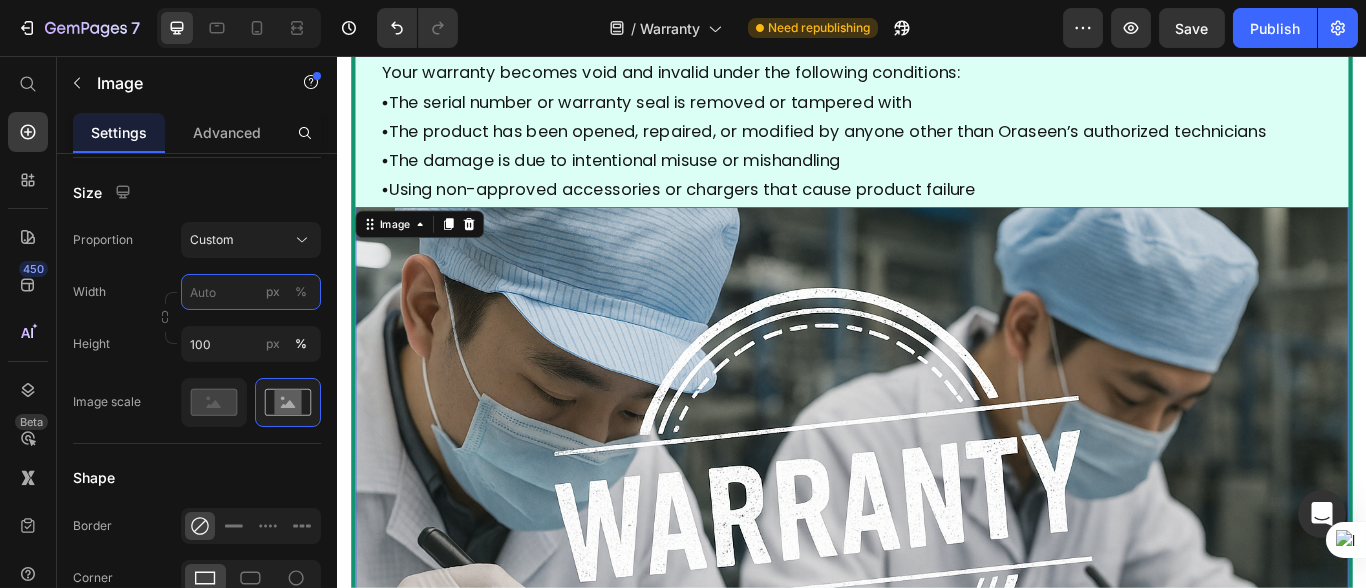 type on "5" 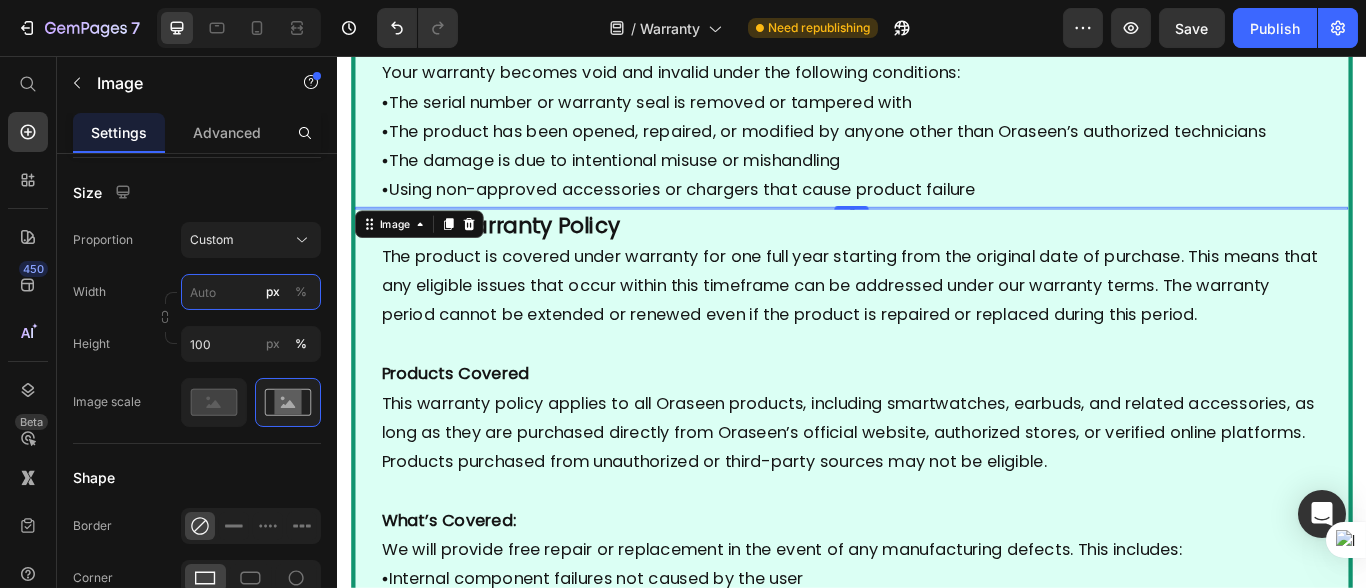 type on "5" 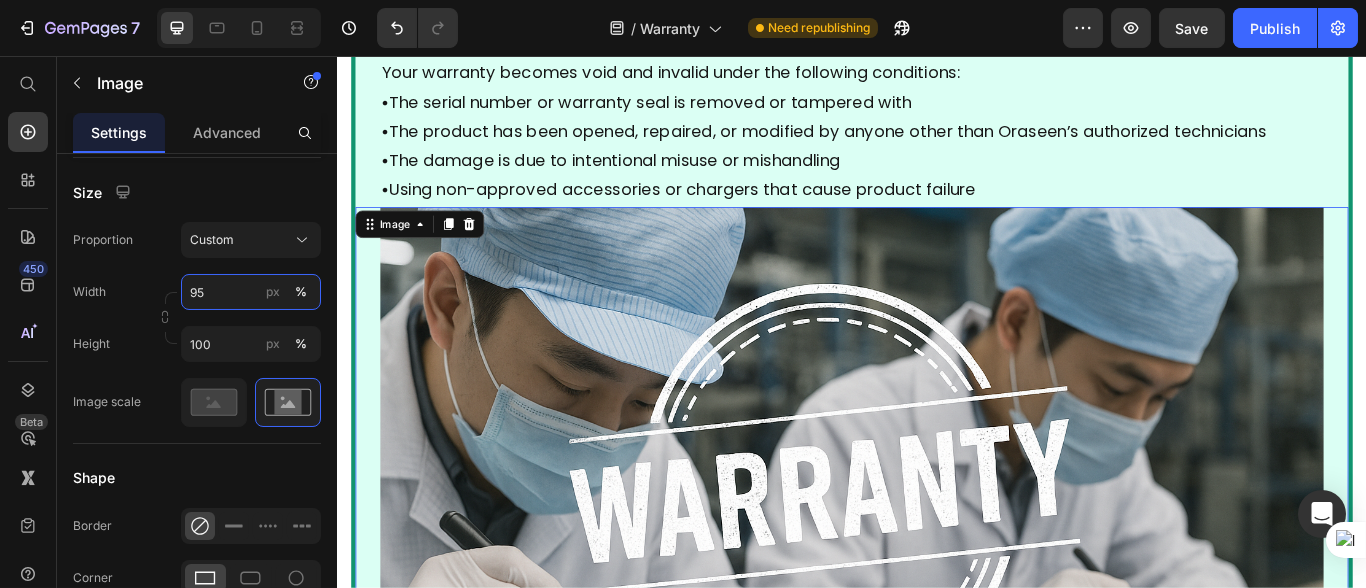 type on "9" 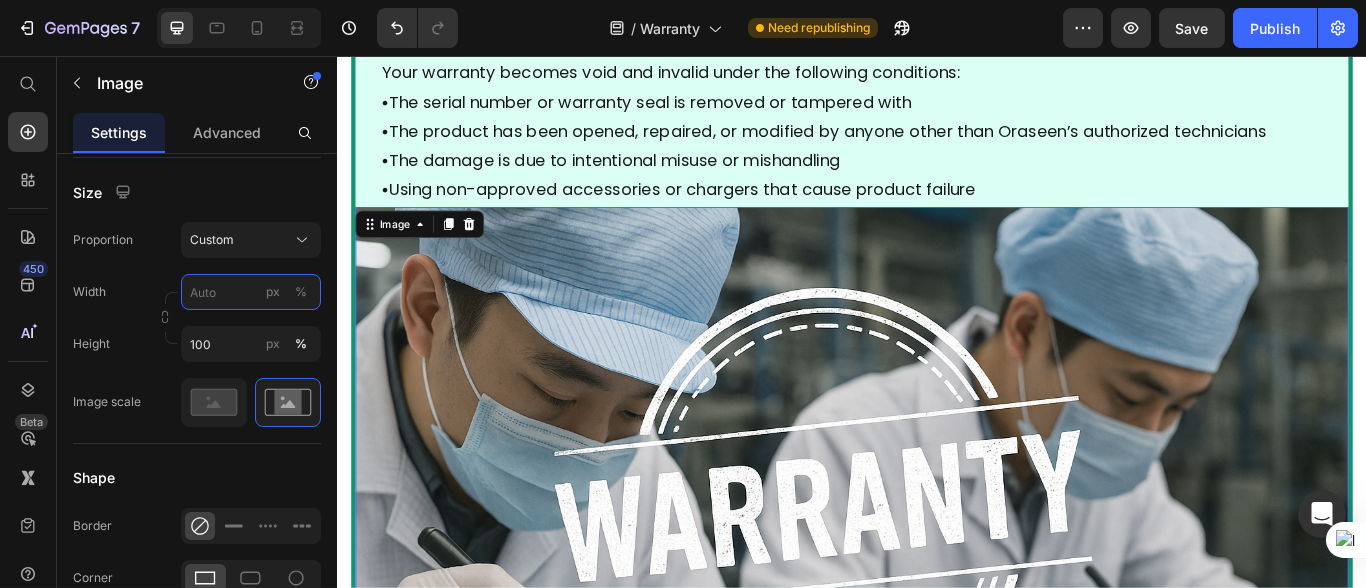 type on "5" 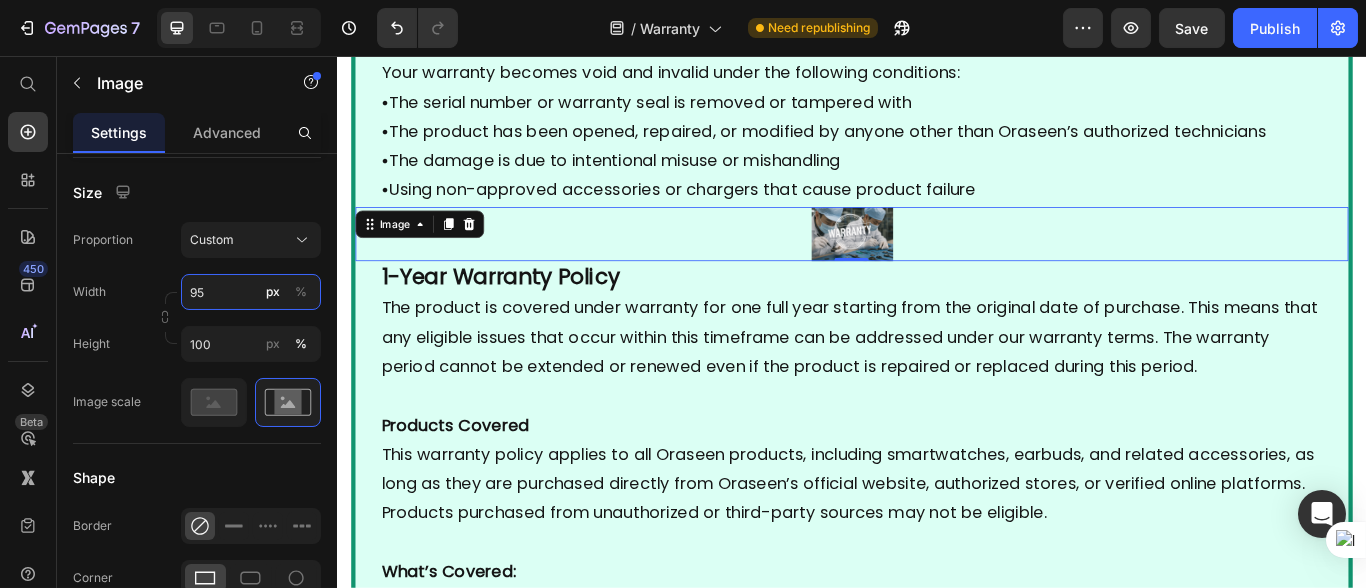type on "95" 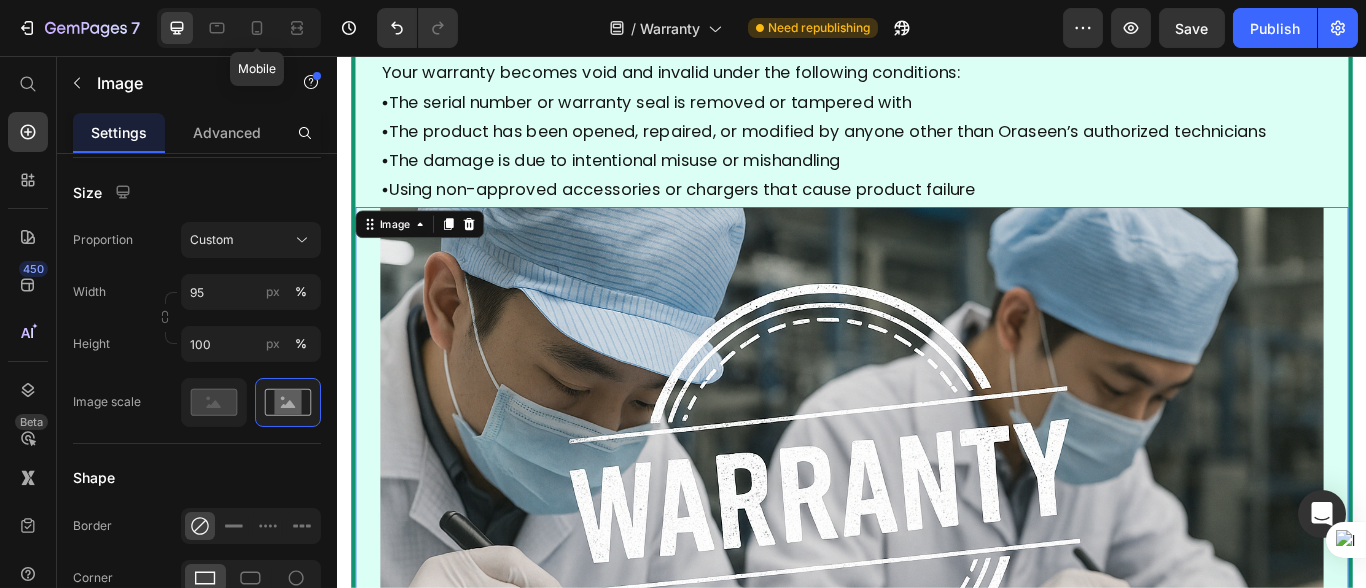 click 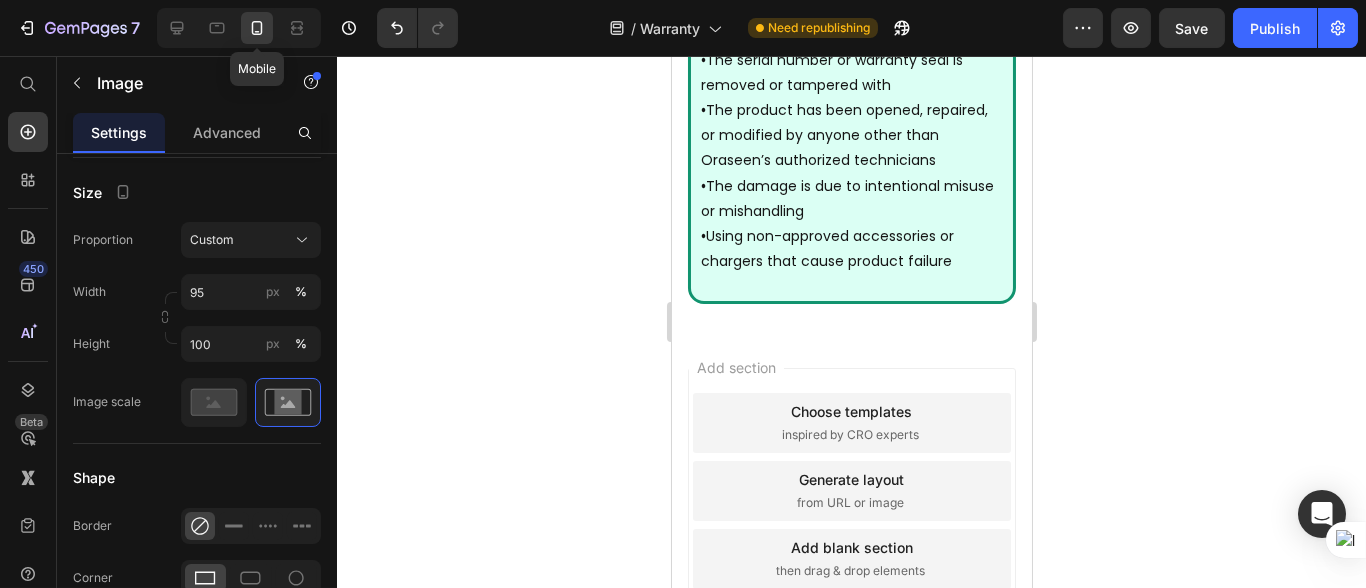 click 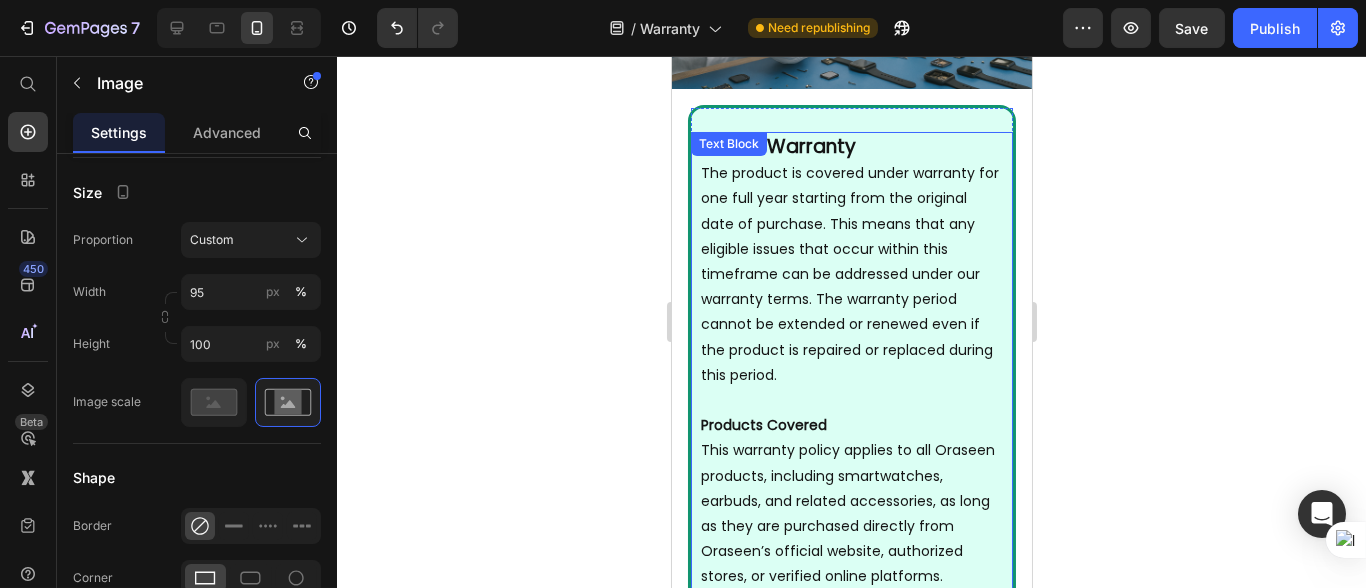 scroll, scrollTop: 0, scrollLeft: 0, axis: both 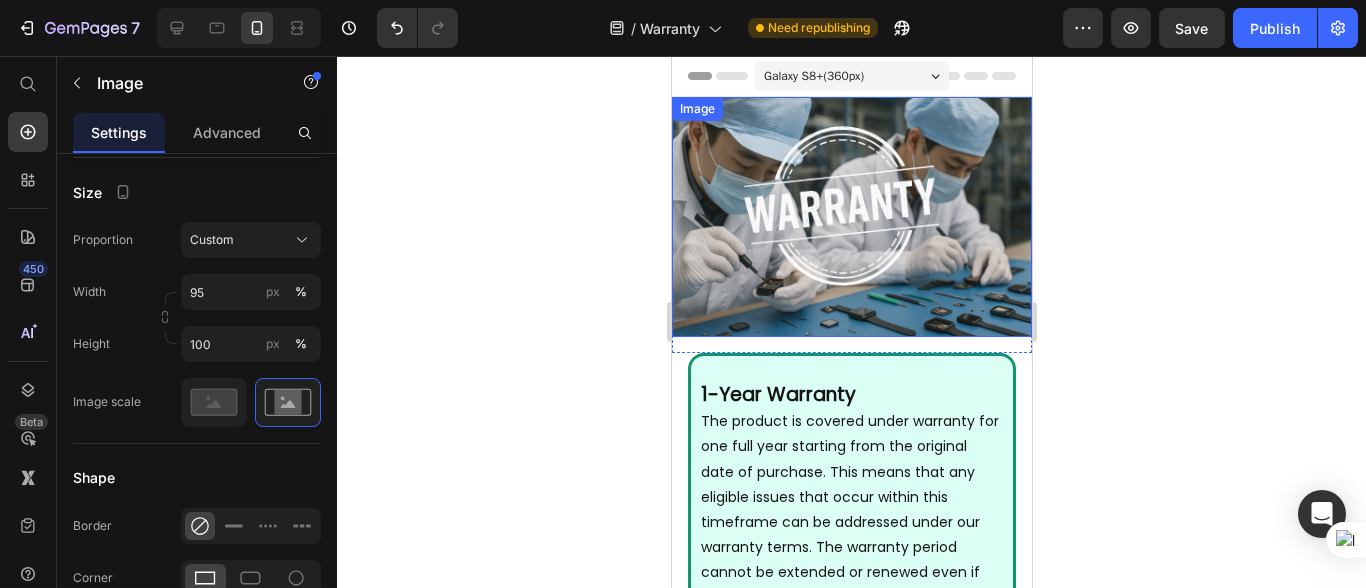 click 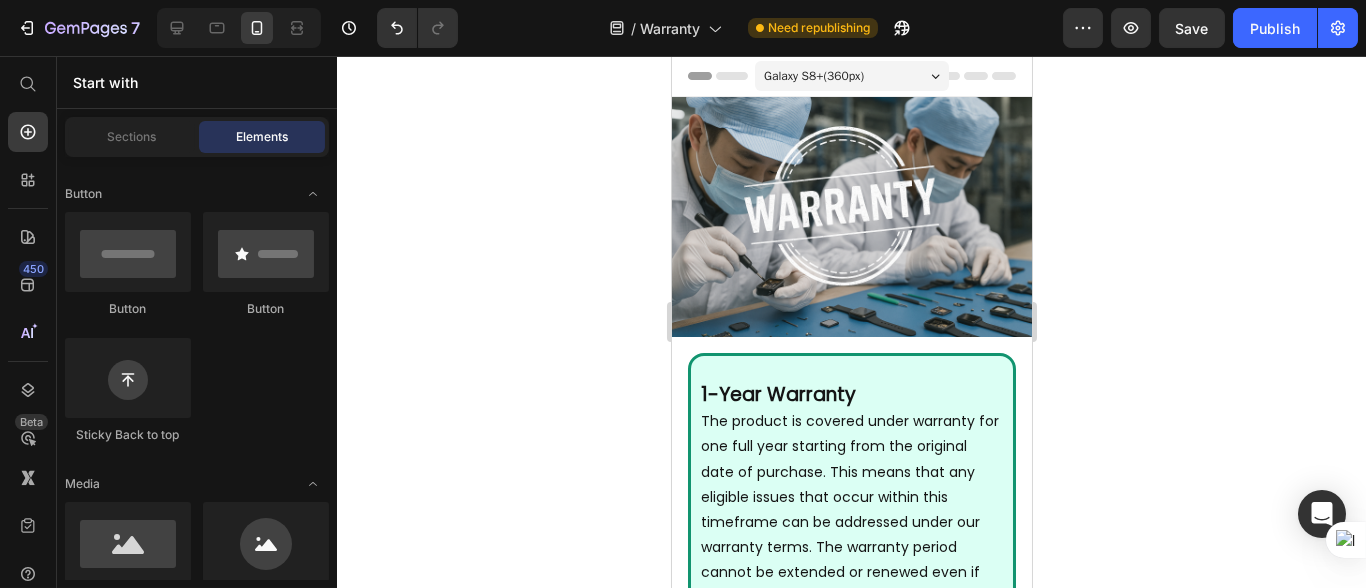 click 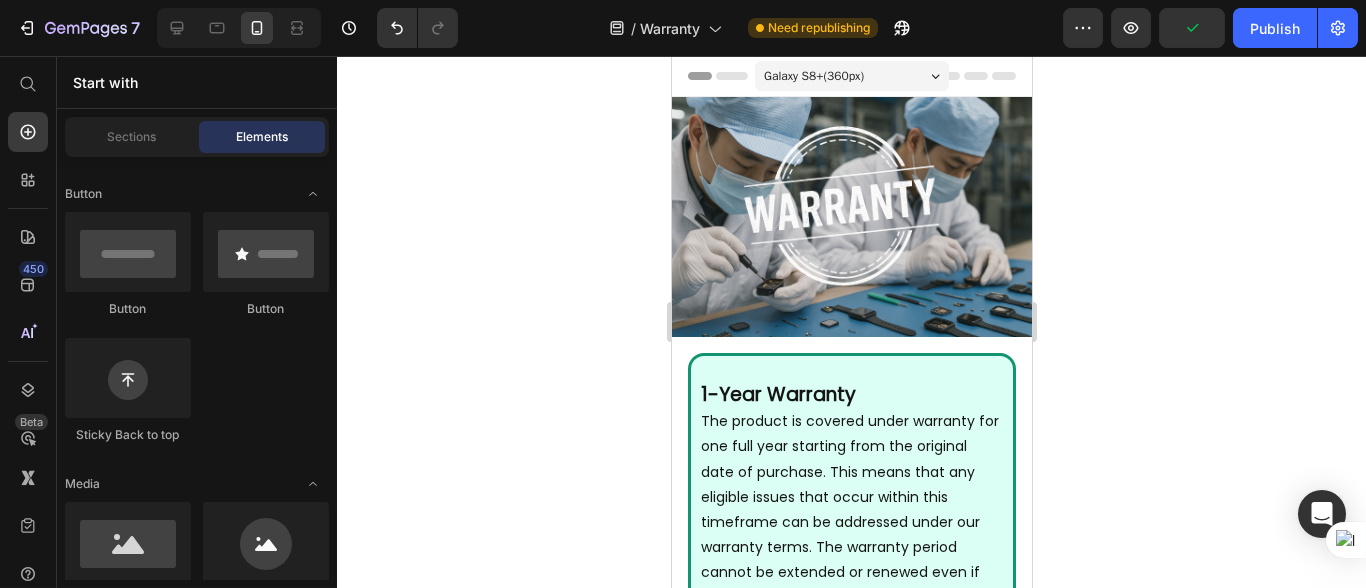 click 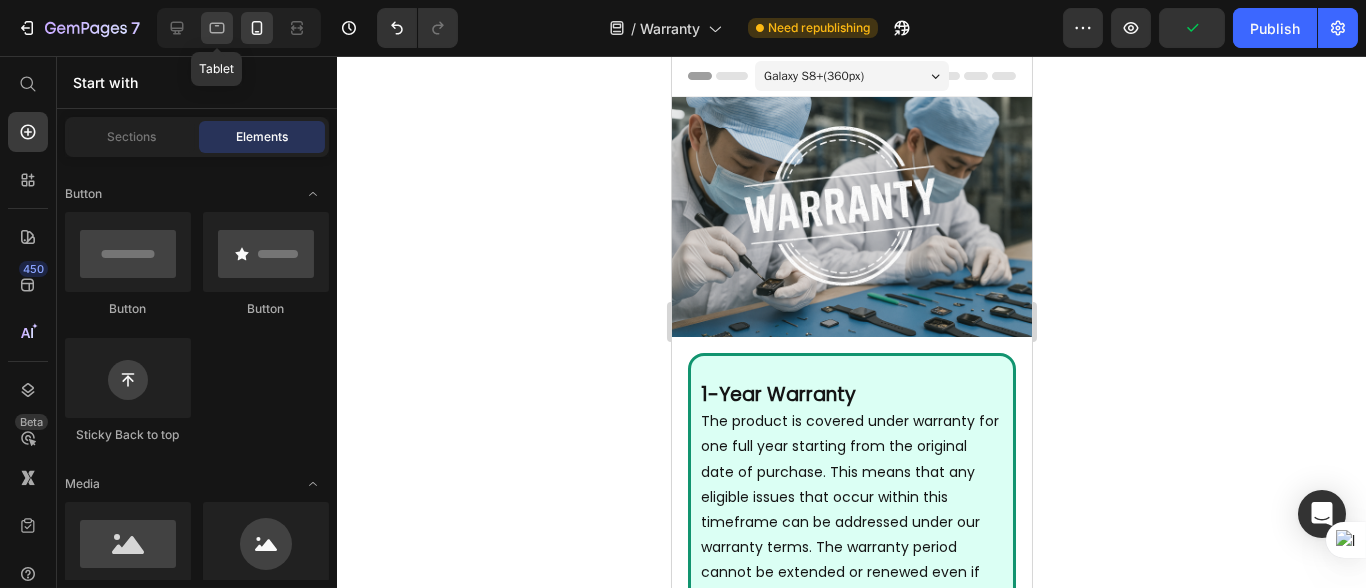 click 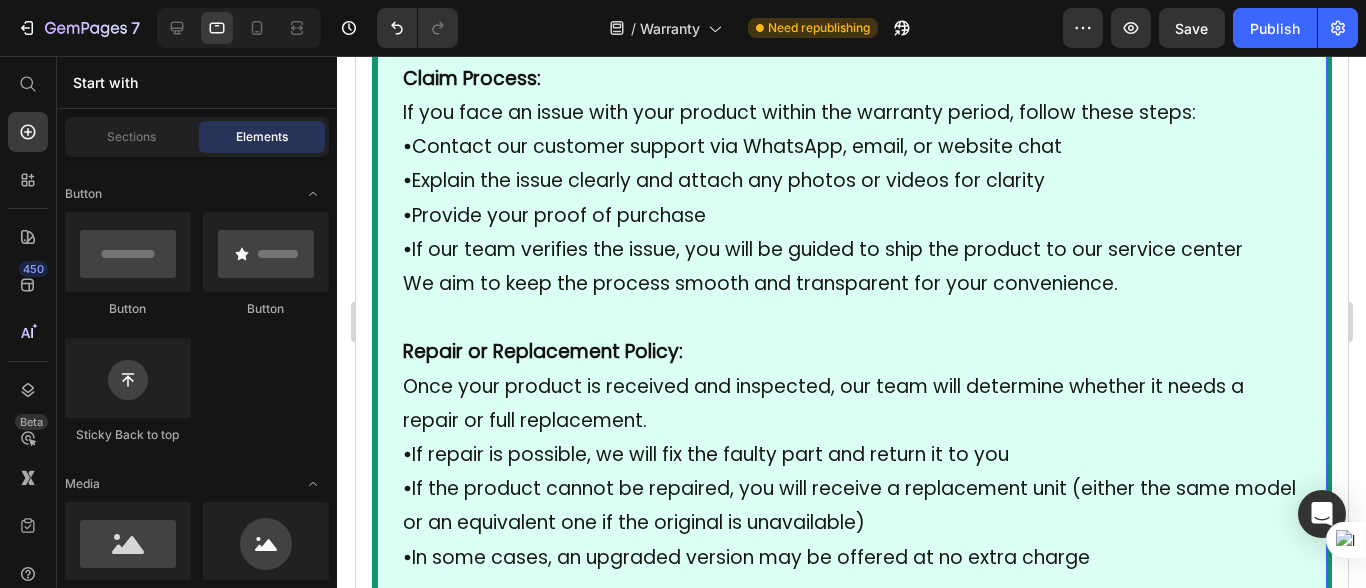 scroll, scrollTop: 4555, scrollLeft: 0, axis: vertical 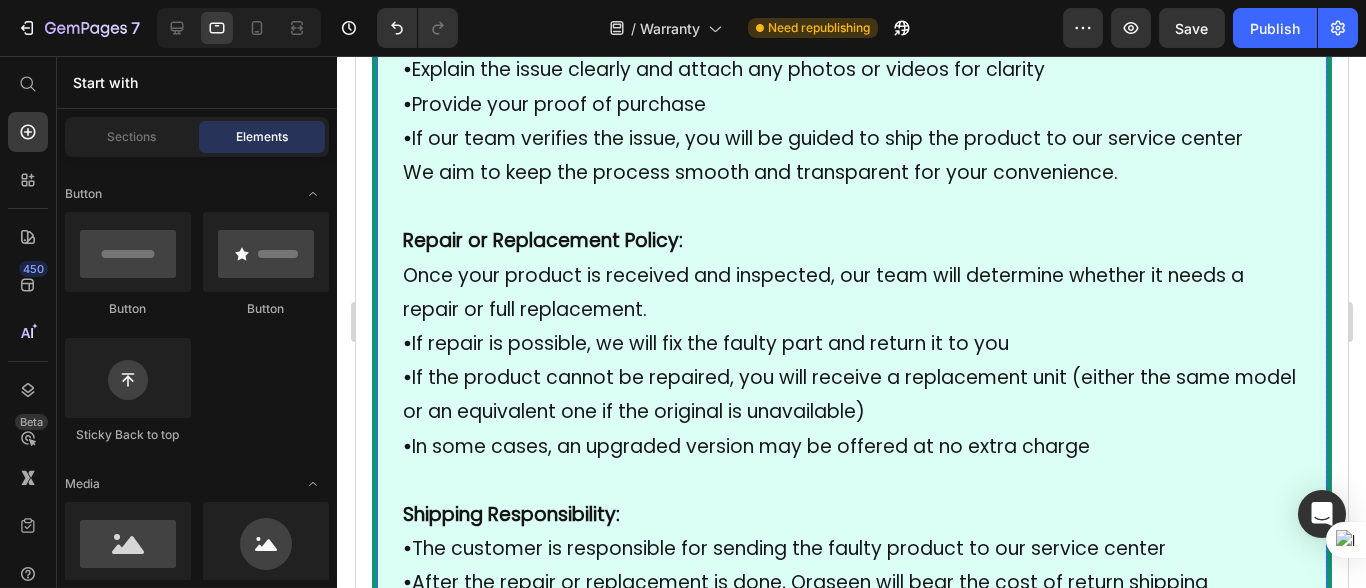 click on "Repair or Replacement Policy:" at bounding box center [542, 240] 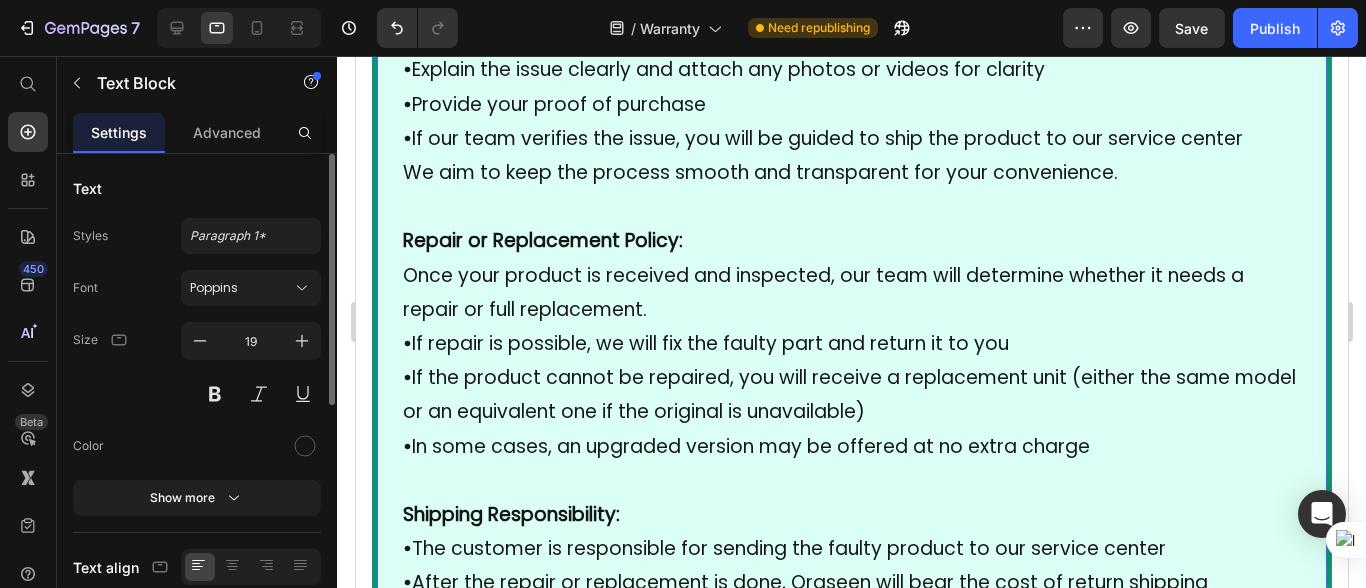 click on "Repair or Replacement Policy:" at bounding box center [542, 240] 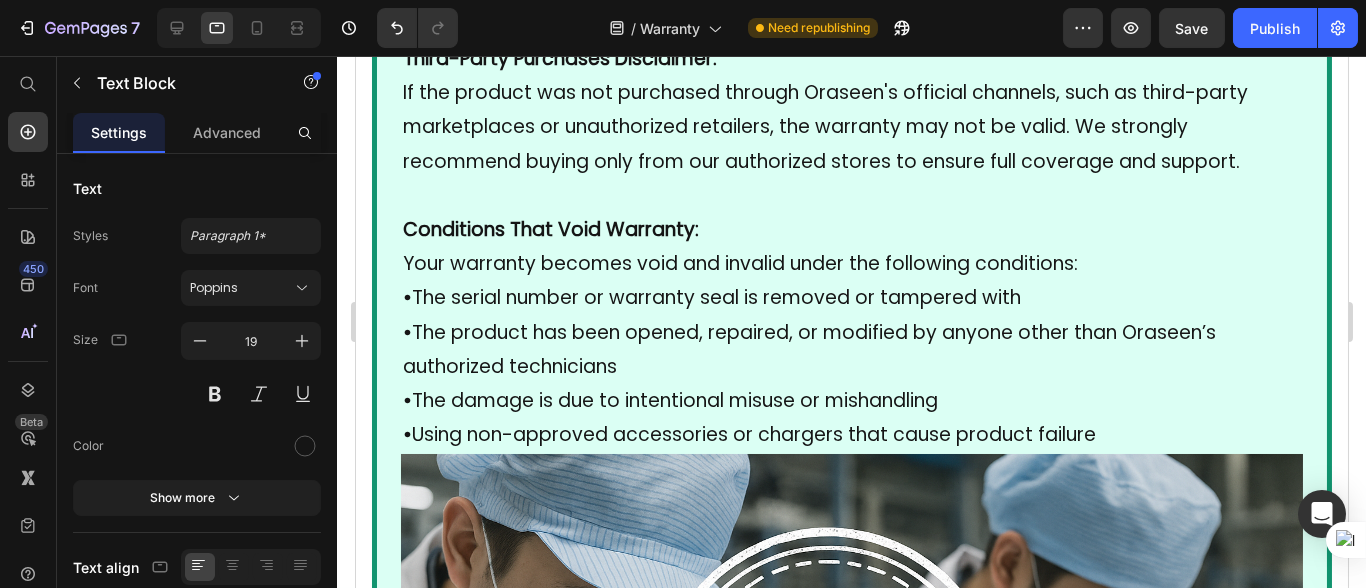 scroll, scrollTop: 1910, scrollLeft: 0, axis: vertical 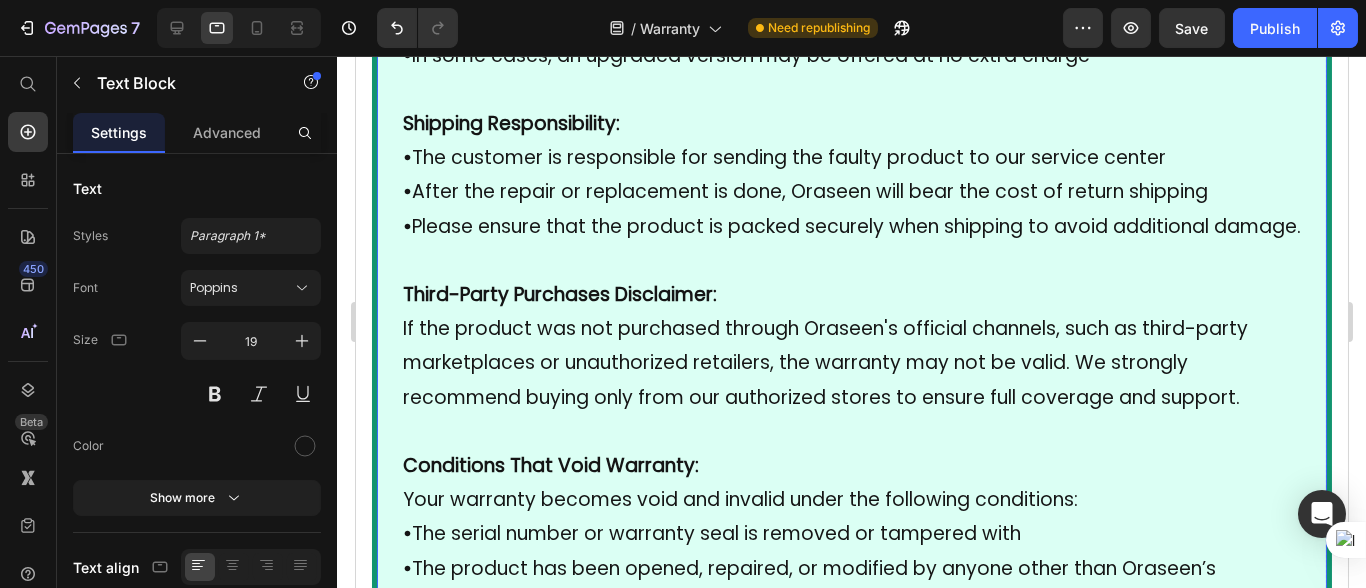 drag, startPoint x: 404, startPoint y: 265, endPoint x: 434, endPoint y: 479, distance: 216.09258 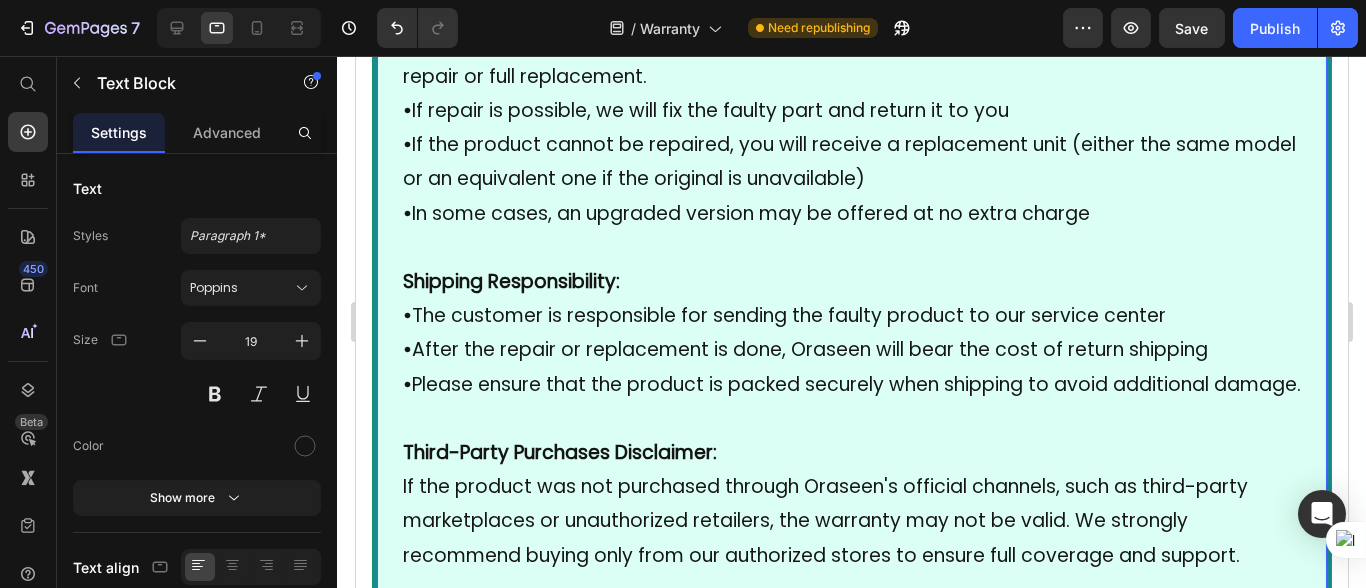 scroll, scrollTop: 2805, scrollLeft: 0, axis: vertical 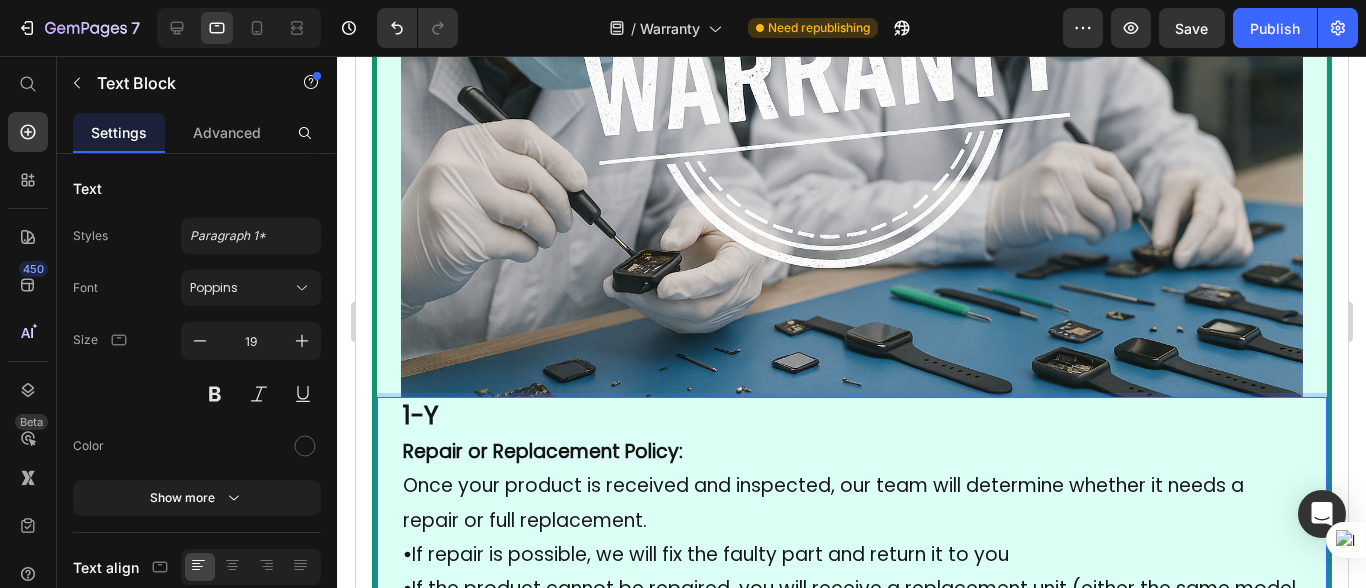 click on "Repair or Replacement Policy:" at bounding box center (542, 451) 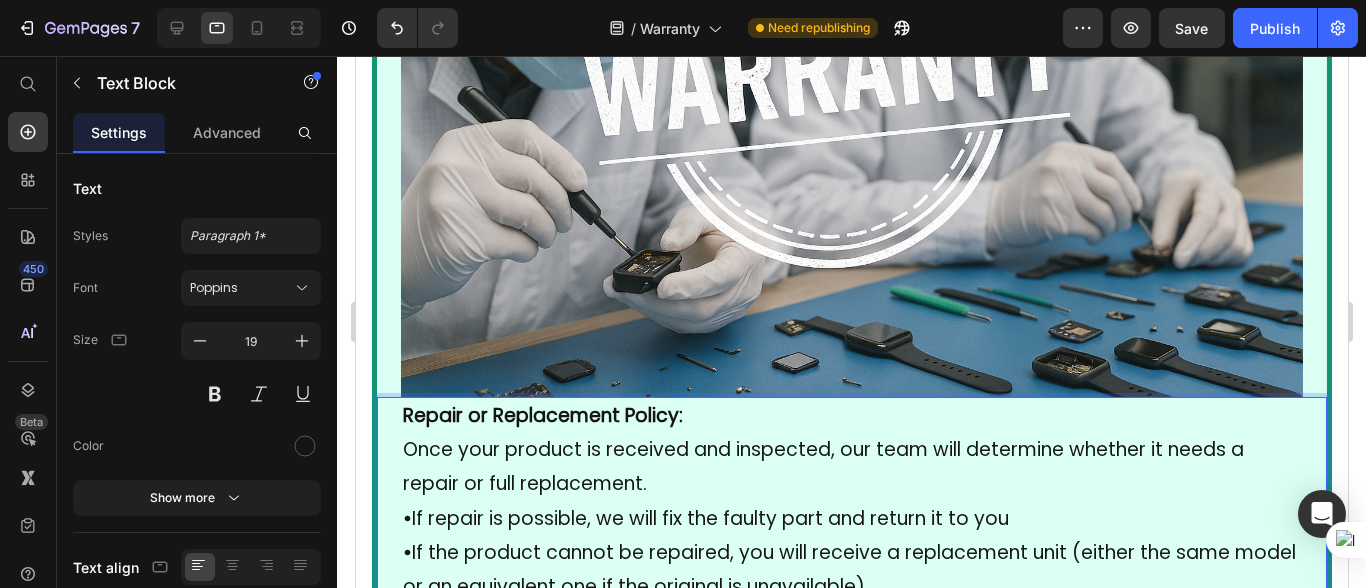 click on "Repair or Replacement Policy:" at bounding box center (542, 415) 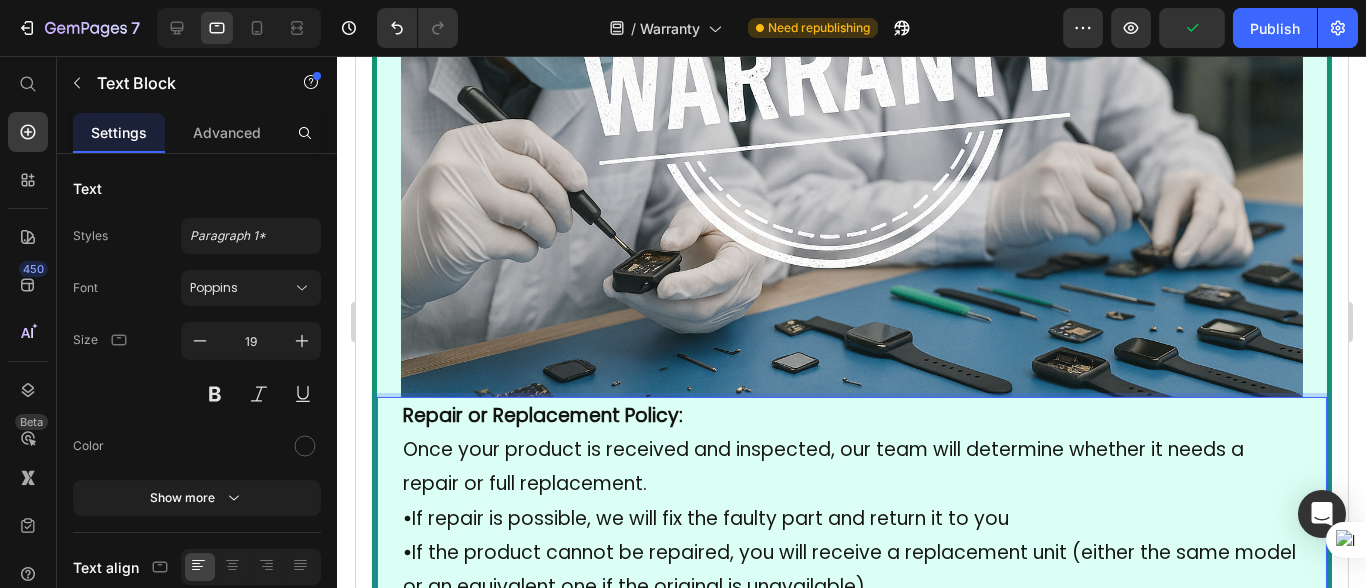 click on "Repair or Replacement Policy:" at bounding box center (542, 415) 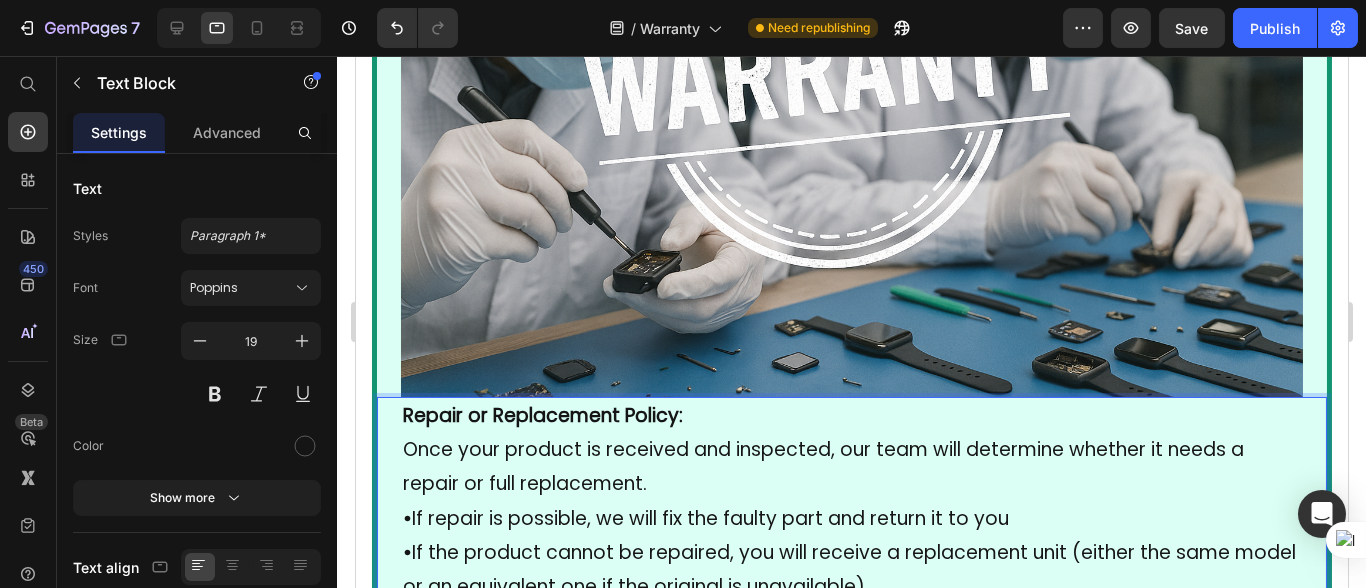 click on "Repair or Replacement Policy:" at bounding box center [542, 415] 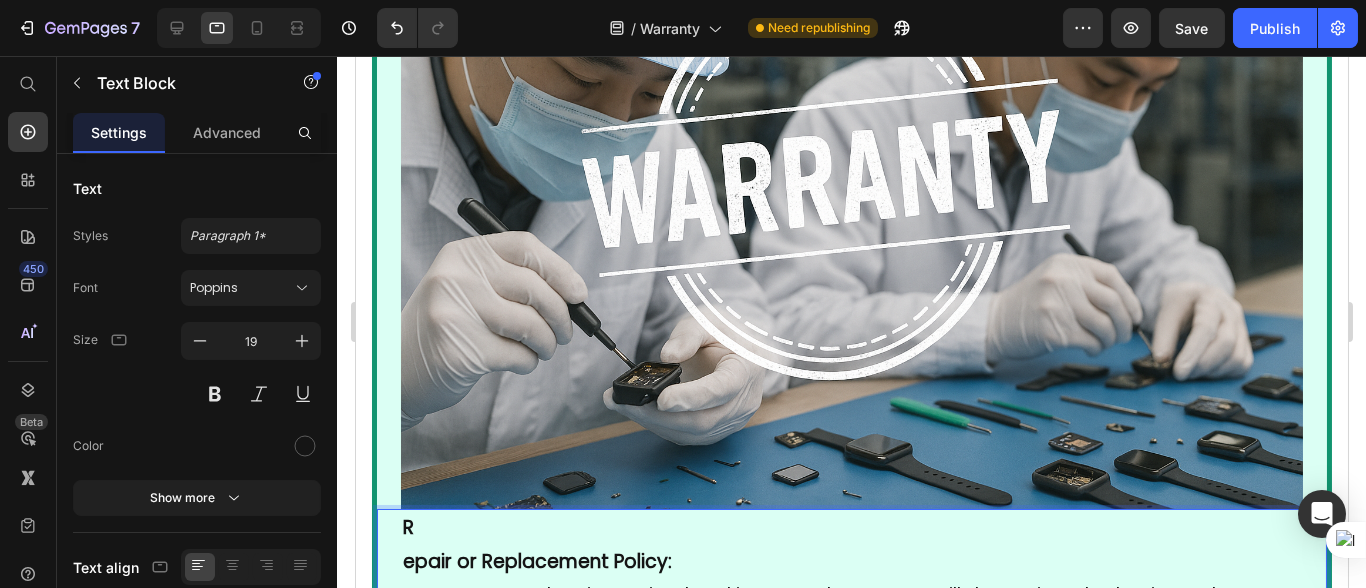 scroll, scrollTop: 2805, scrollLeft: 0, axis: vertical 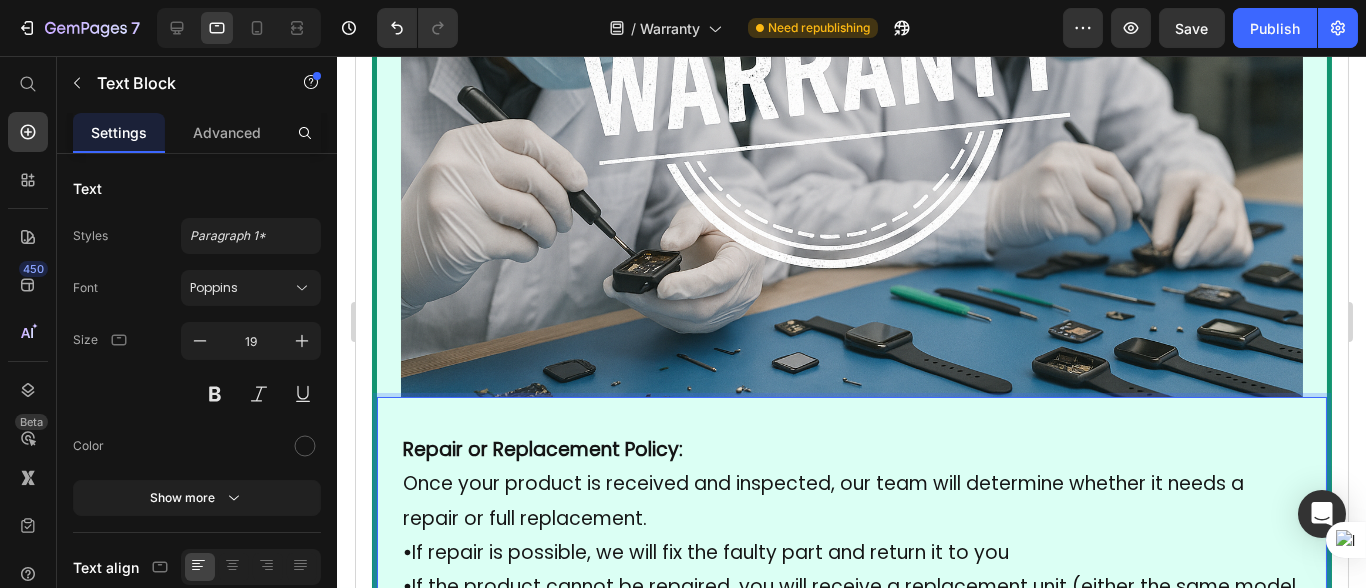 click on "Repair or Replacement Policy:" at bounding box center (542, 449) 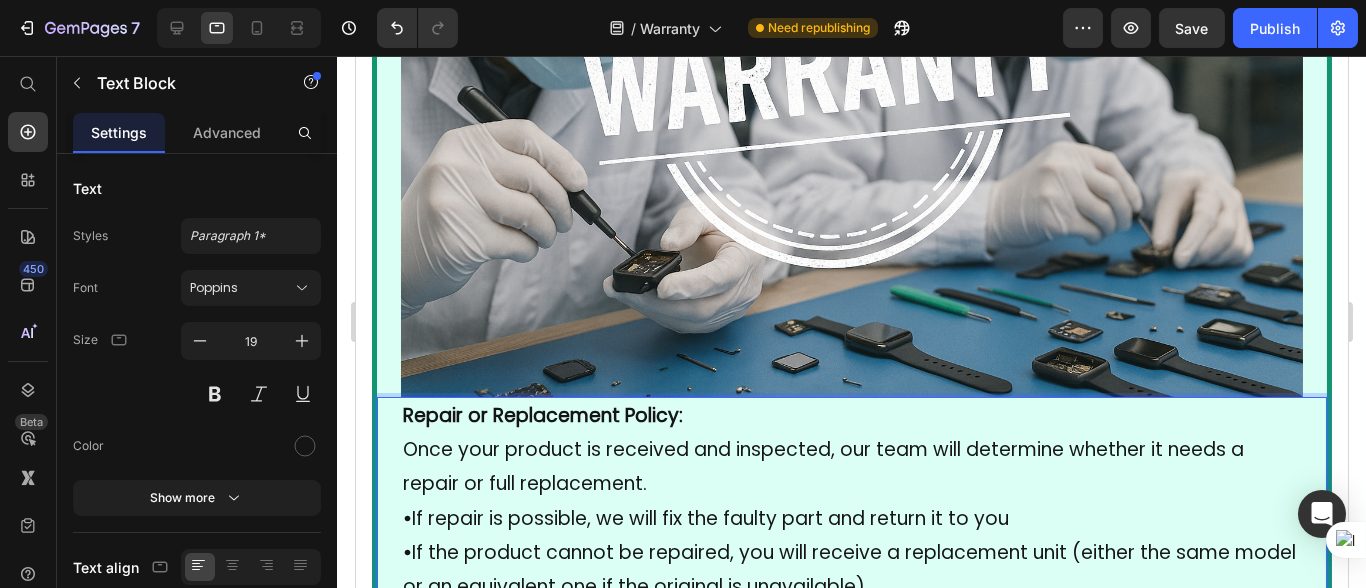 click on "Repair or Replacement Policy:" at bounding box center (542, 415) 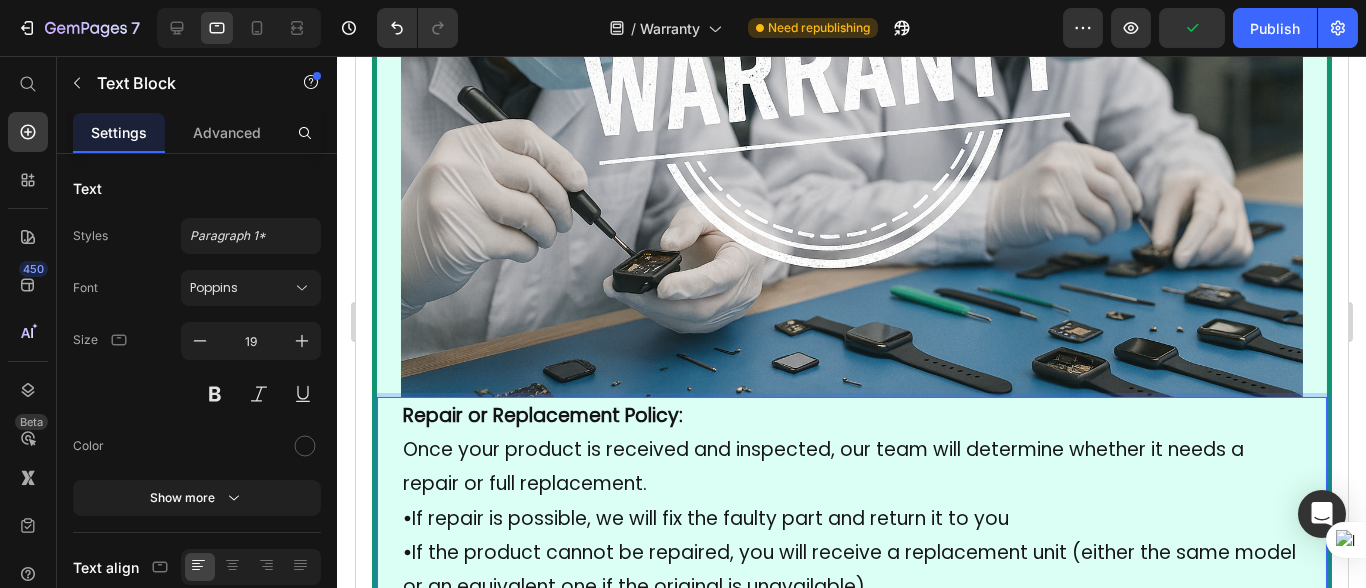 click on "Repair or Replacement Policy:" at bounding box center [542, 415] 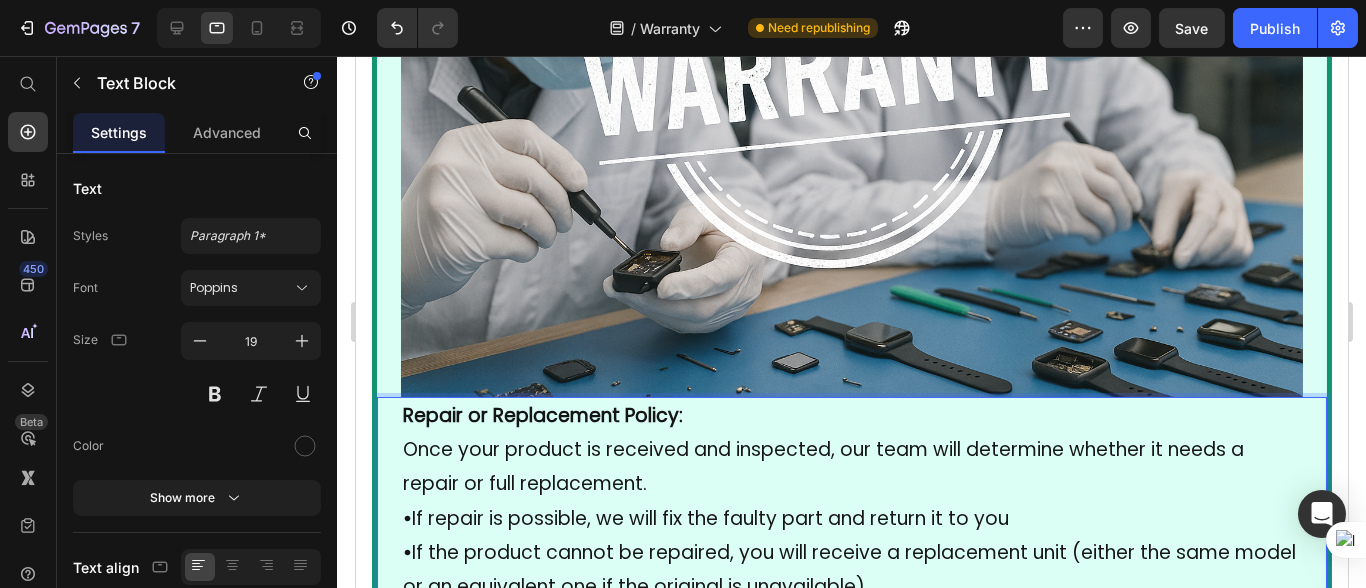 click on "Repair or Replacement Policy:" at bounding box center (542, 415) 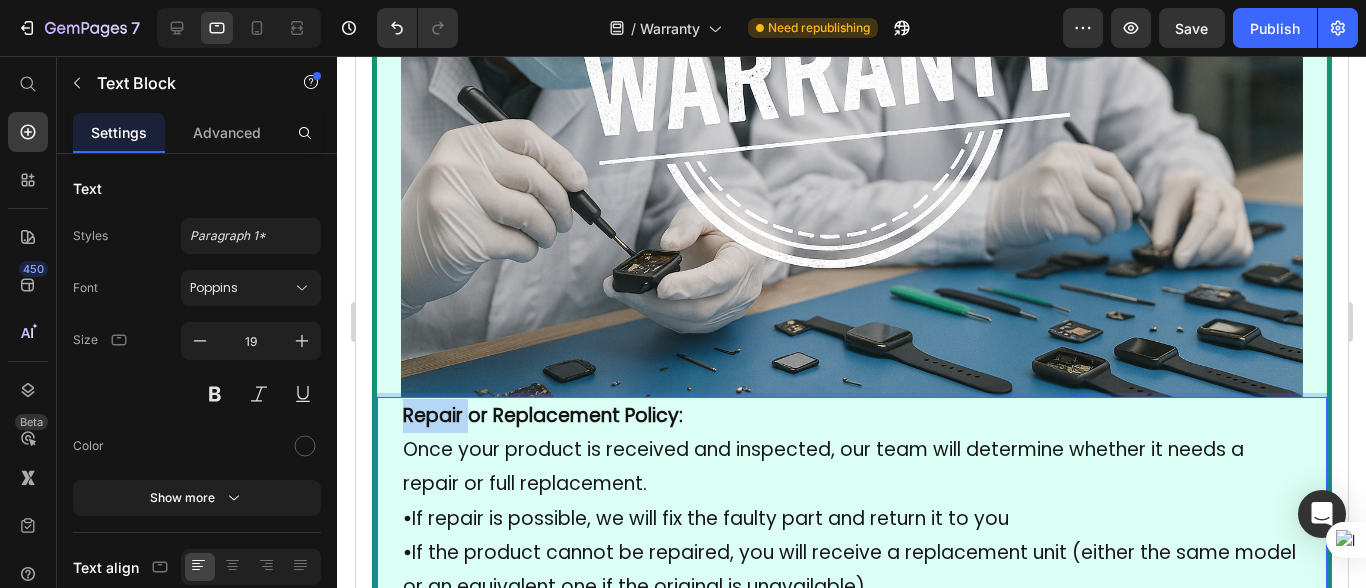 click on "Repair or Replacement Policy:" at bounding box center [542, 415] 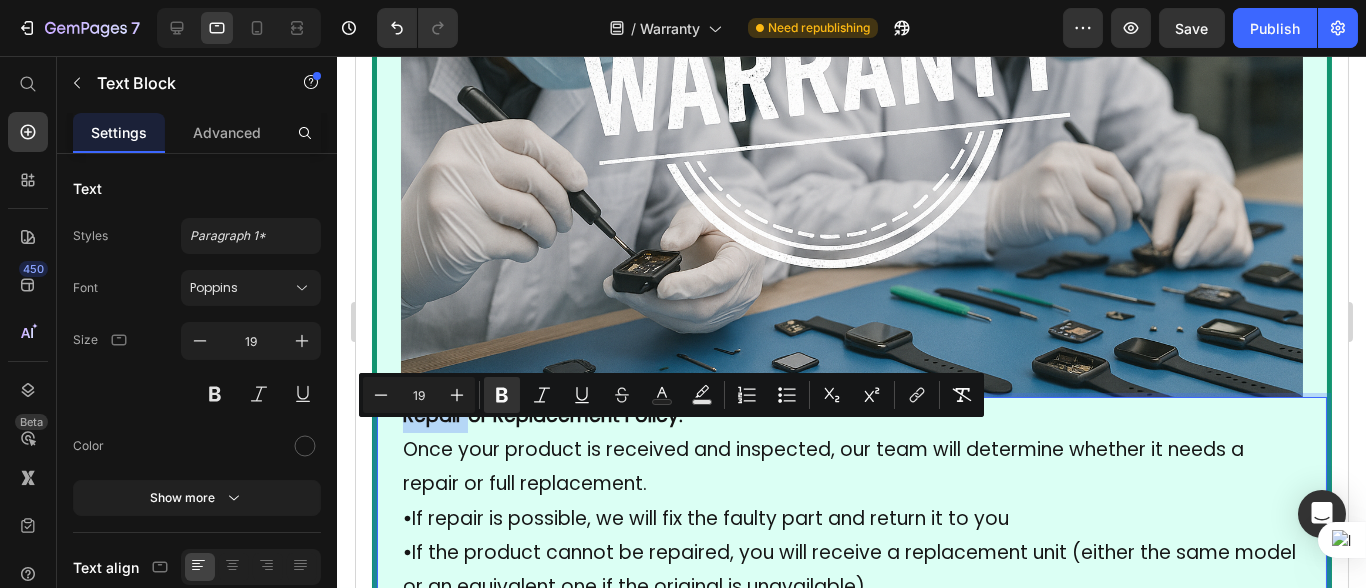 click on "Repair or Replacement Policy:" at bounding box center [542, 415] 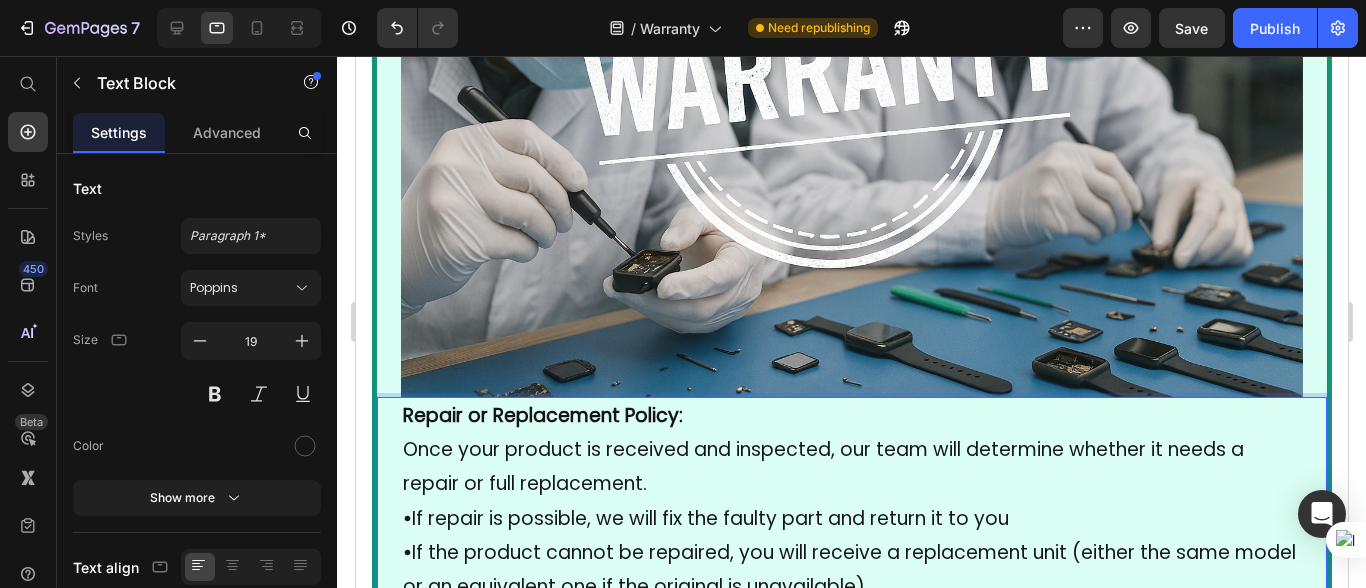 click on "Repair or Replacement Policy:" at bounding box center [542, 415] 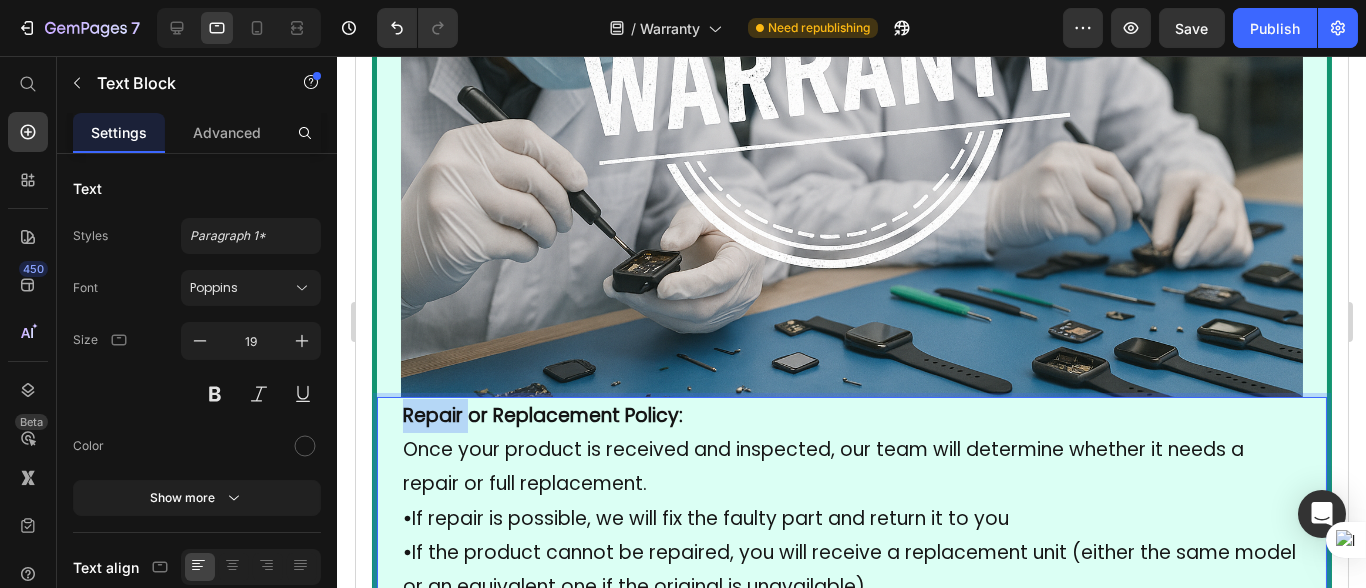 click on "Repair or Replacement Policy:" at bounding box center [542, 415] 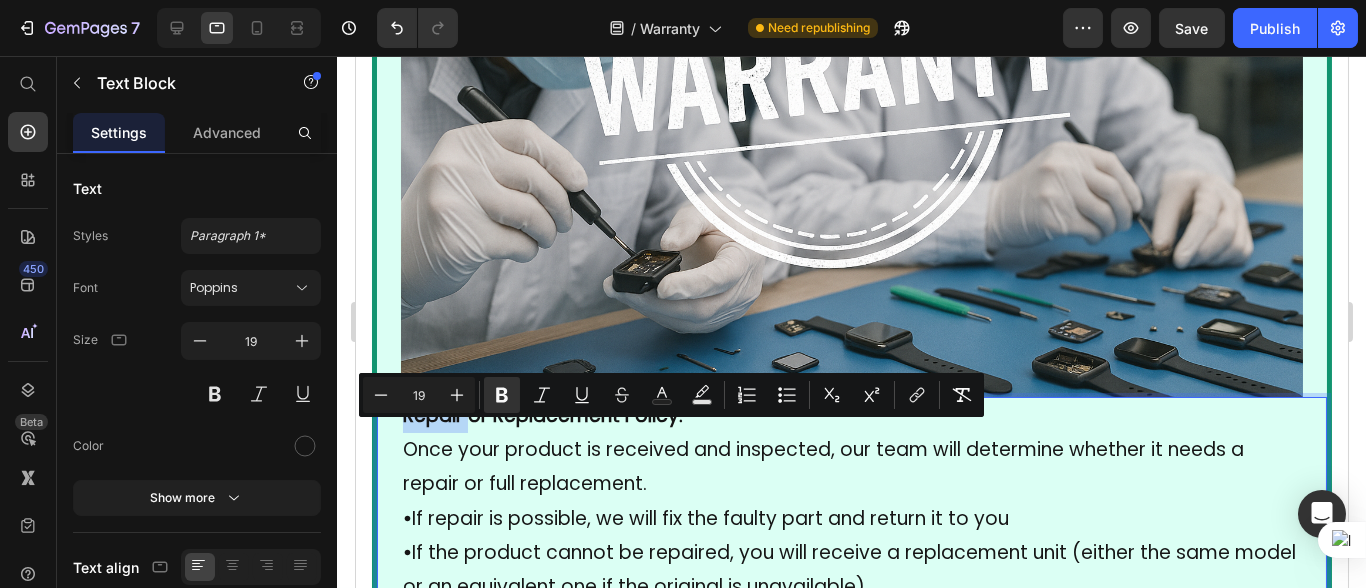 click on "Repair or Replacement Policy:" at bounding box center (542, 415) 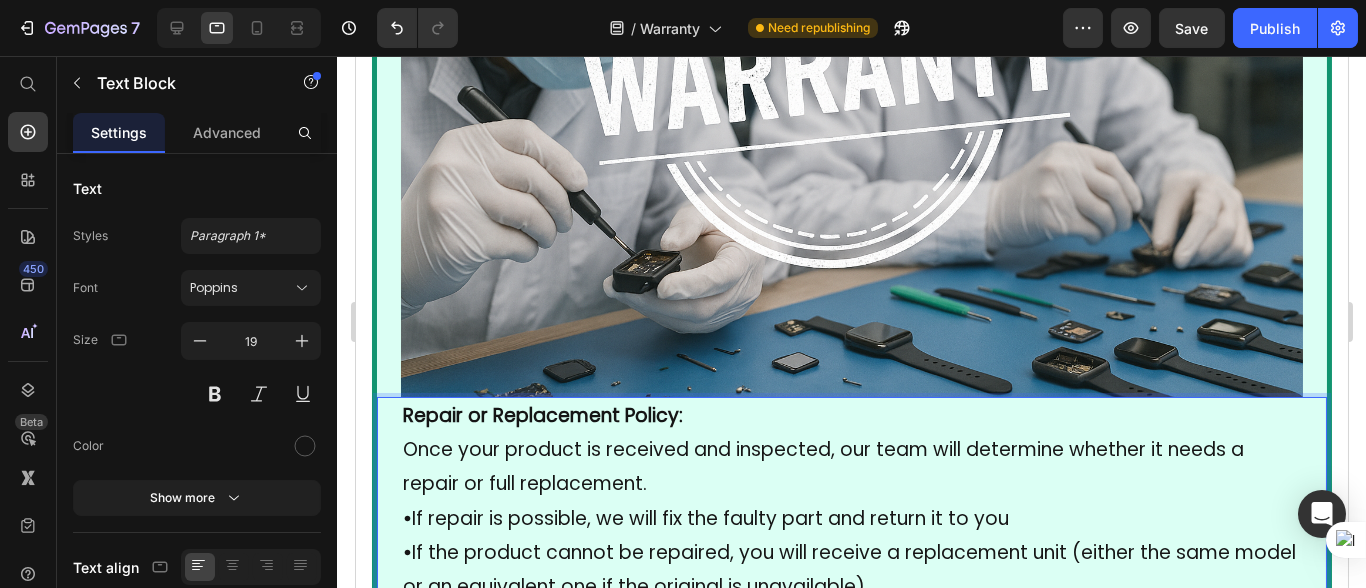 click on "Repair or Replacement Policy:" at bounding box center [542, 415] 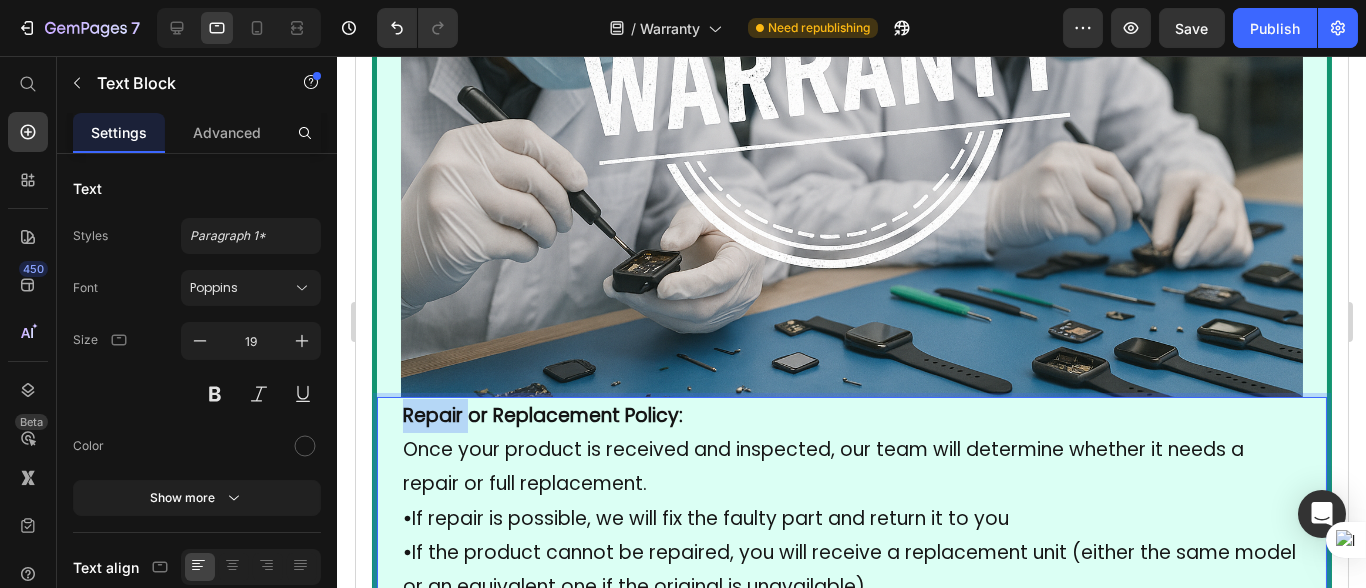 click on "Repair or Replacement Policy:" at bounding box center (542, 415) 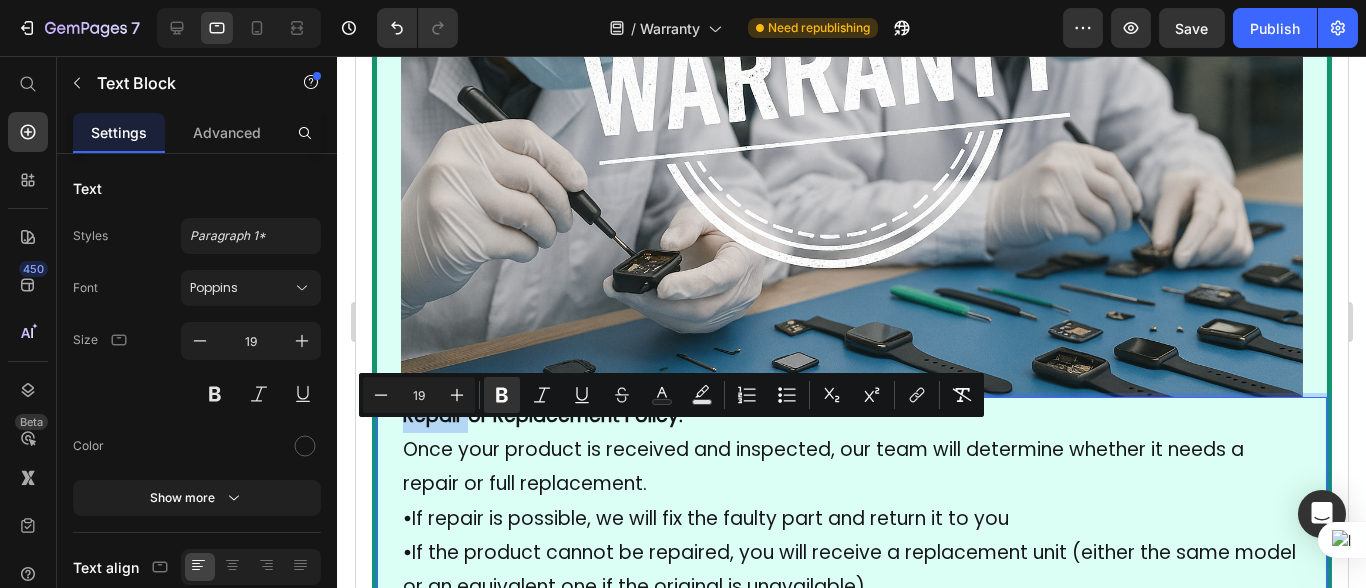 click on "Repair or Replacement Policy:" at bounding box center [542, 415] 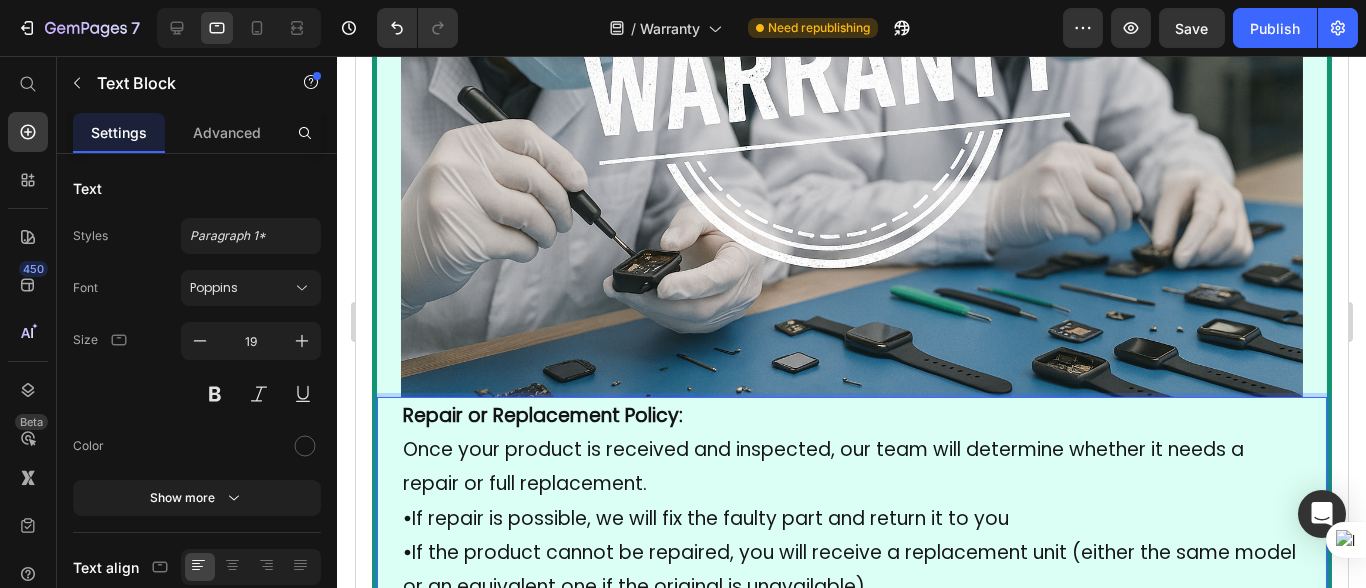 click on "Repair or Replacement Policy:" at bounding box center [542, 415] 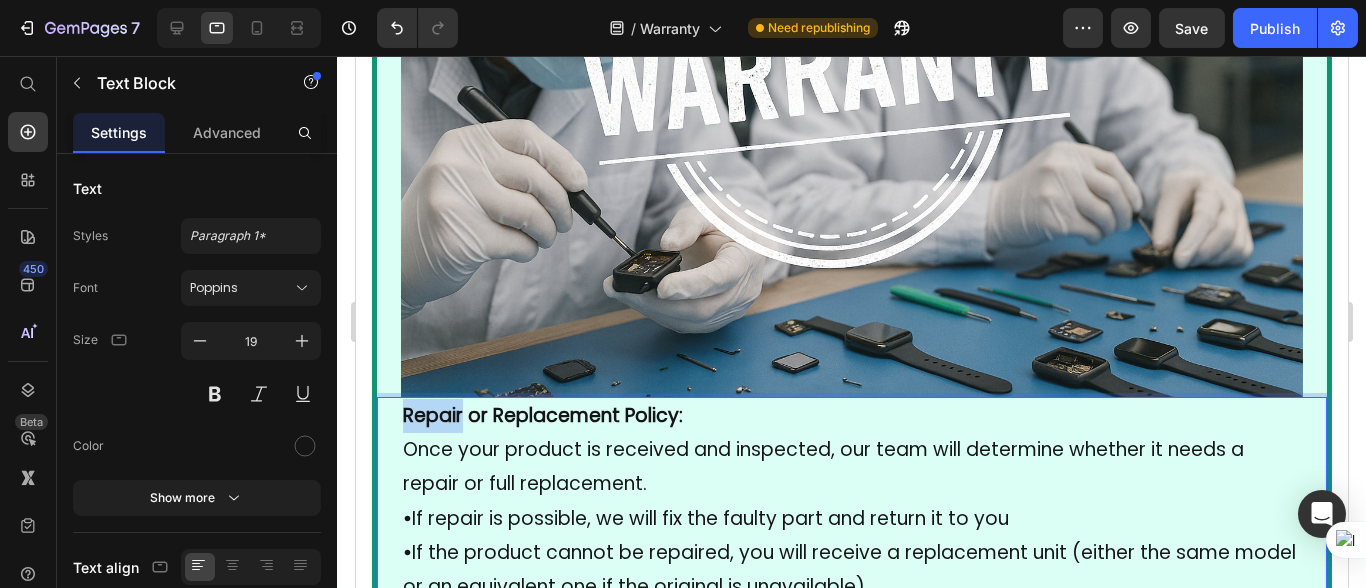 click on "Repair or Replacement Policy:" at bounding box center (542, 415) 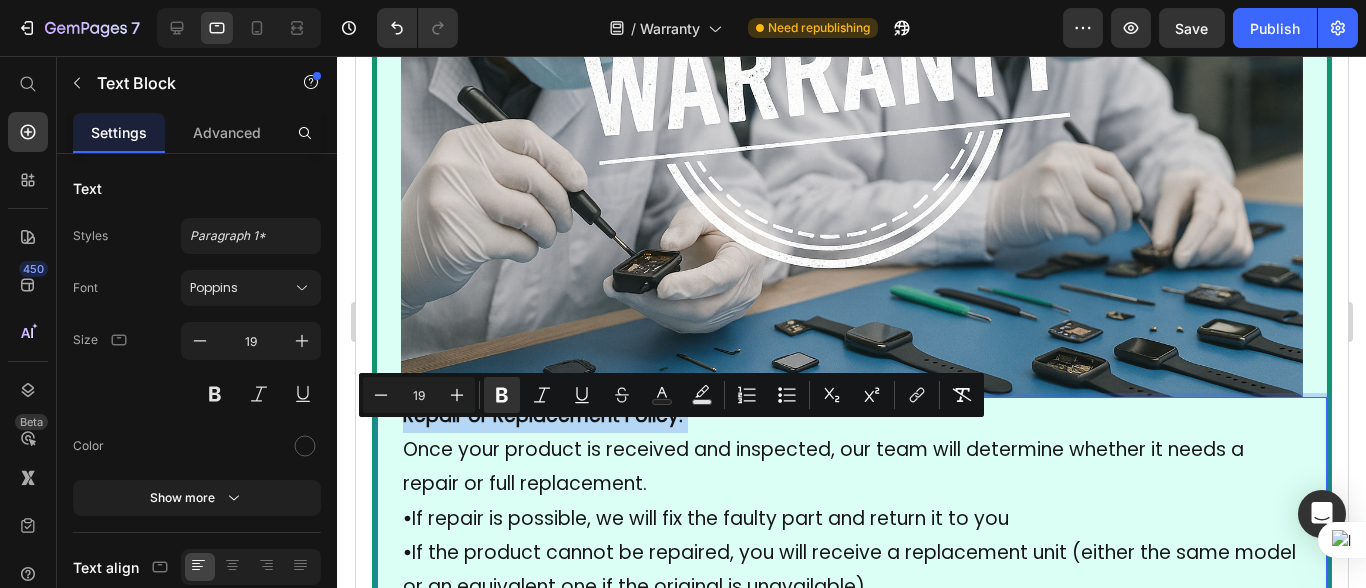 click on "Repair or Replacement Policy:" at bounding box center [542, 415] 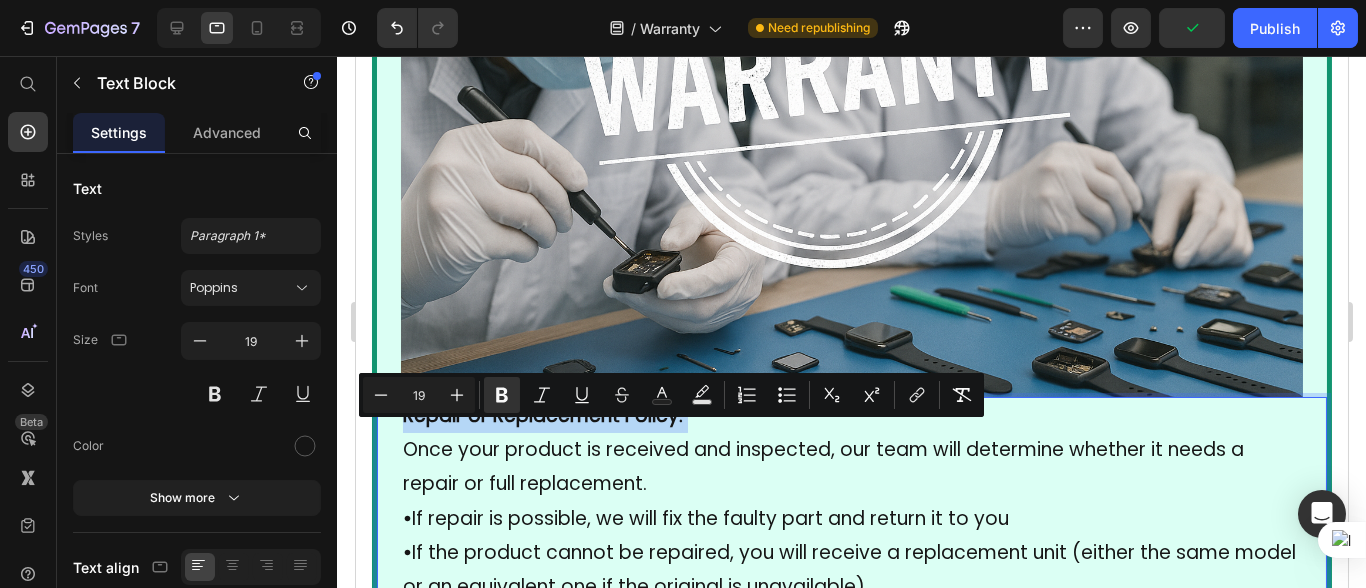 click on "Repair or Replacement Policy:" at bounding box center (542, 415) 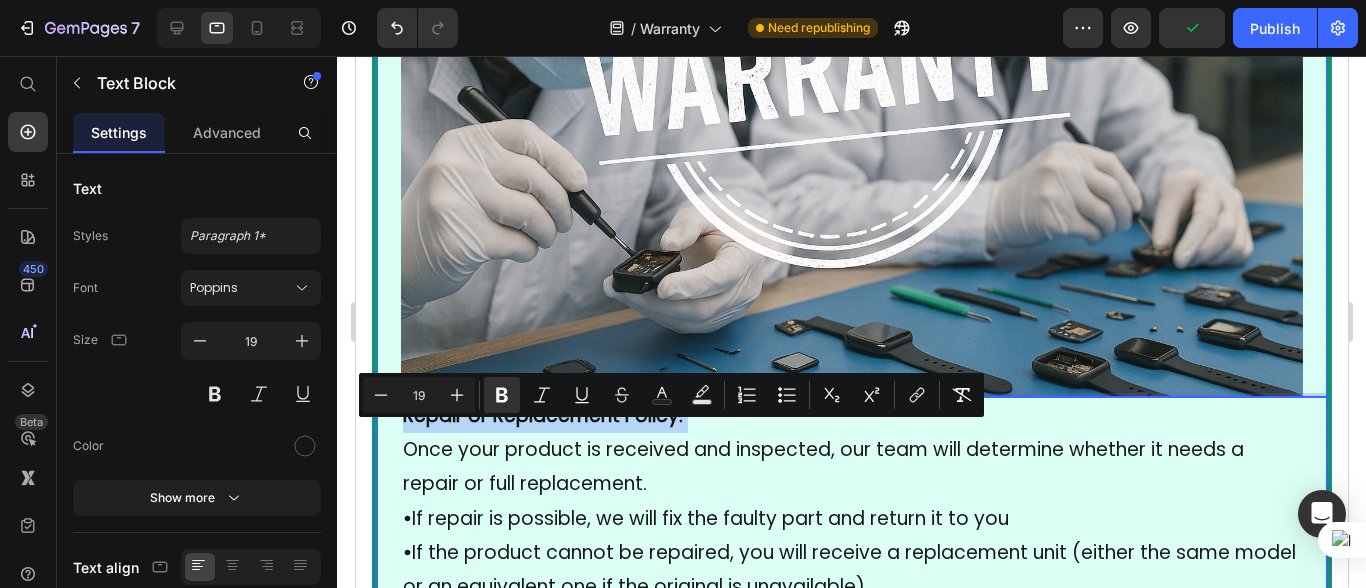 click at bounding box center [851, 96] 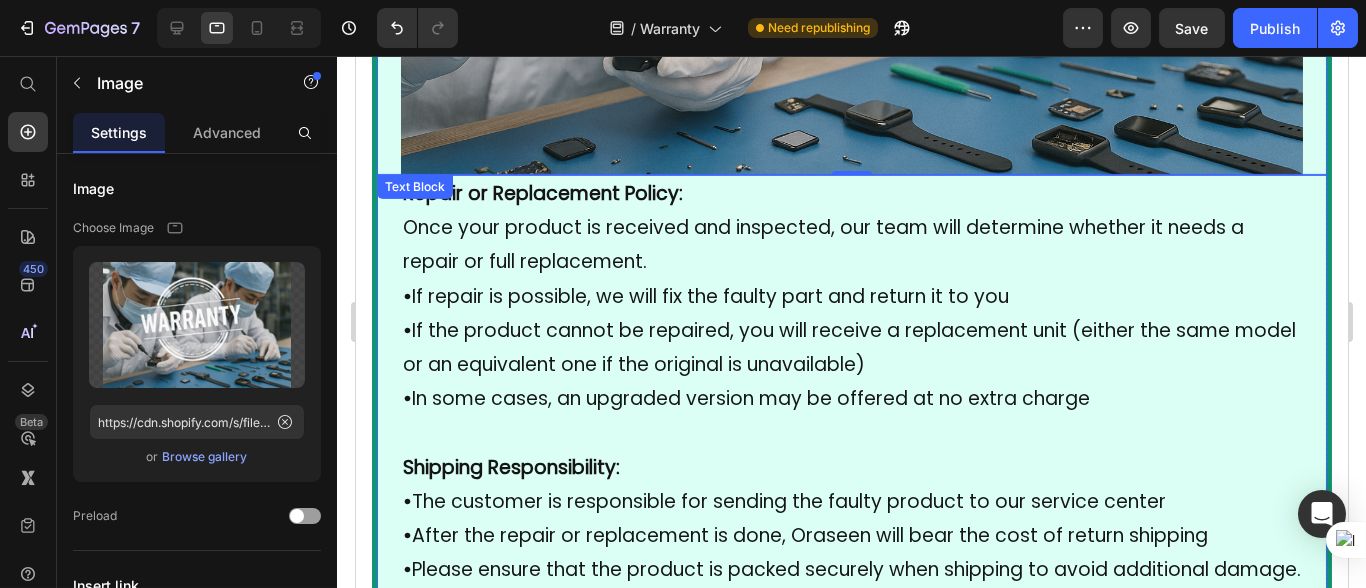 scroll, scrollTop: 3138, scrollLeft: 0, axis: vertical 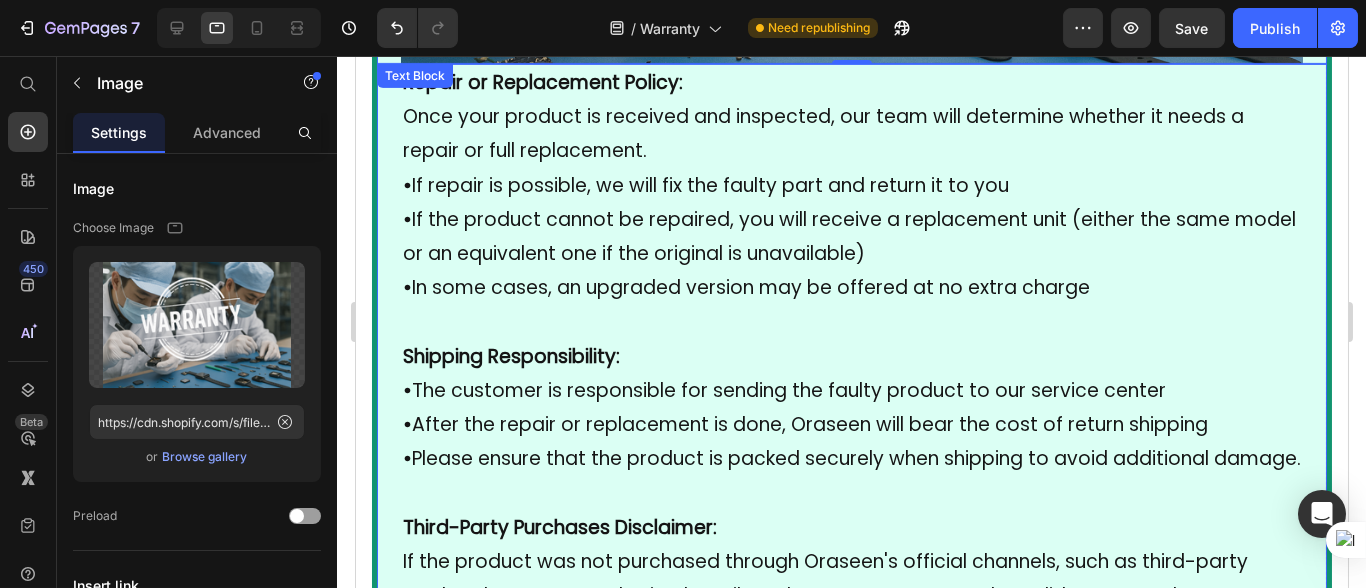 click on "•   If repair is possible, we will fix the faulty part and return it to you" at bounding box center [851, 186] 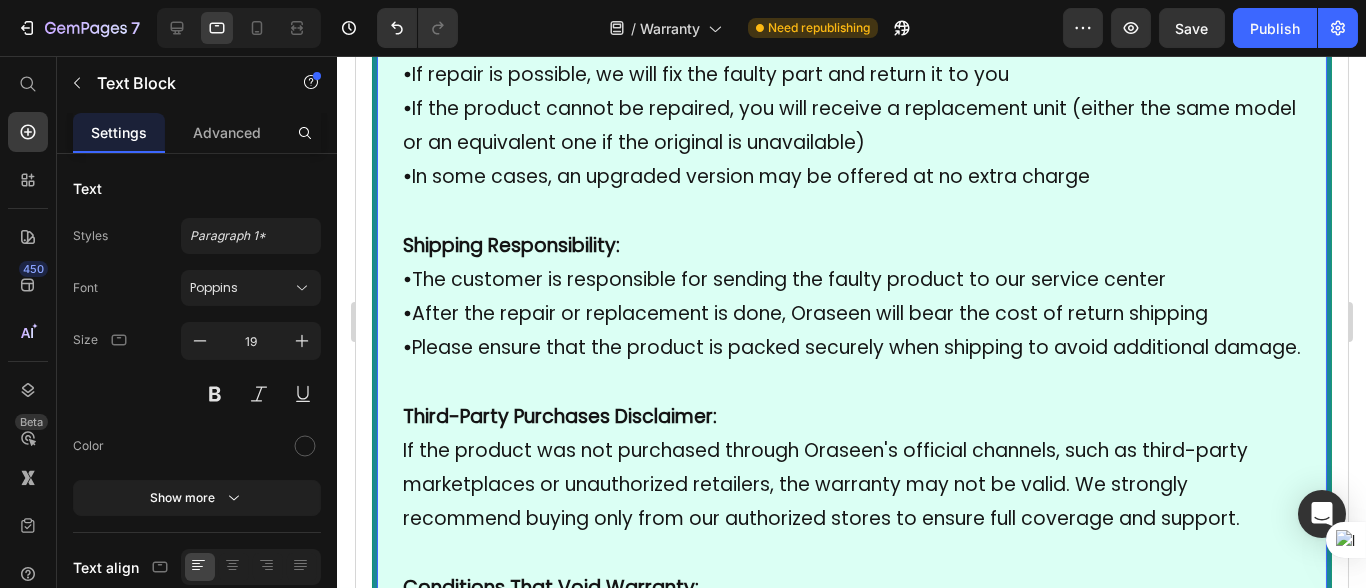 scroll, scrollTop: 3027, scrollLeft: 0, axis: vertical 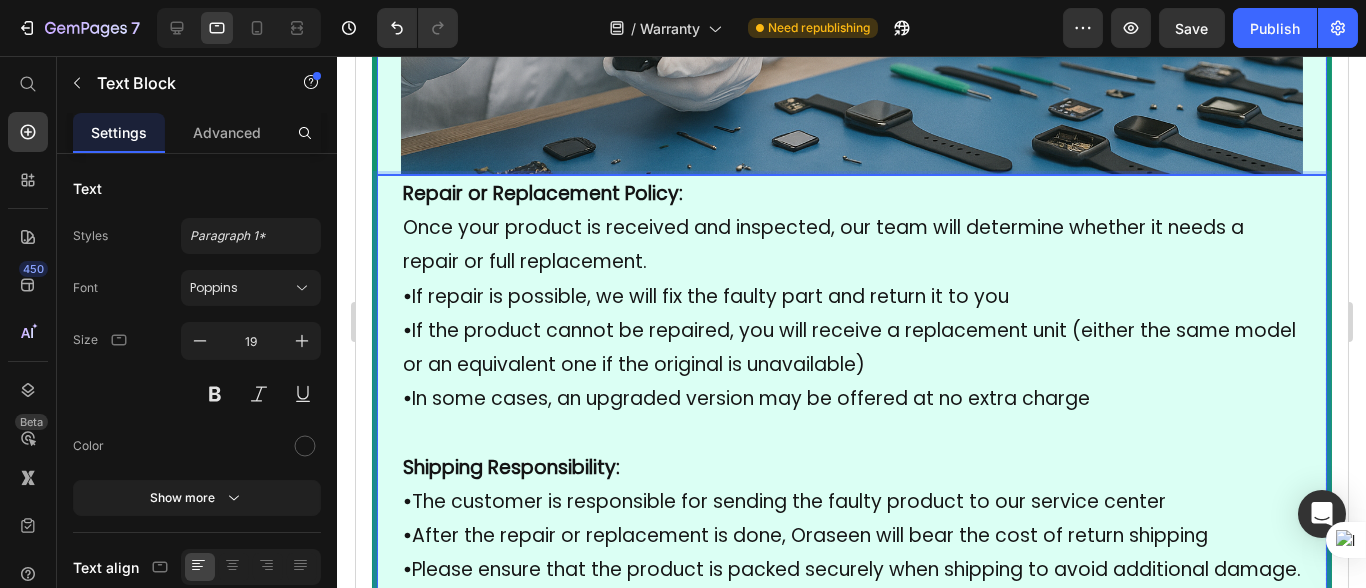 click at bounding box center [851, -126] 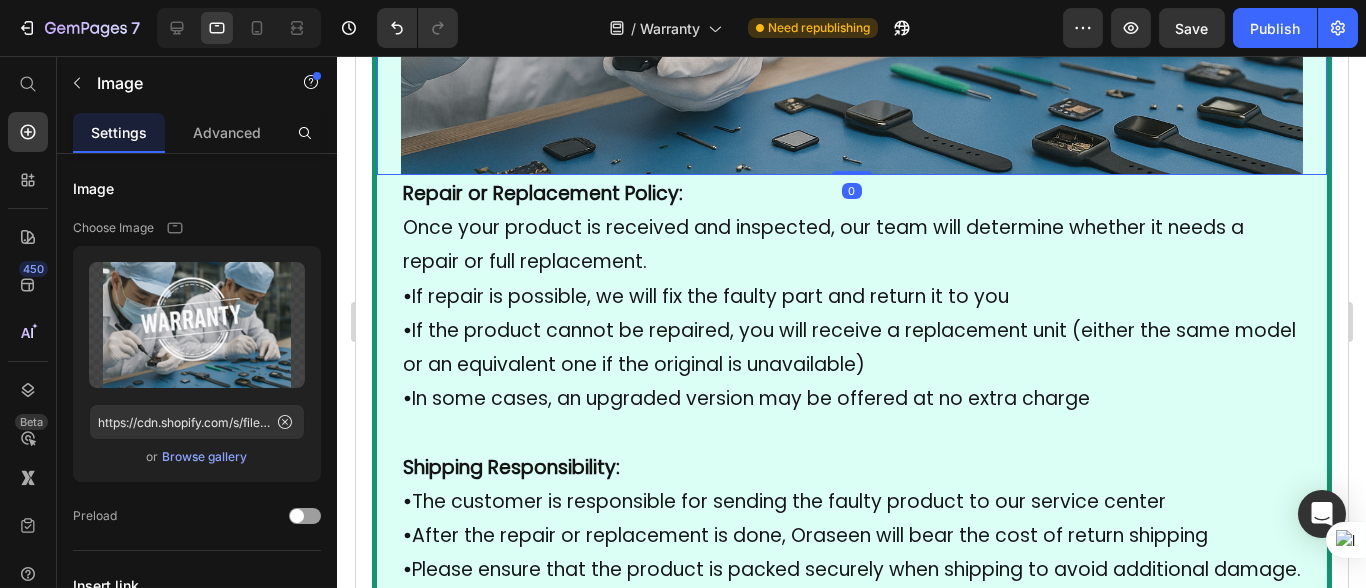 click on "Repair or Replacement Policy: Once your product is received and inspected, our team will determine whether it needs a repair or full replacement." at bounding box center [851, 228] 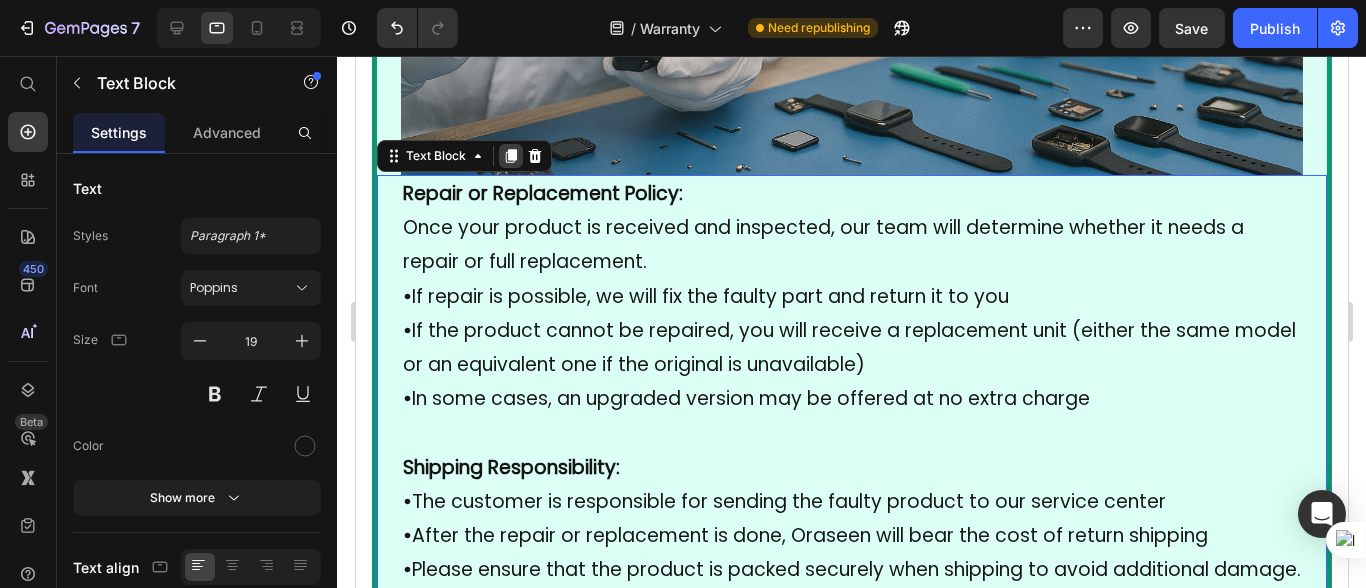 click 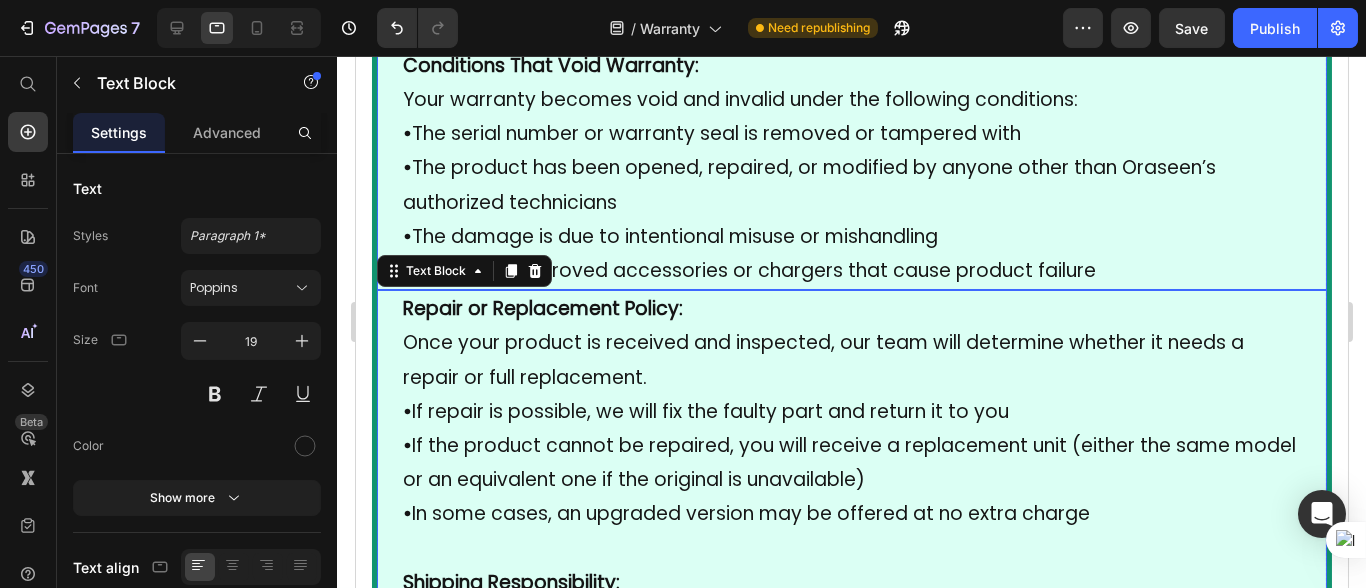 scroll, scrollTop: 3992, scrollLeft: 0, axis: vertical 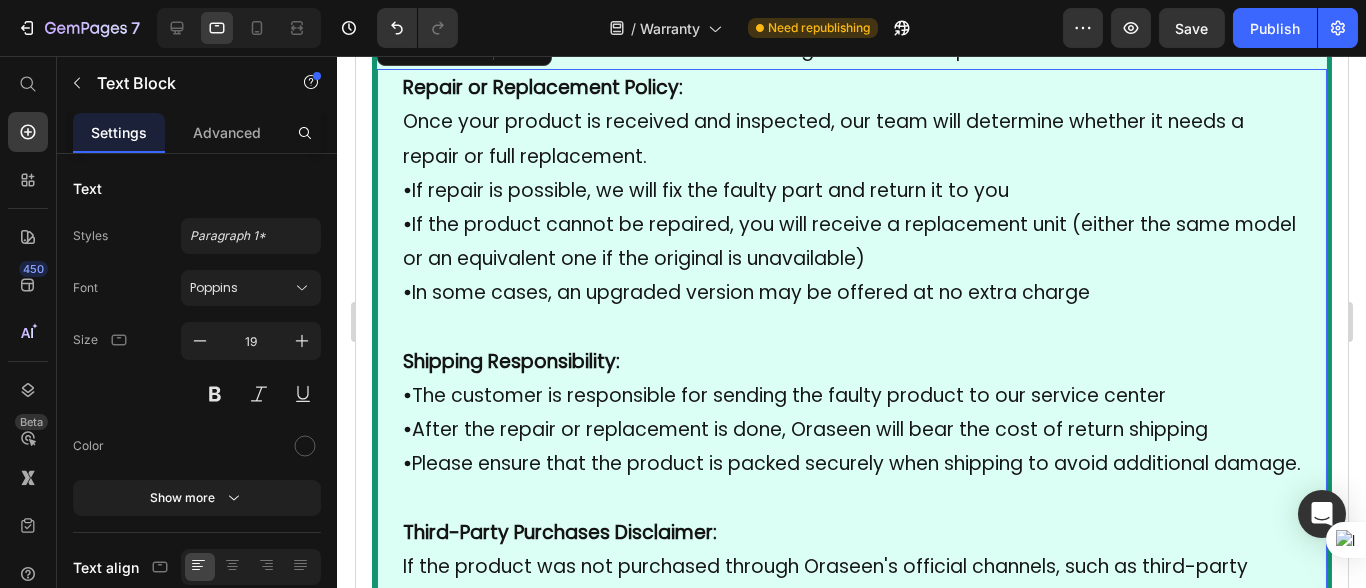 click on "•   In some cases, an upgraded version may be offered at no extra charge" at bounding box center (851, 293) 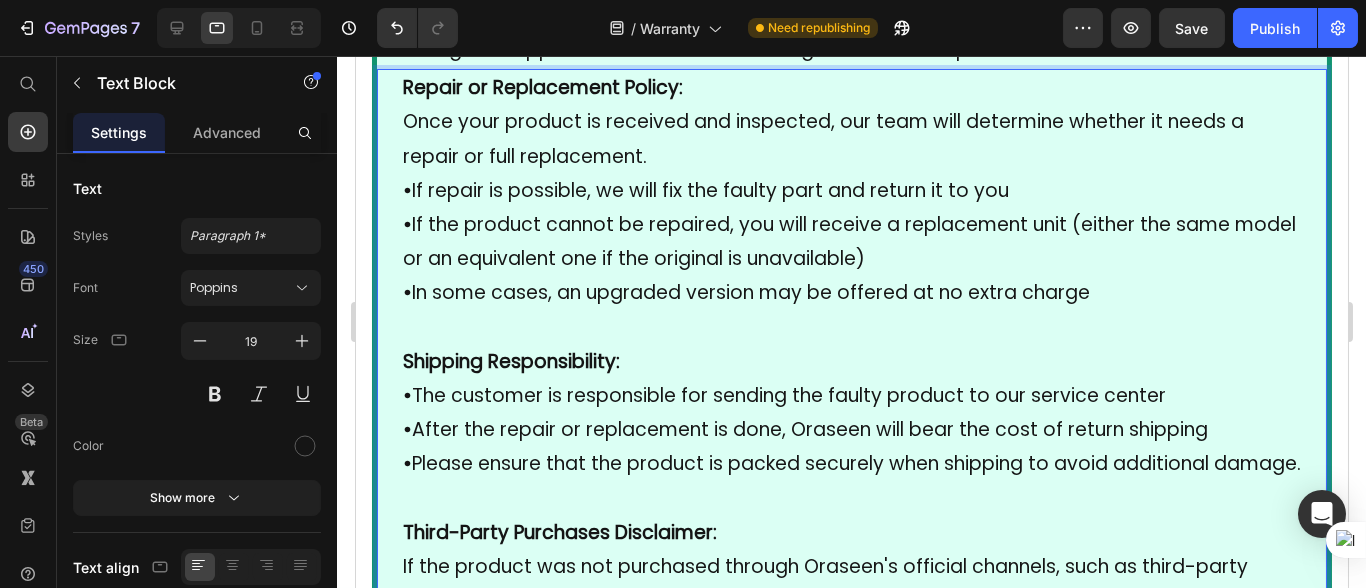 click at bounding box center [851, 328] 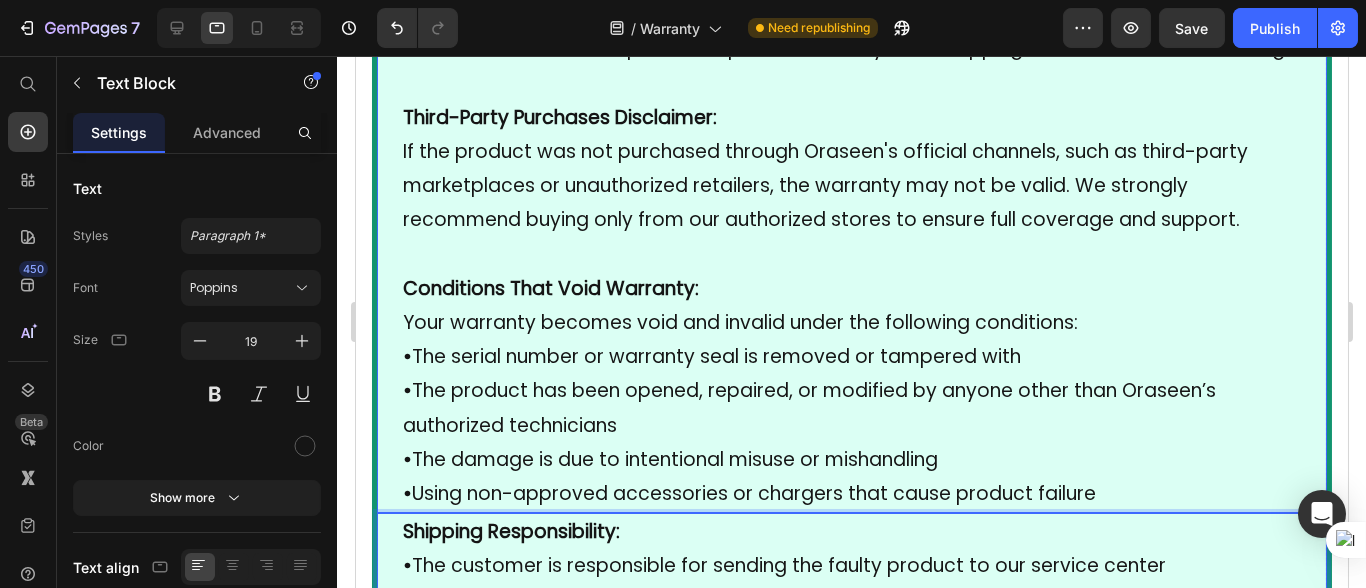 scroll, scrollTop: 3771, scrollLeft: 0, axis: vertical 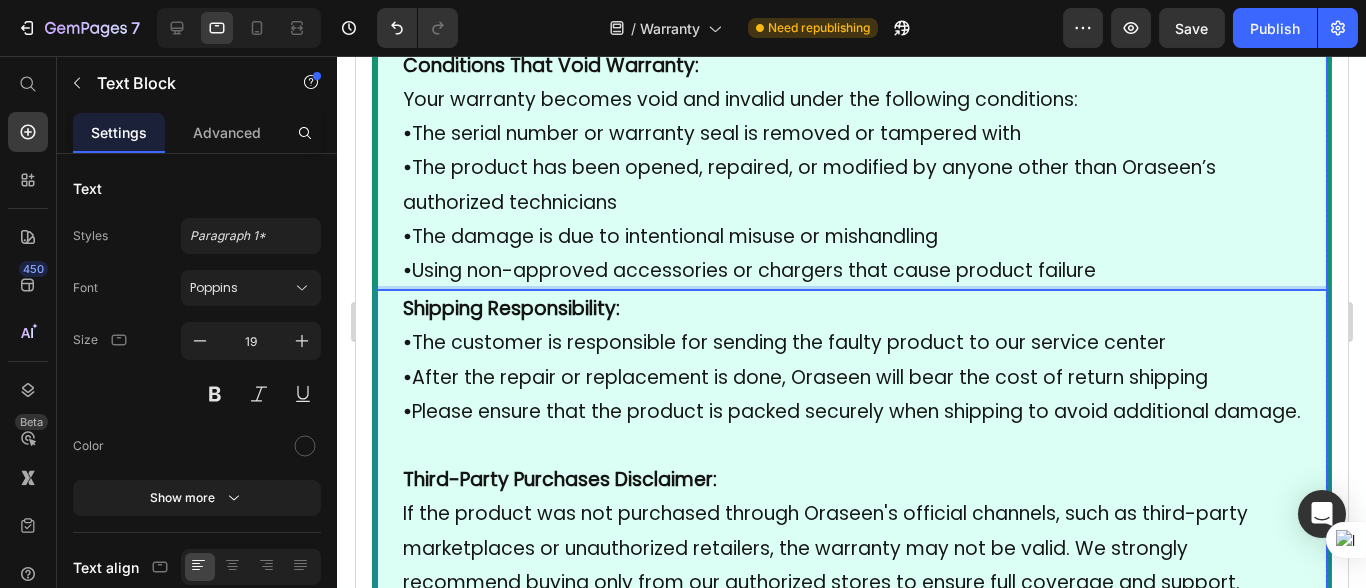 click on "•   Using non-approved accessories or chargers that cause product failure" at bounding box center (851, 271) 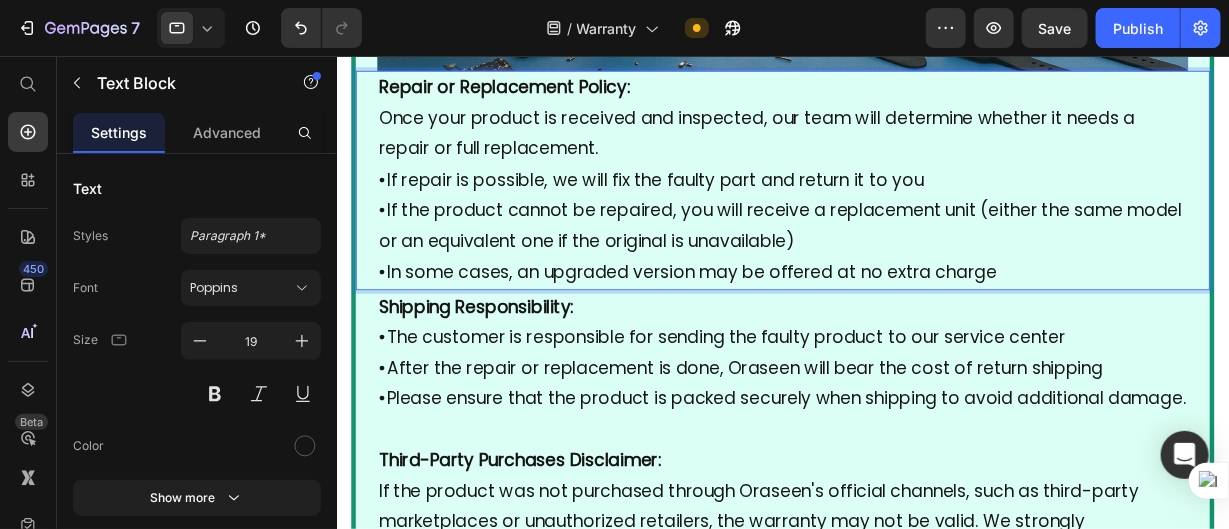 scroll, scrollTop: 3030, scrollLeft: 0, axis: vertical 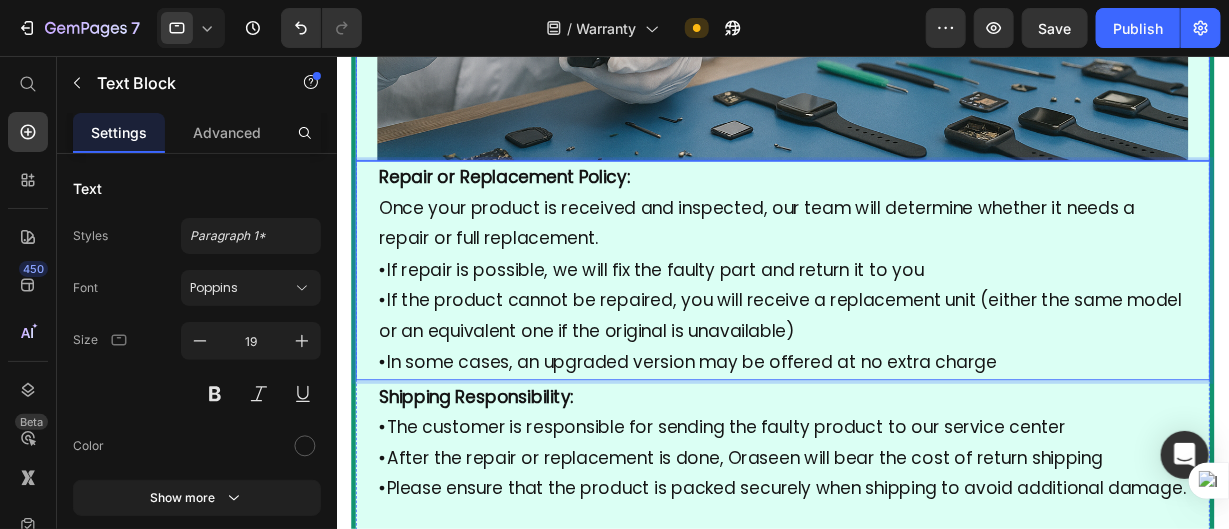 click at bounding box center (832, -129) 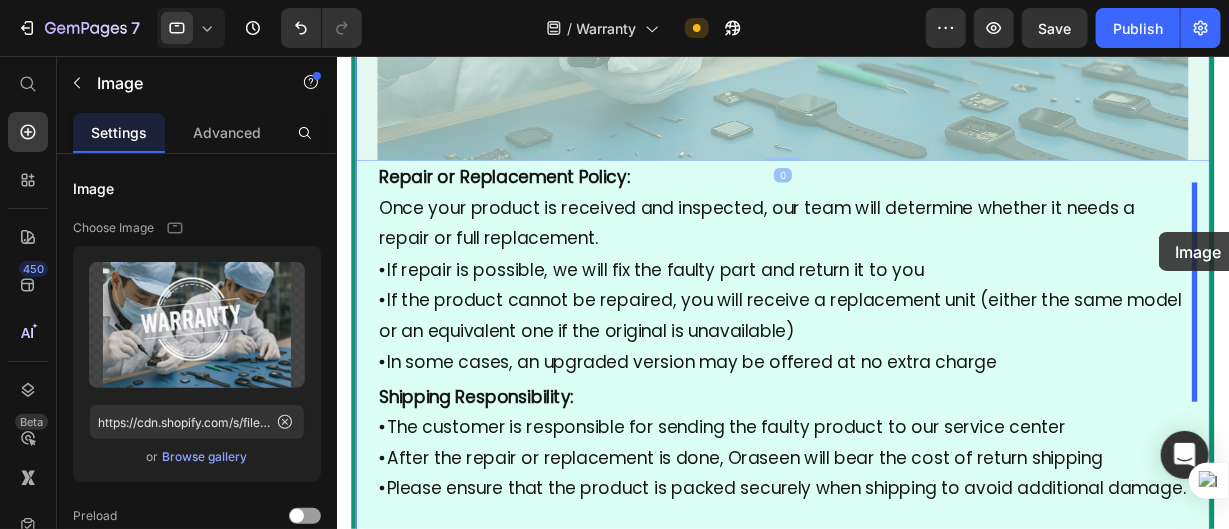 drag, startPoint x: 612, startPoint y: 118, endPoint x: 1250, endPoint y: 252, distance: 651.9202 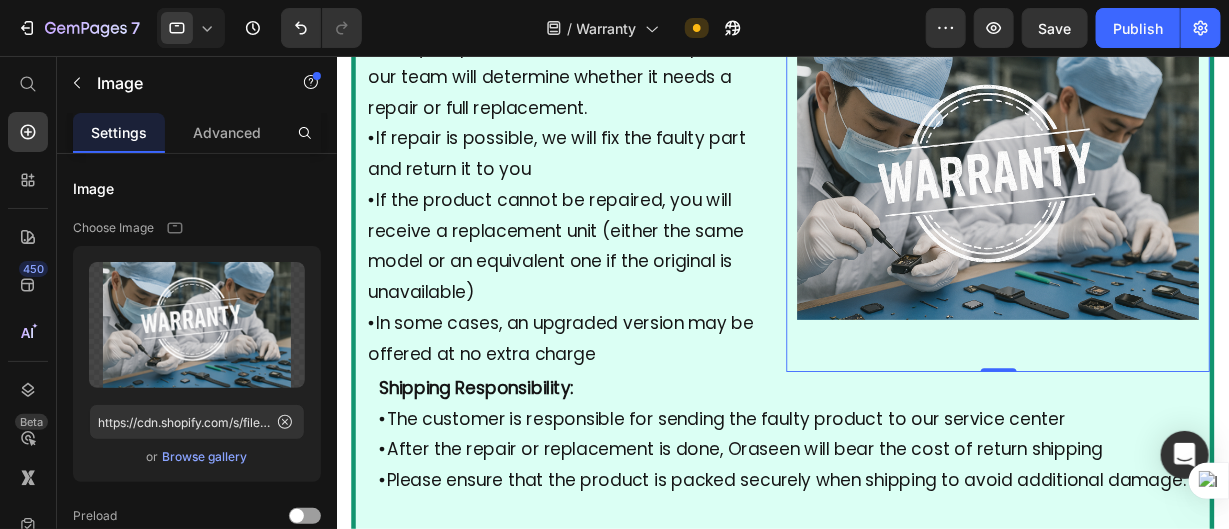scroll, scrollTop: 2508, scrollLeft: 0, axis: vertical 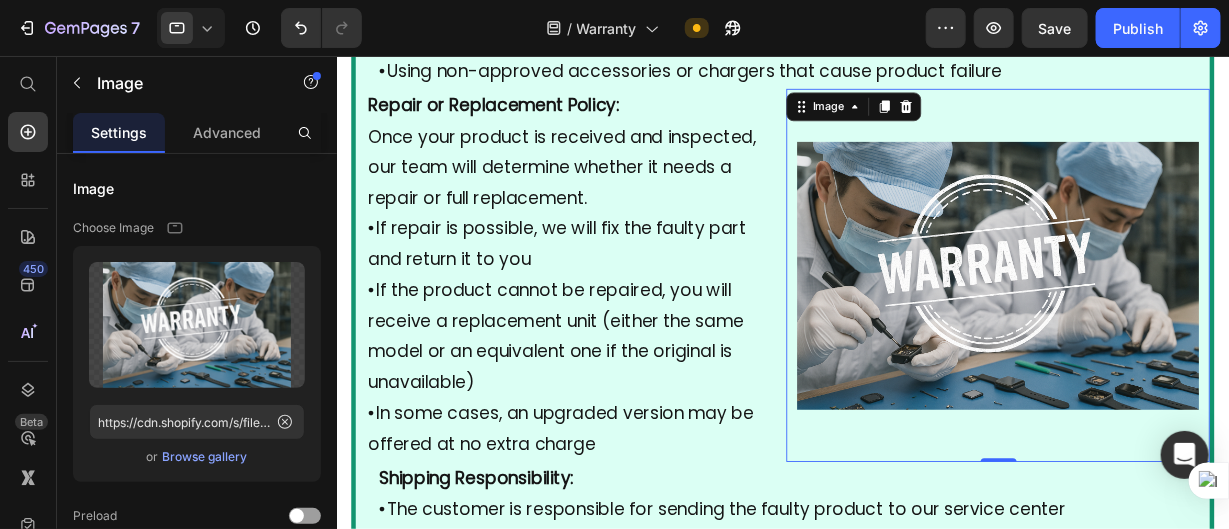 click at bounding box center [1071, 299] 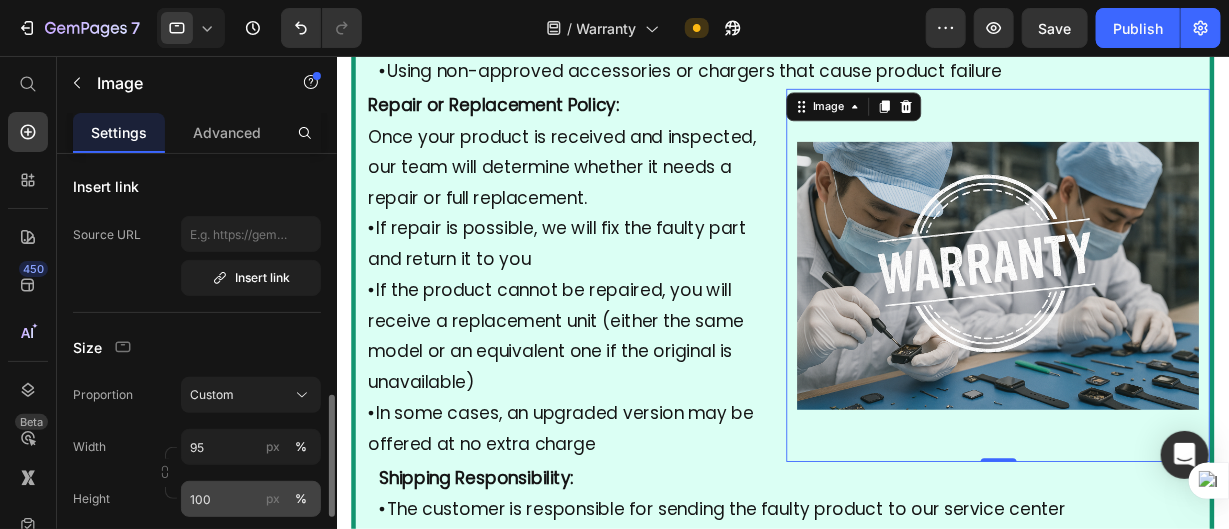 scroll, scrollTop: 599, scrollLeft: 0, axis: vertical 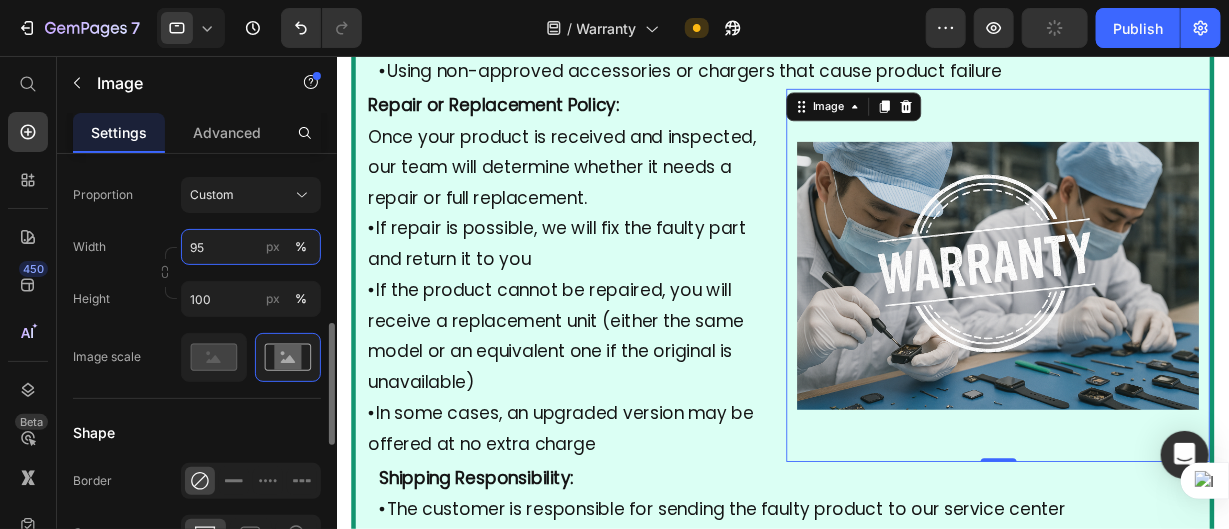 click on "95" at bounding box center [251, 247] 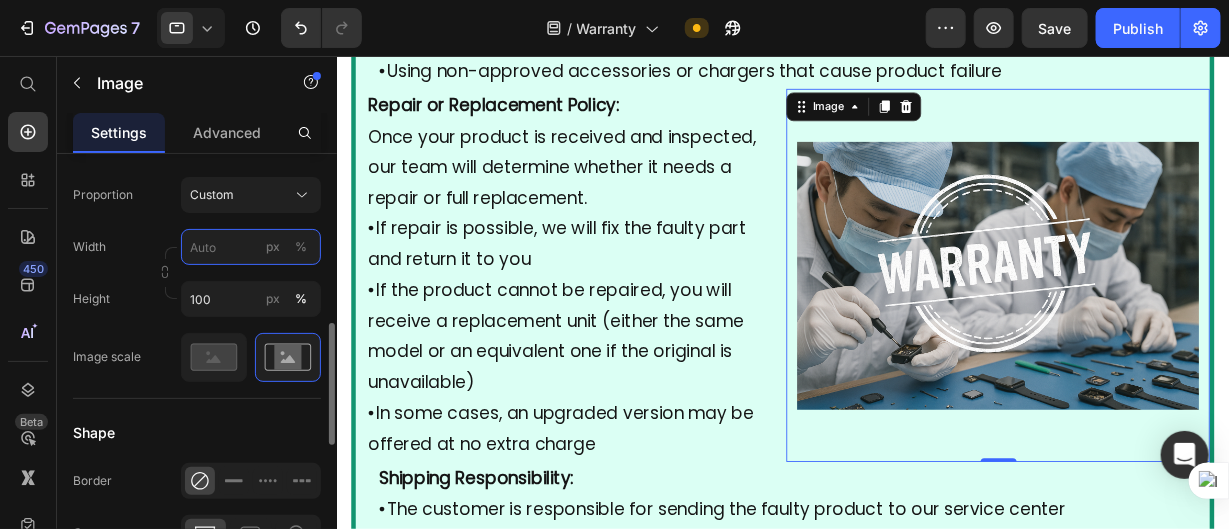 click on "px %" at bounding box center [251, 247] 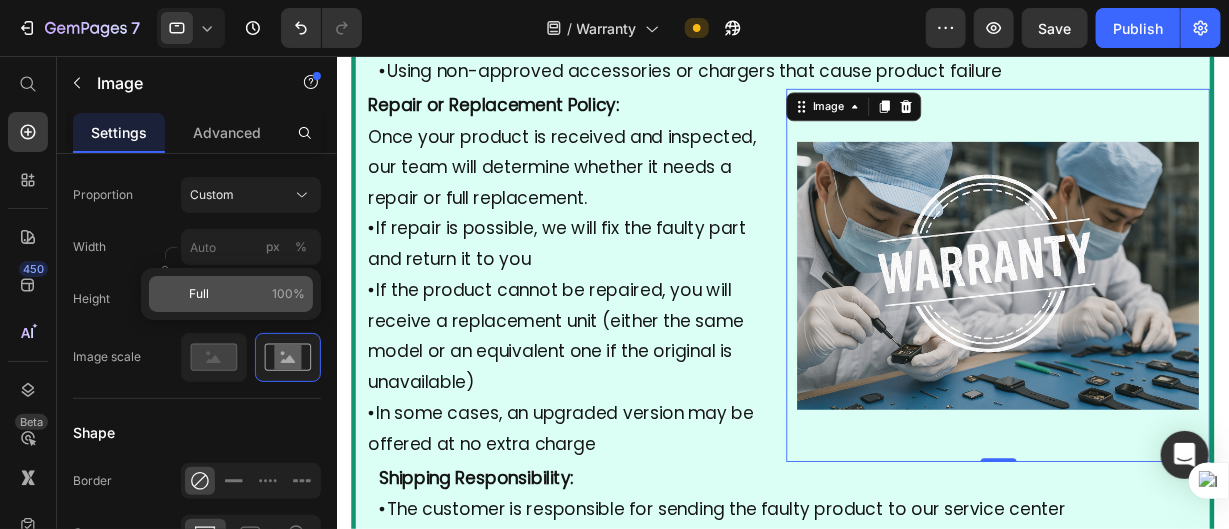 click on "Full 100%" at bounding box center [247, 294] 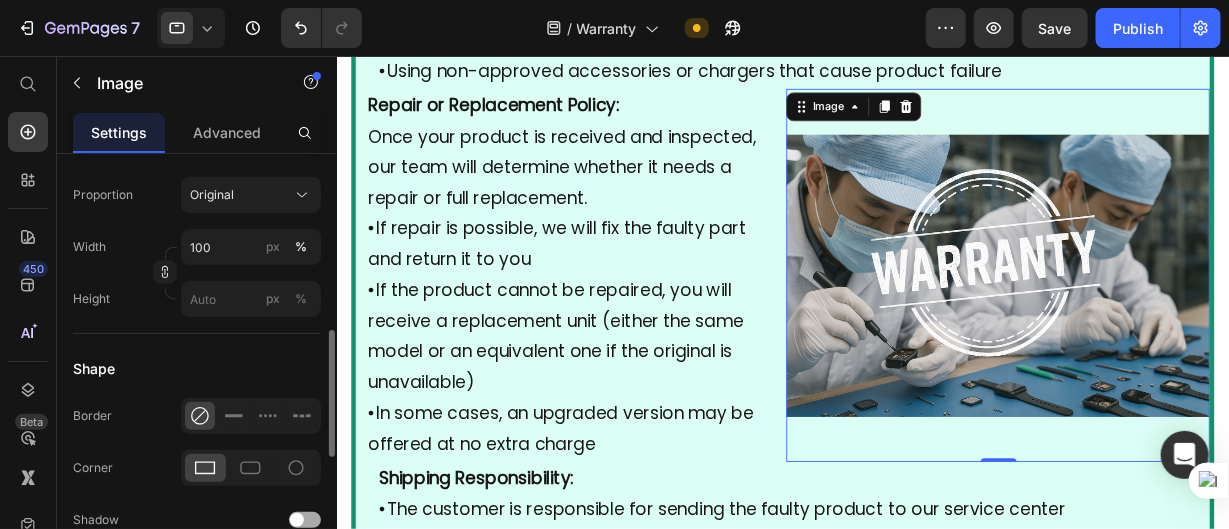 scroll, scrollTop: 698, scrollLeft: 0, axis: vertical 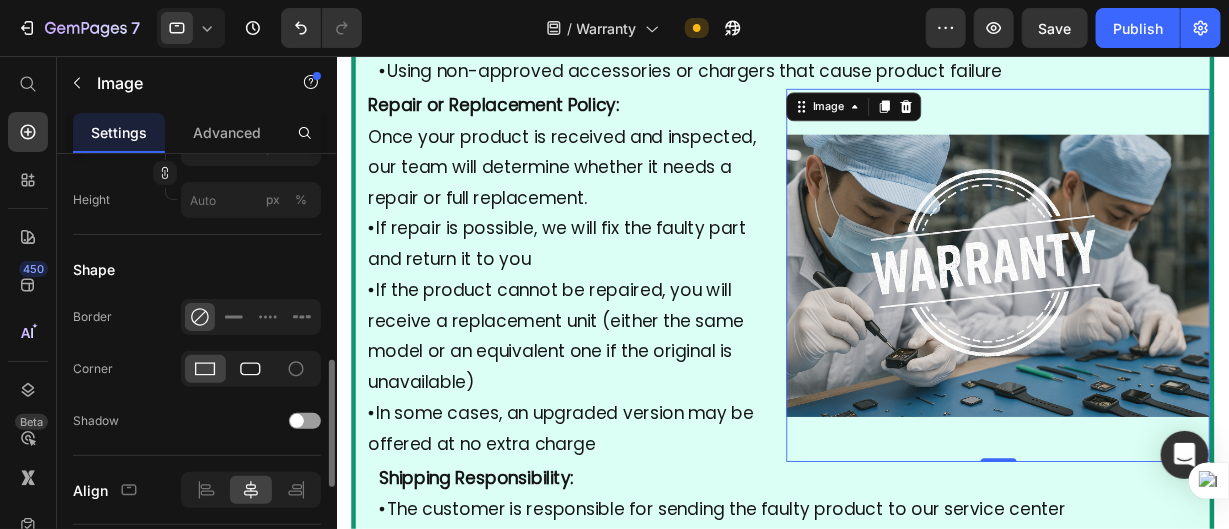 click 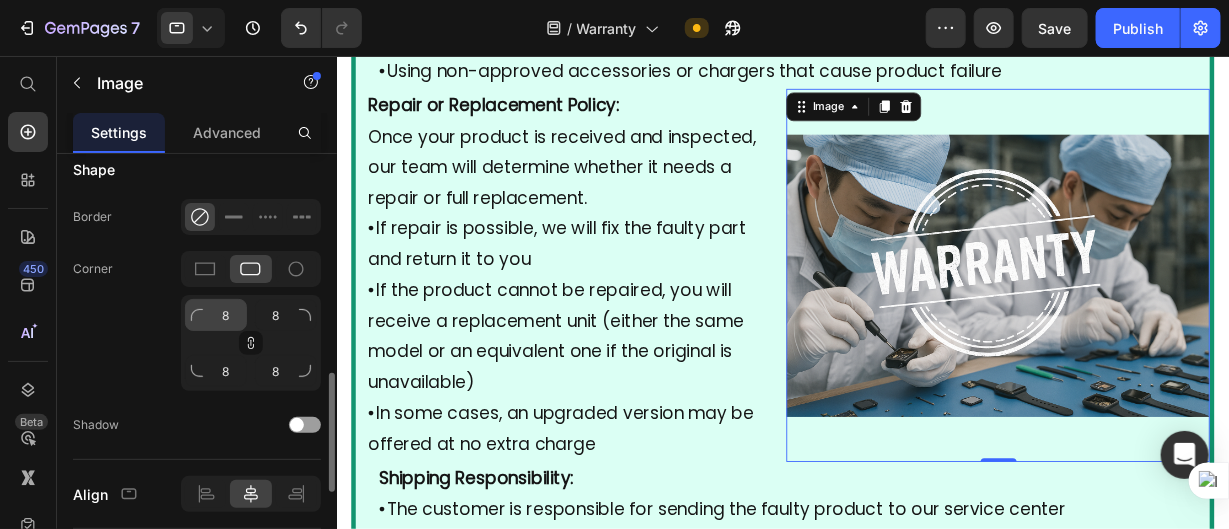scroll, scrollTop: 898, scrollLeft: 0, axis: vertical 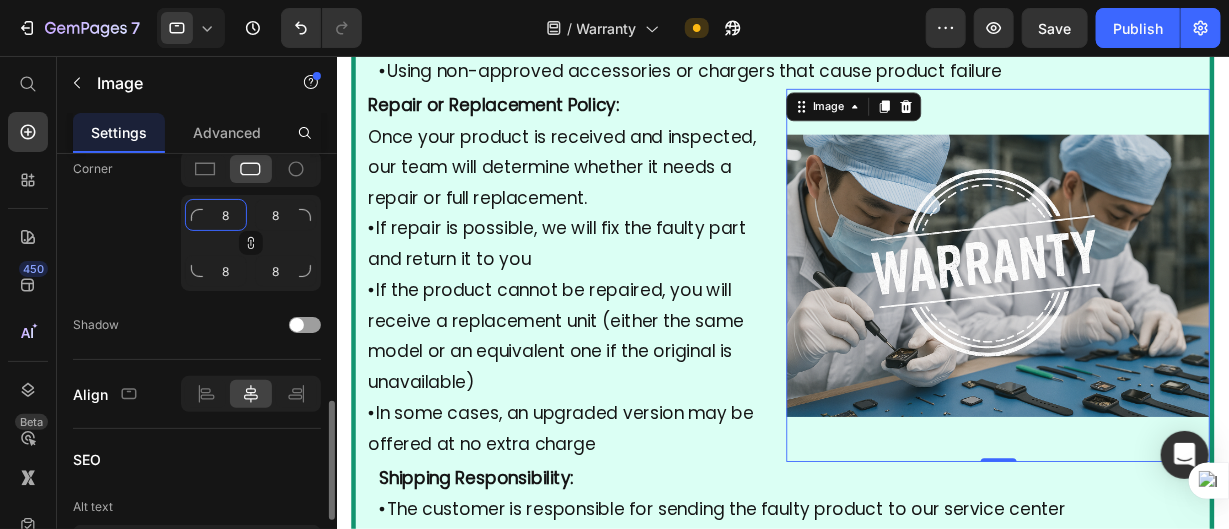 click on "8" 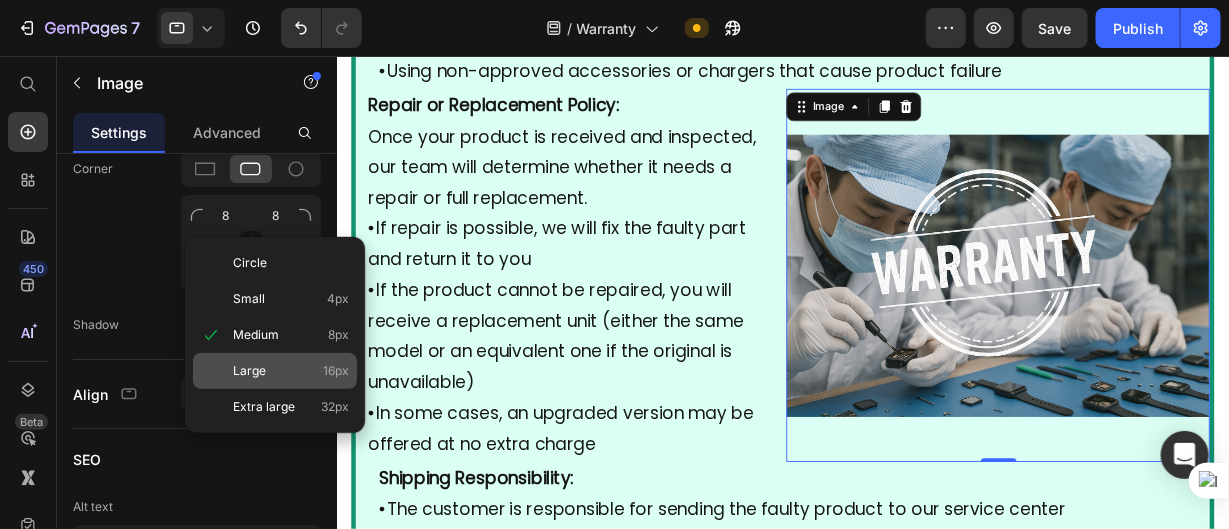 click on "Large 16px" at bounding box center (291, 371) 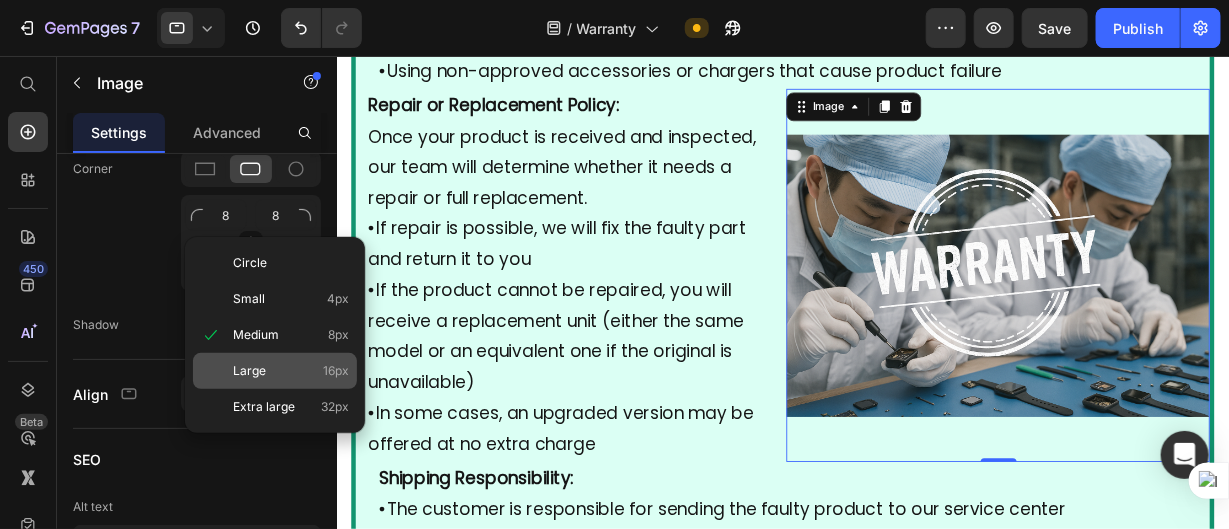 type on "16" 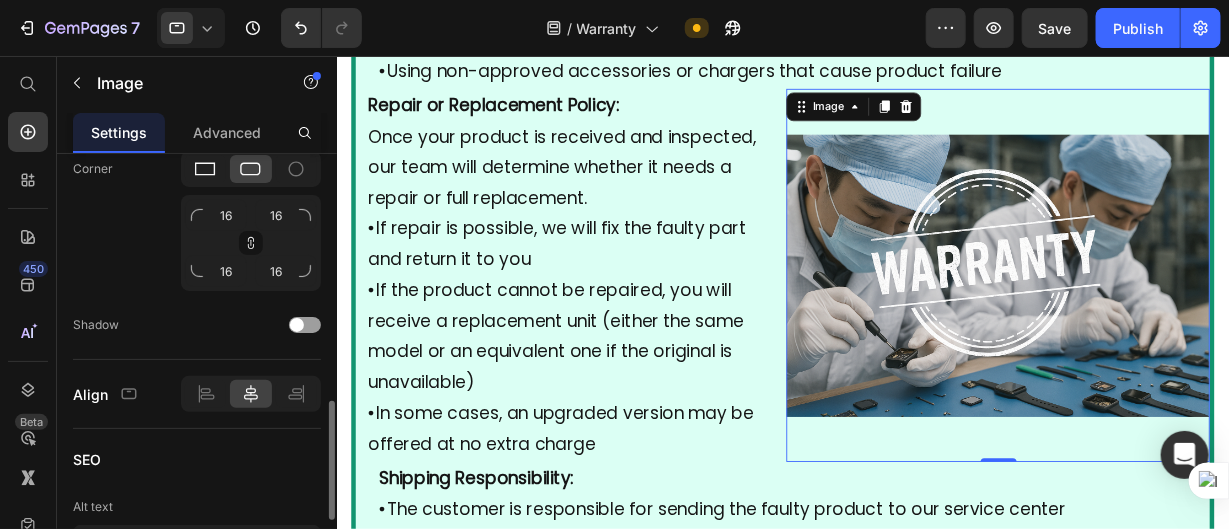 click 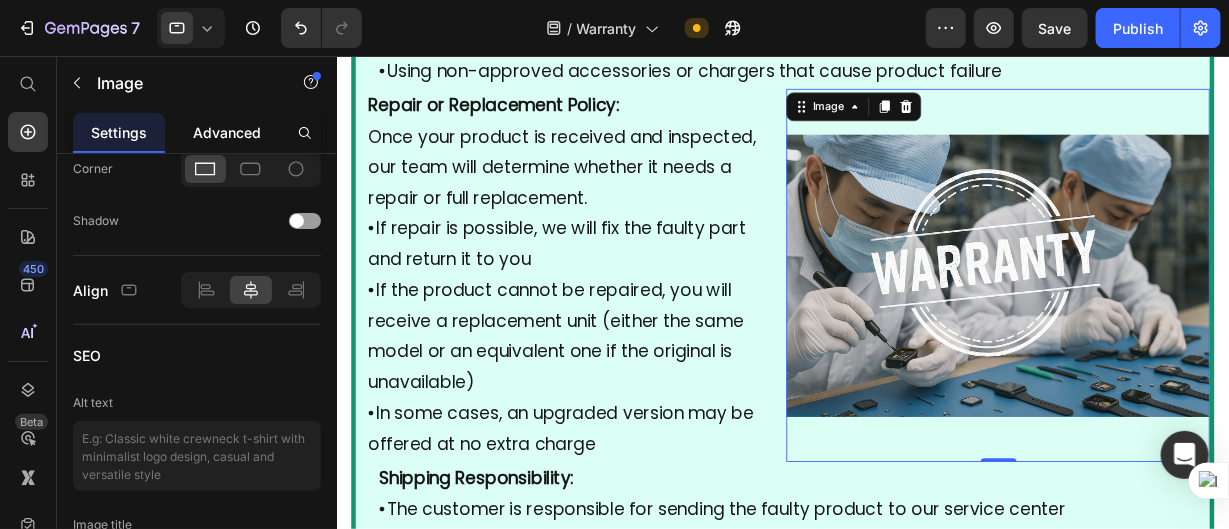 click on "Advanced" at bounding box center (227, 132) 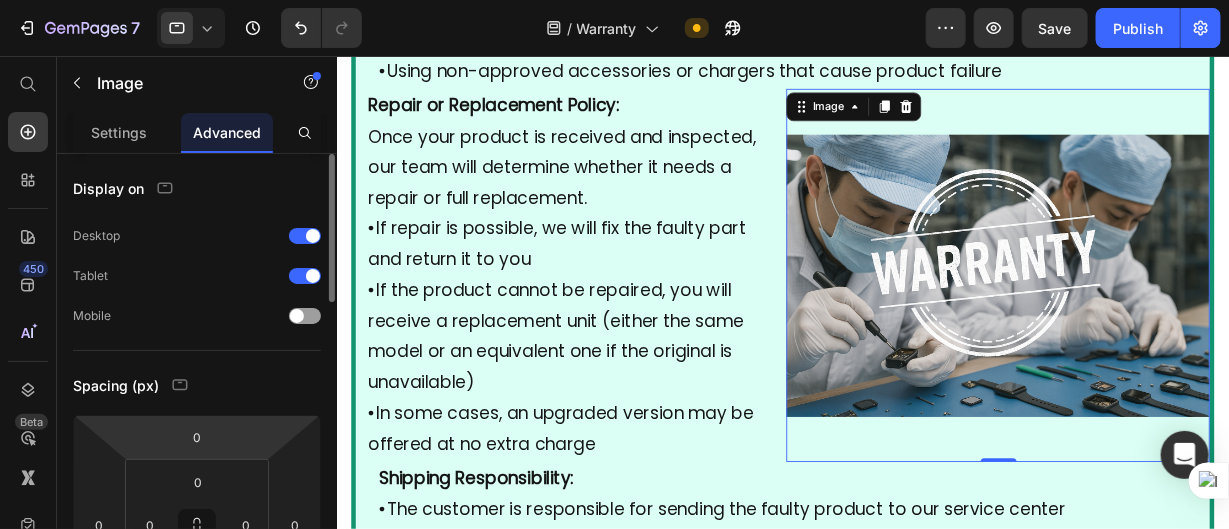 scroll, scrollTop: 199, scrollLeft: 0, axis: vertical 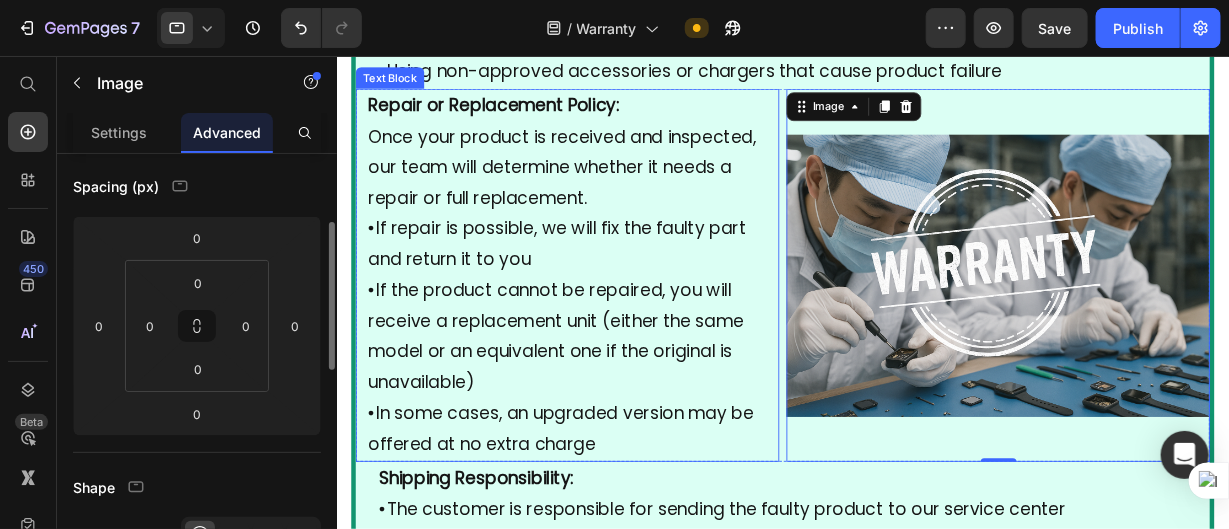 click on "Repair or Replacement Policy: Once your product is received and inspected, our team will determine whether it needs a repair or full replacement." at bounding box center [592, 162] 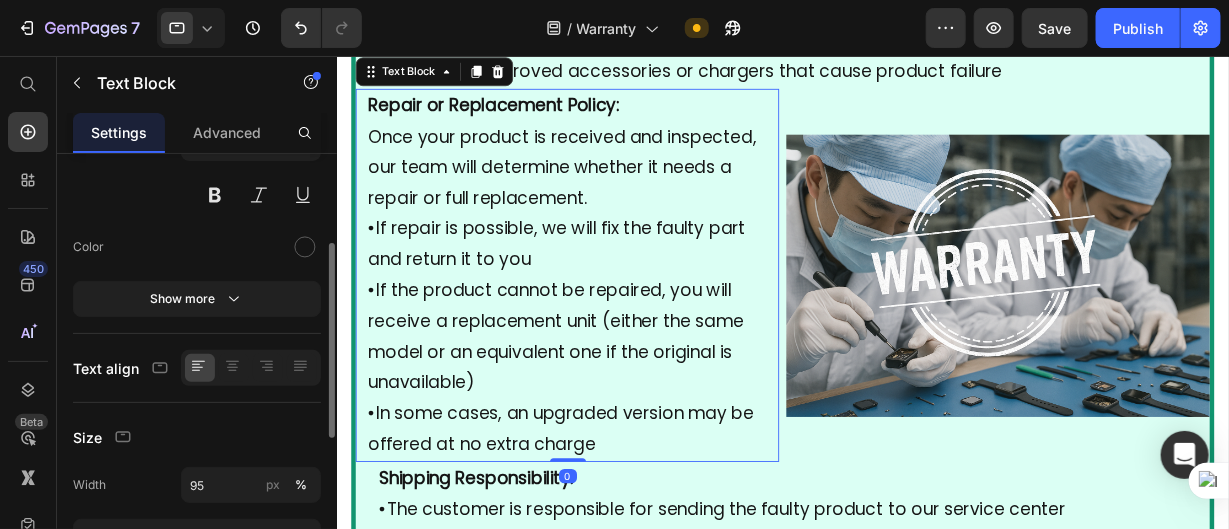 scroll, scrollTop: 0, scrollLeft: 0, axis: both 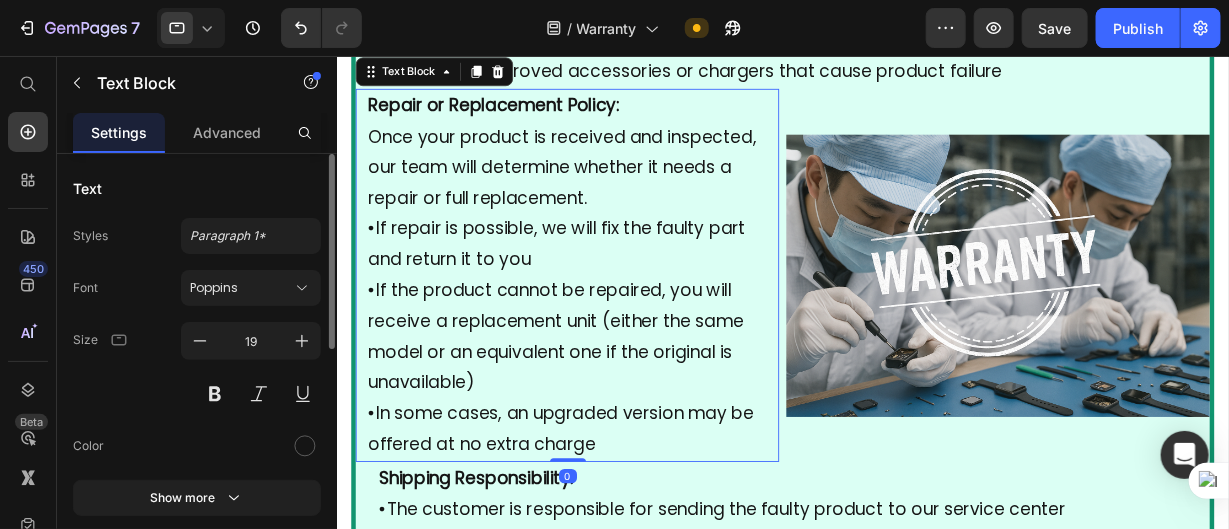 click at bounding box center (1071, 299) 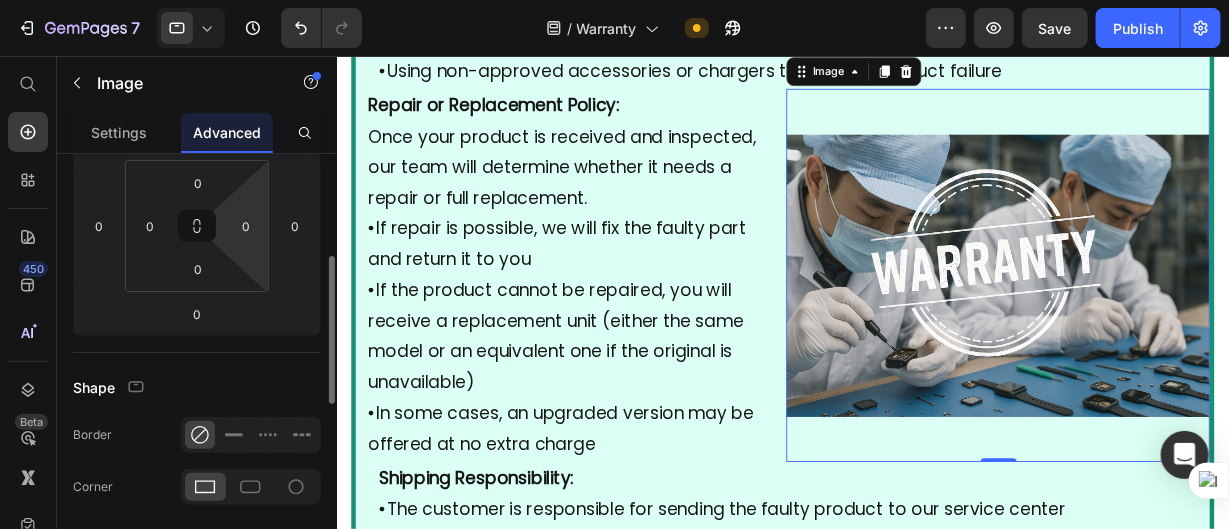scroll, scrollTop: 399, scrollLeft: 0, axis: vertical 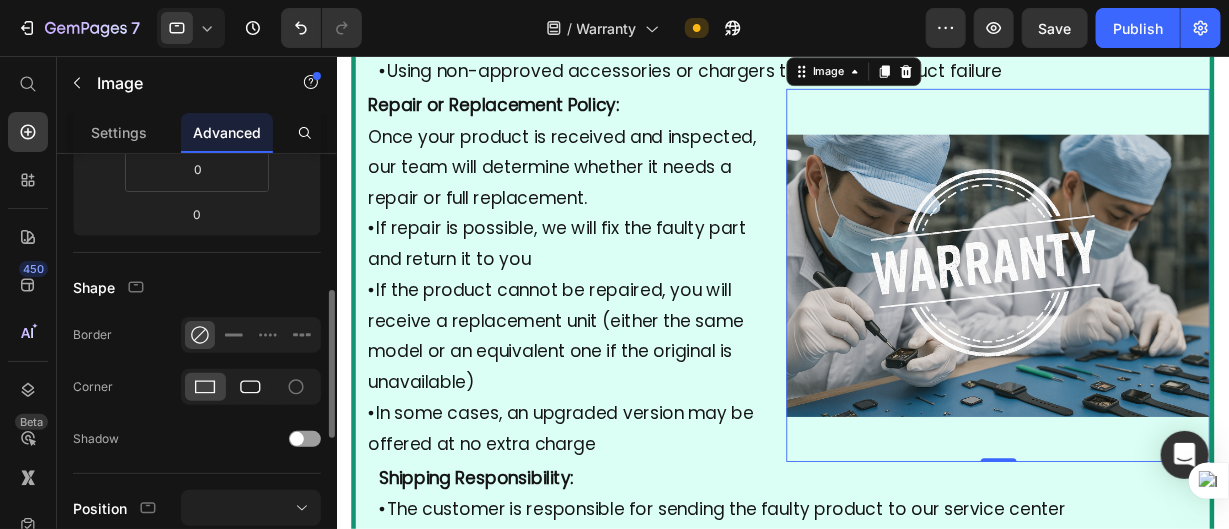 click 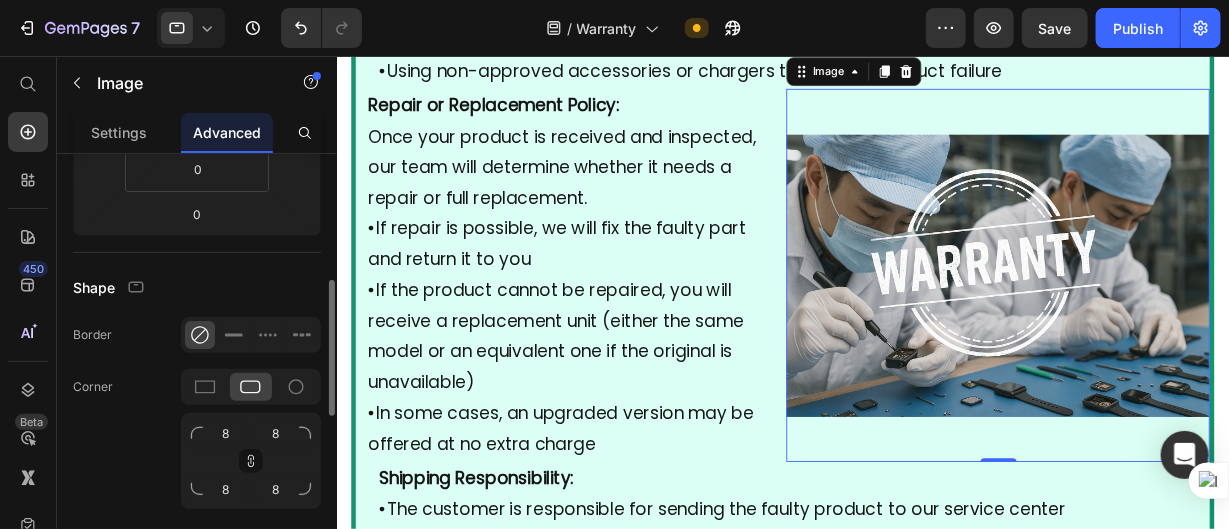 click 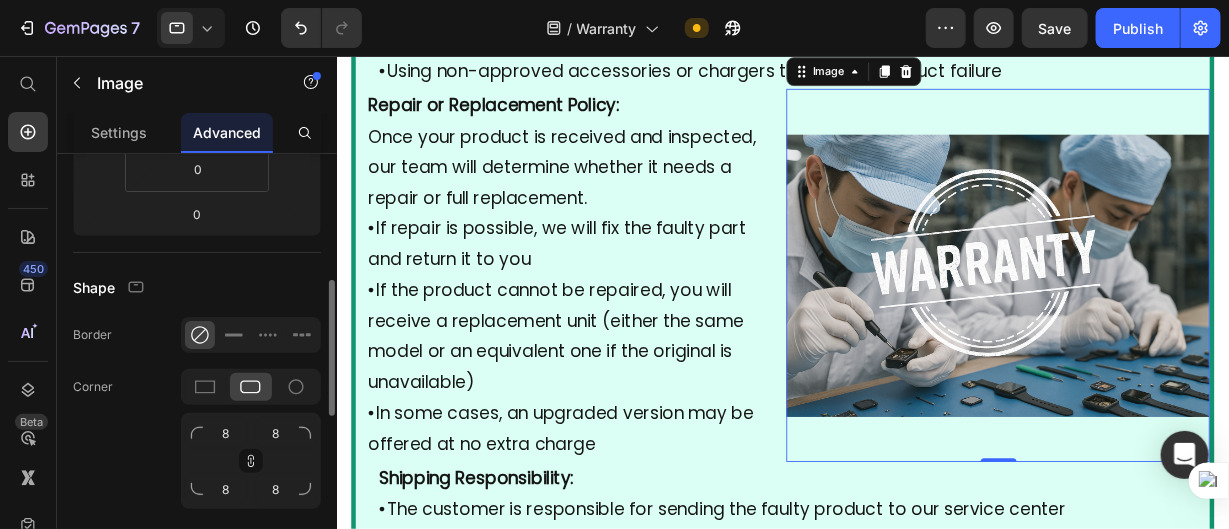 drag, startPoint x: 204, startPoint y: 389, endPoint x: 227, endPoint y: 383, distance: 23.769728 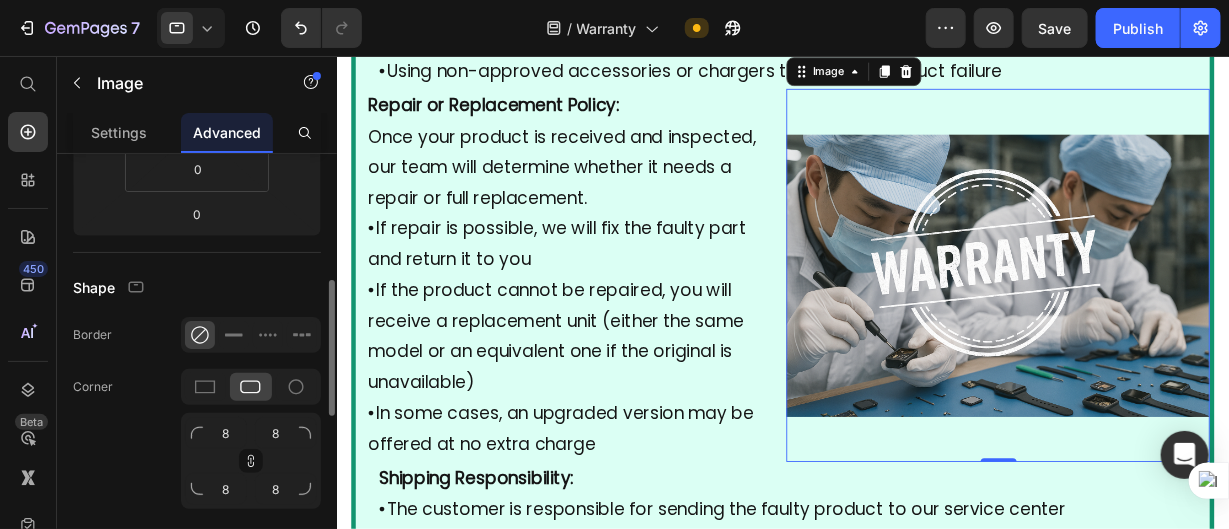 click 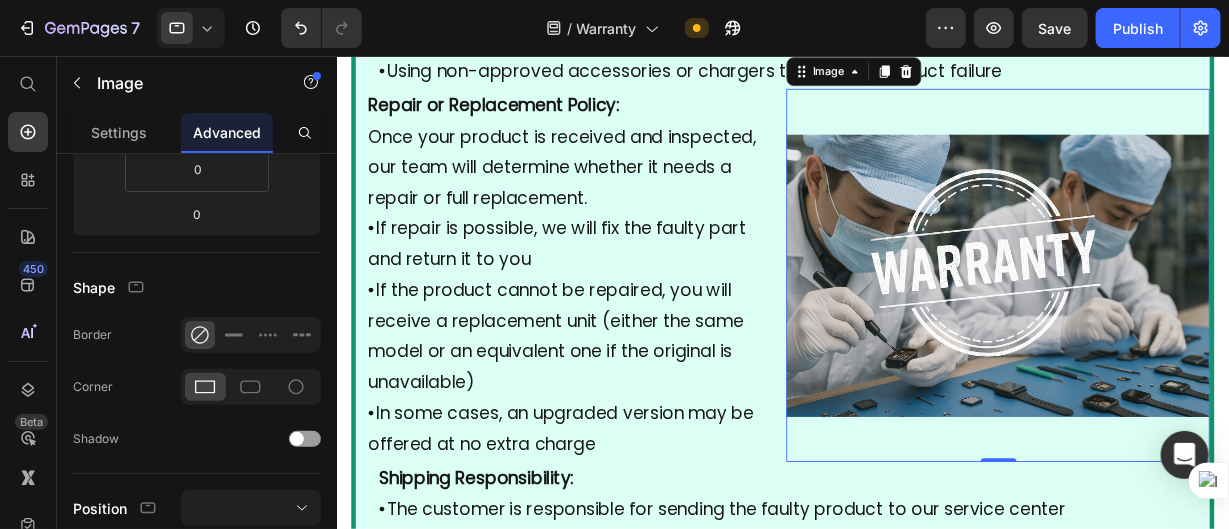 click at bounding box center [1071, 299] 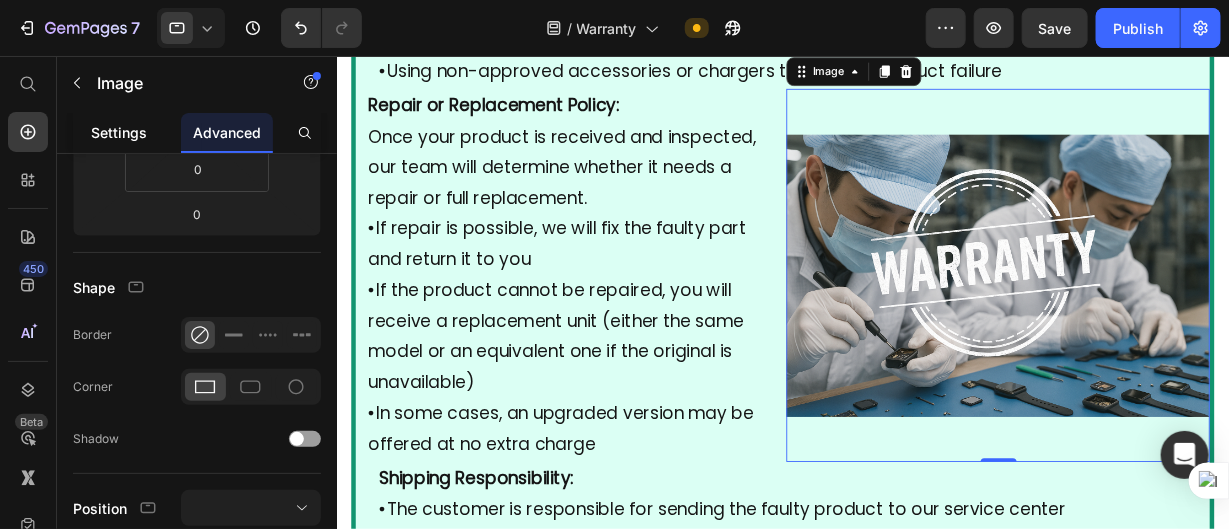 click on "Settings" at bounding box center [119, 132] 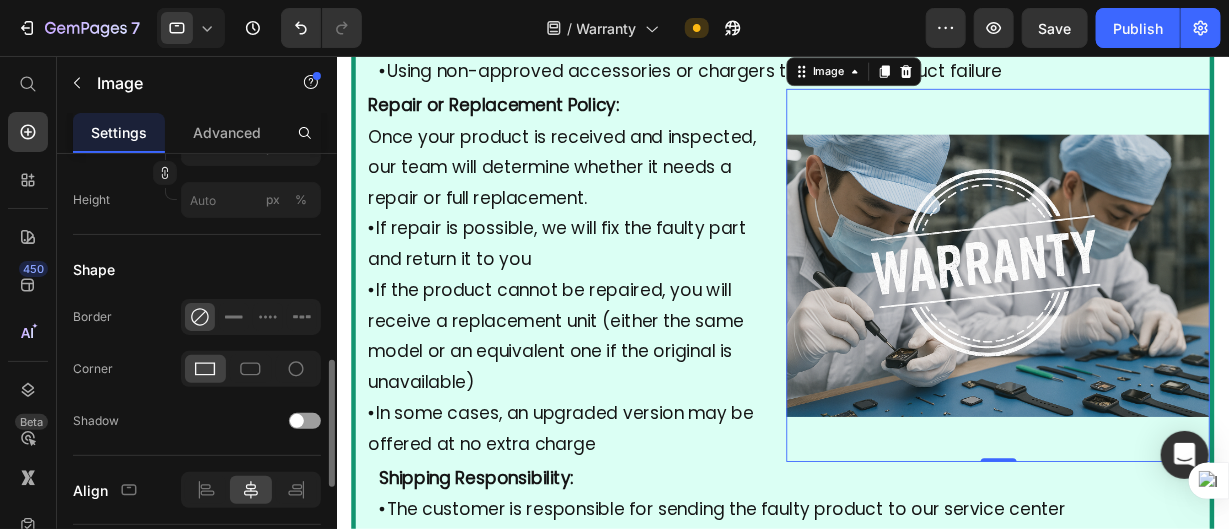 scroll, scrollTop: 599, scrollLeft: 0, axis: vertical 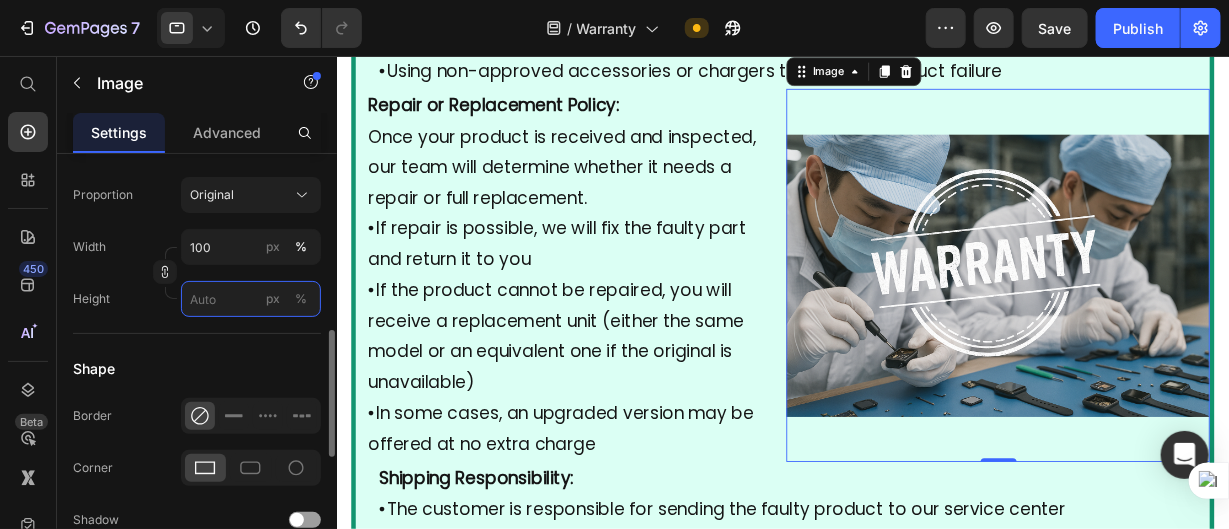 click on "px %" at bounding box center (251, 299) 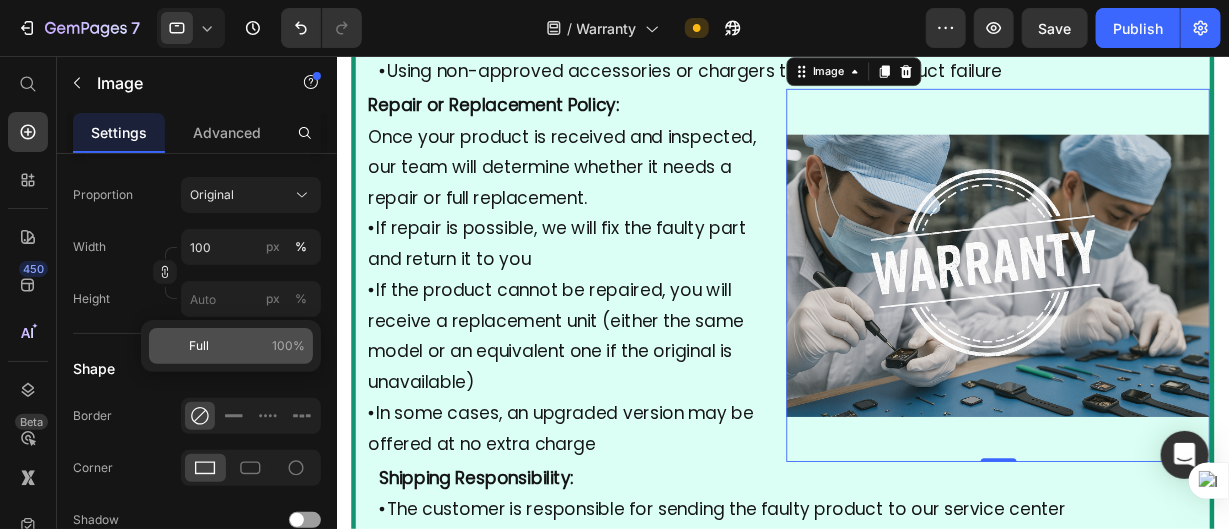 click on "Full 100%" at bounding box center (247, 346) 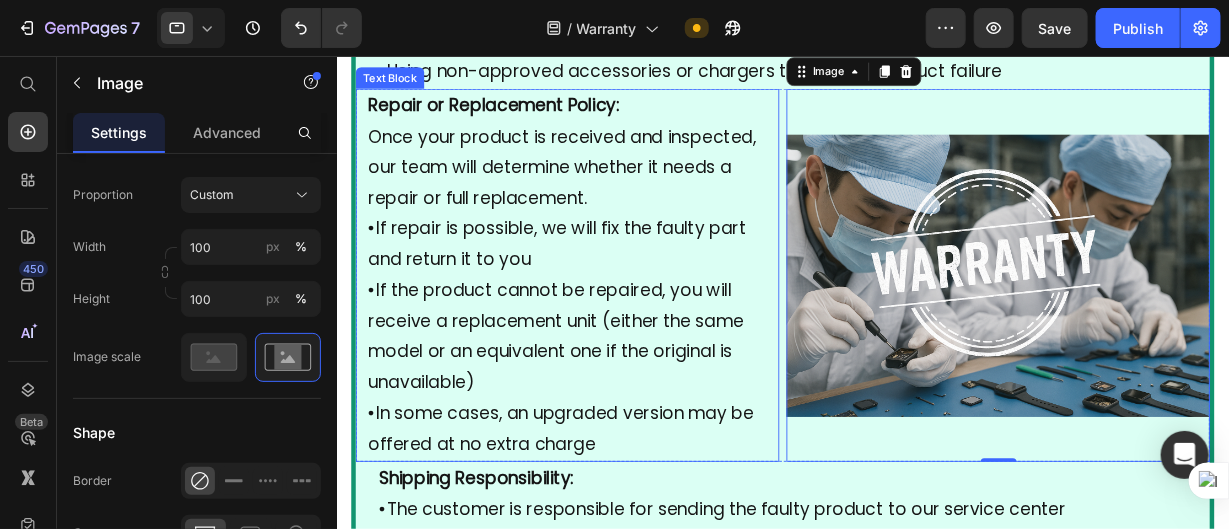 click on "Repair or Replacement Policy: Once your product is received and inspected, our team will determine whether it needs a repair or full replacement." at bounding box center [592, 162] 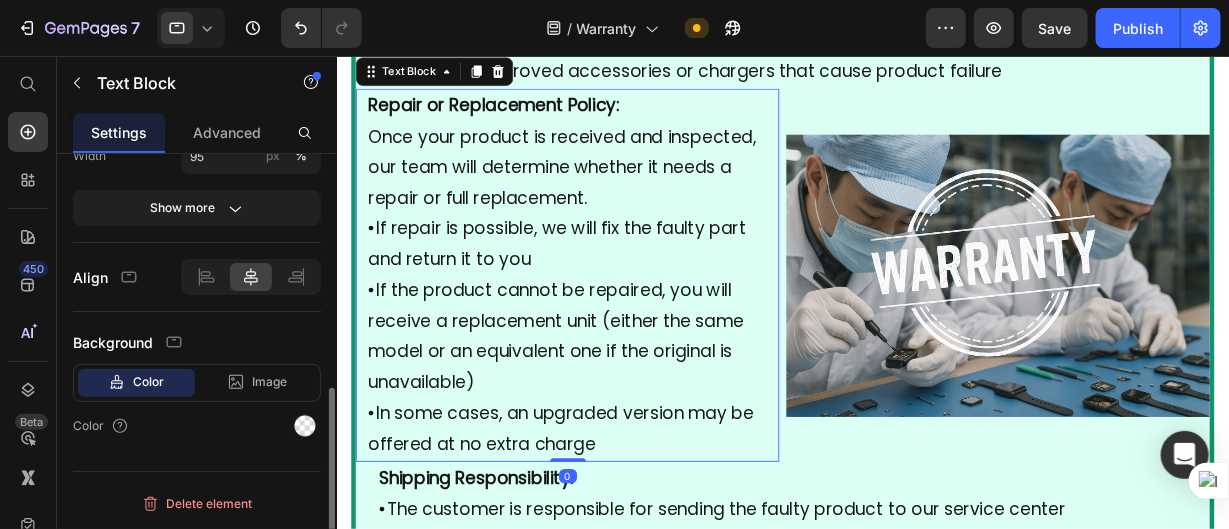 scroll, scrollTop: 0, scrollLeft: 0, axis: both 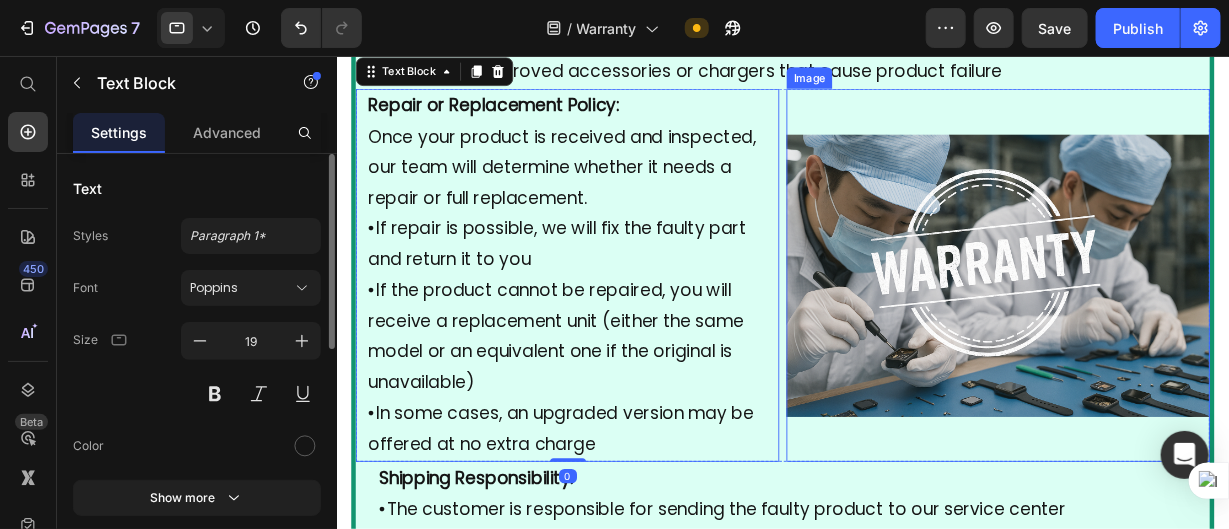 click at bounding box center [1071, 299] 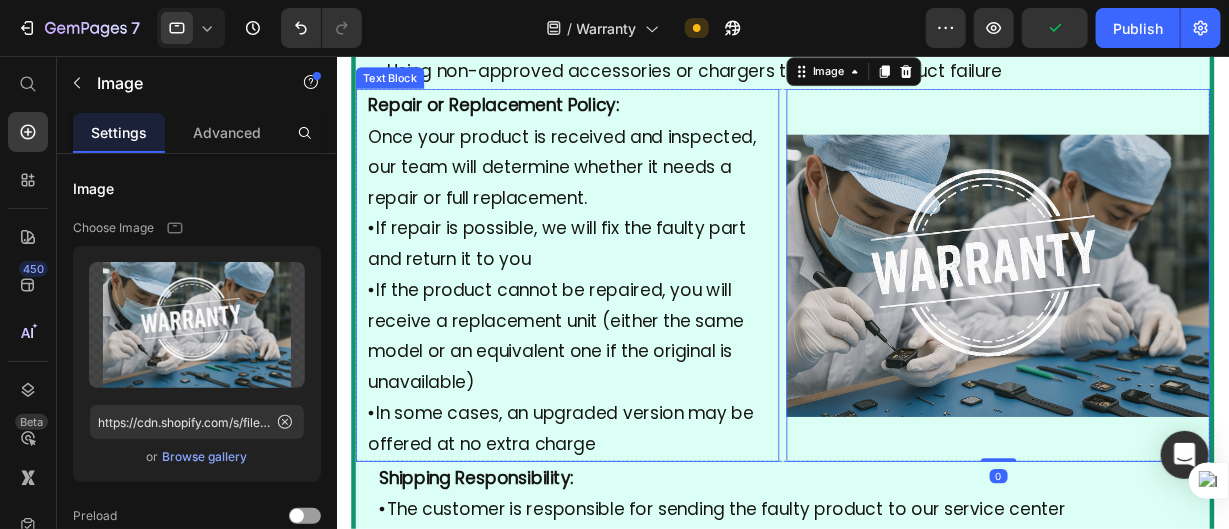 click on "•   If repair is possible, we will fix the faulty part and return it to you" at bounding box center (592, 265) 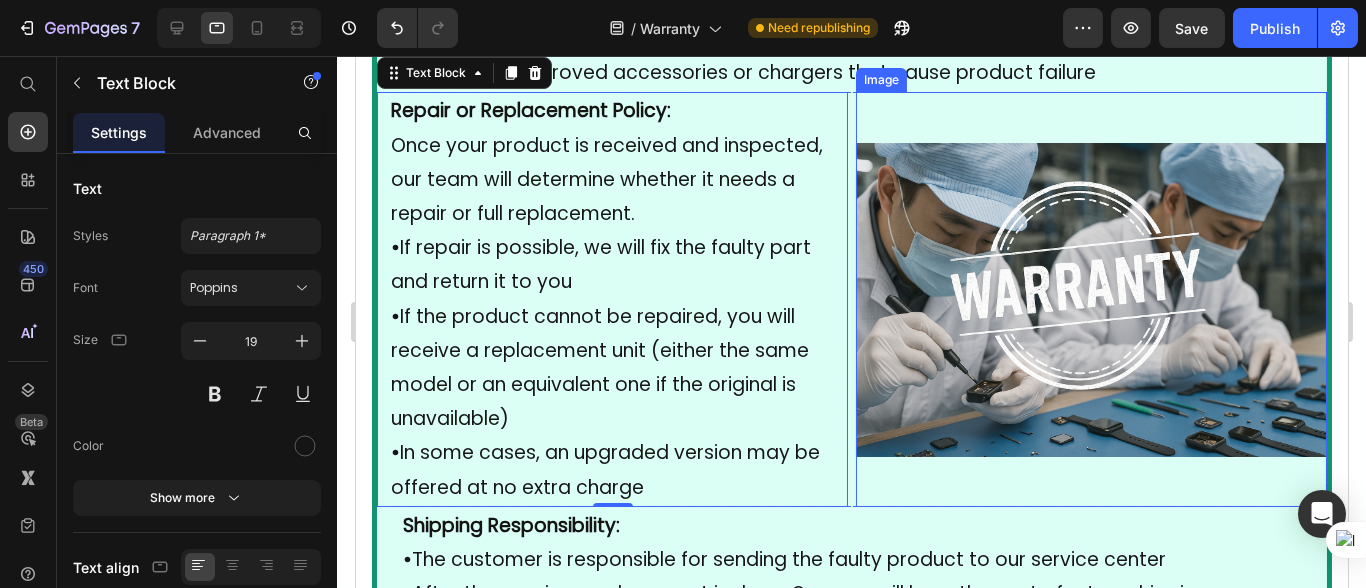 scroll, scrollTop: 2619, scrollLeft: 0, axis: vertical 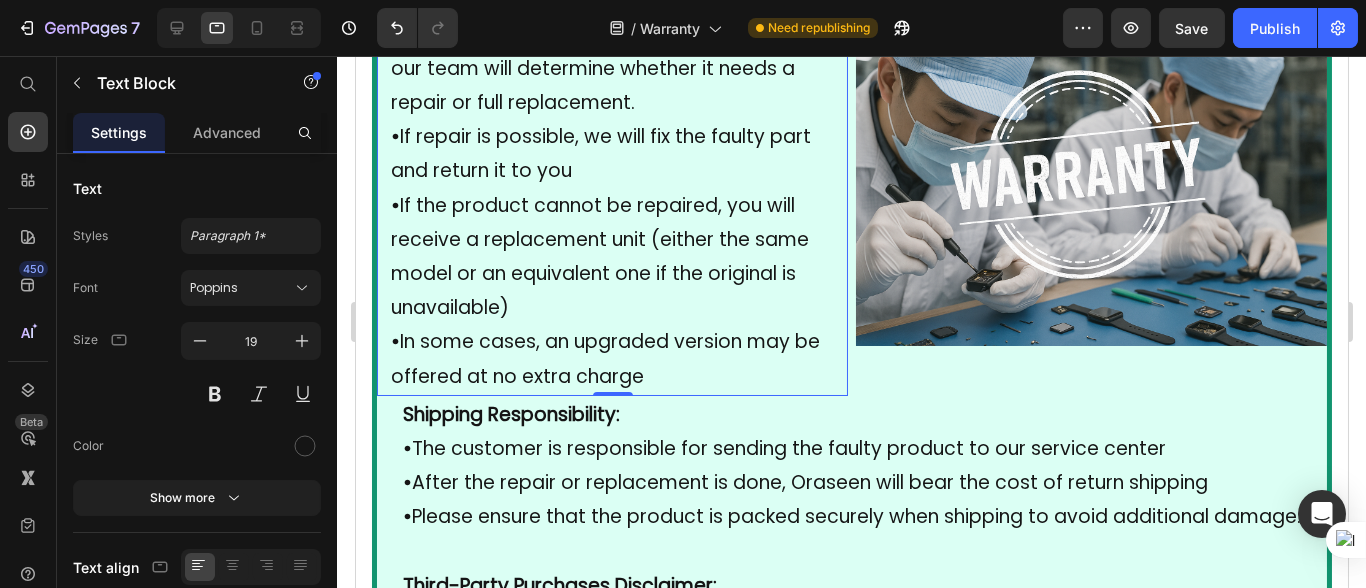 click on "•   If the product cannot be repaired, you will receive a replacement unit (either the same model or an equivalent one if the original is unavailable)" at bounding box center (611, 257) 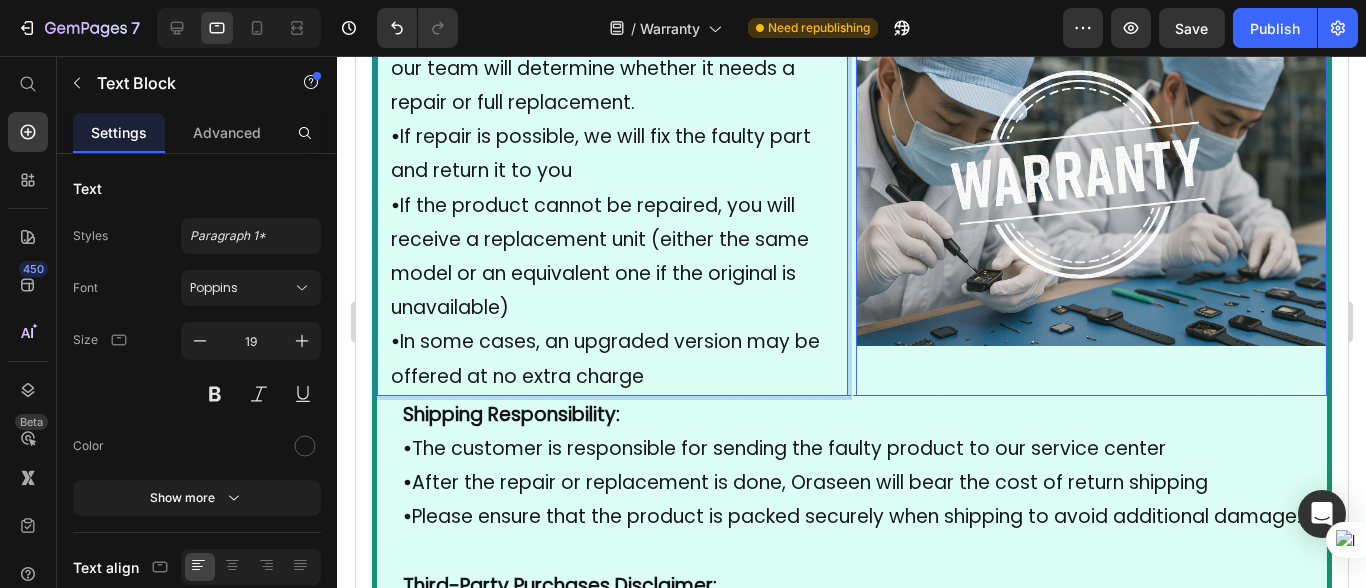 click at bounding box center (1090, 188) 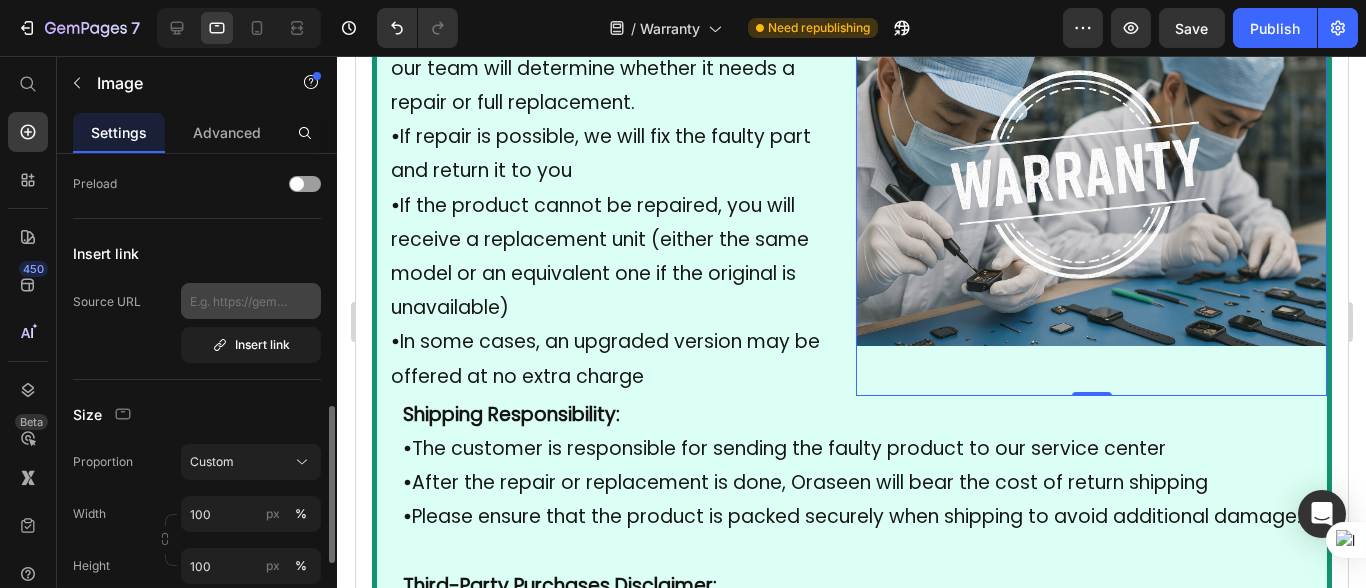scroll, scrollTop: 443, scrollLeft: 0, axis: vertical 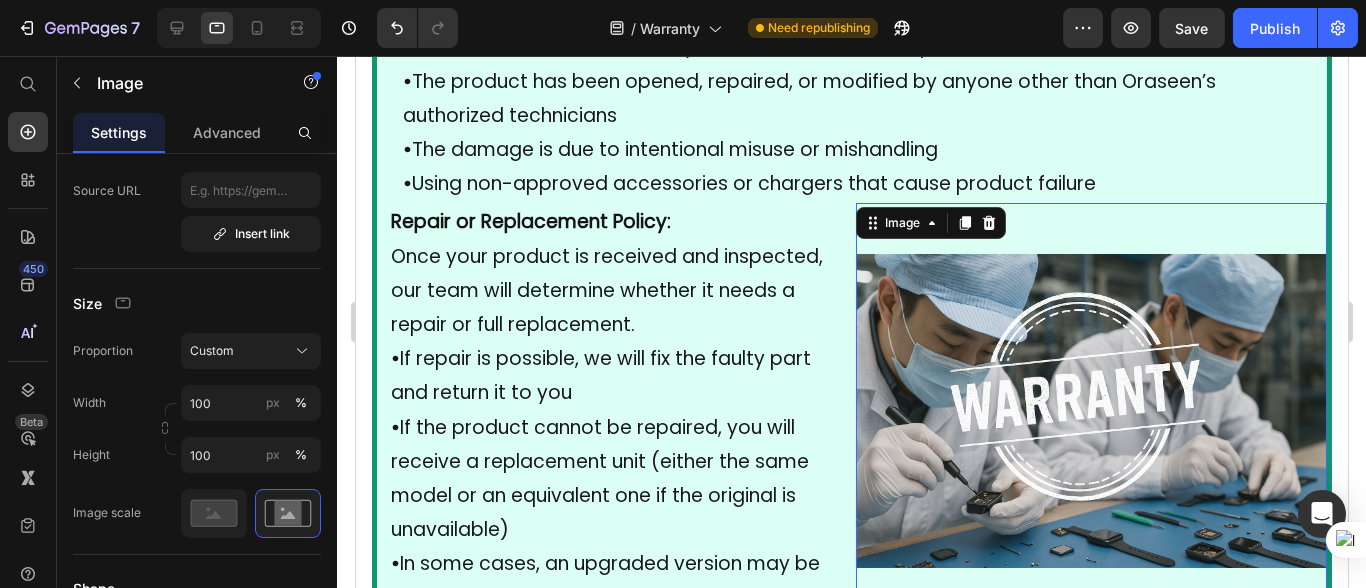 click at bounding box center [1090, 410] 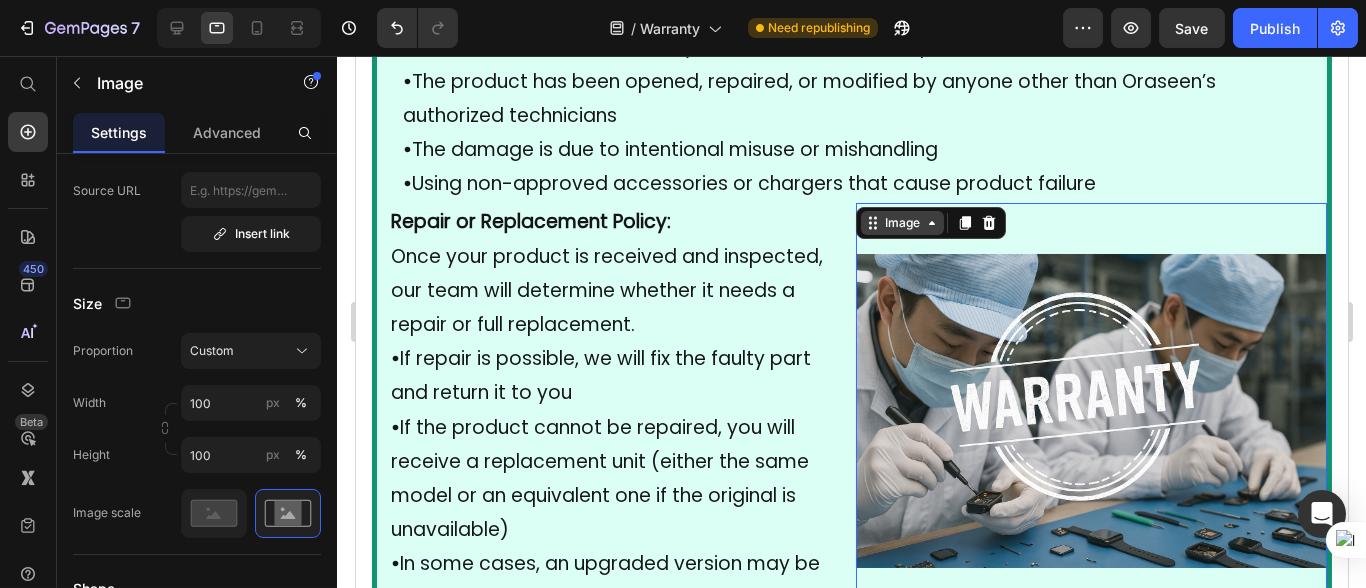 click 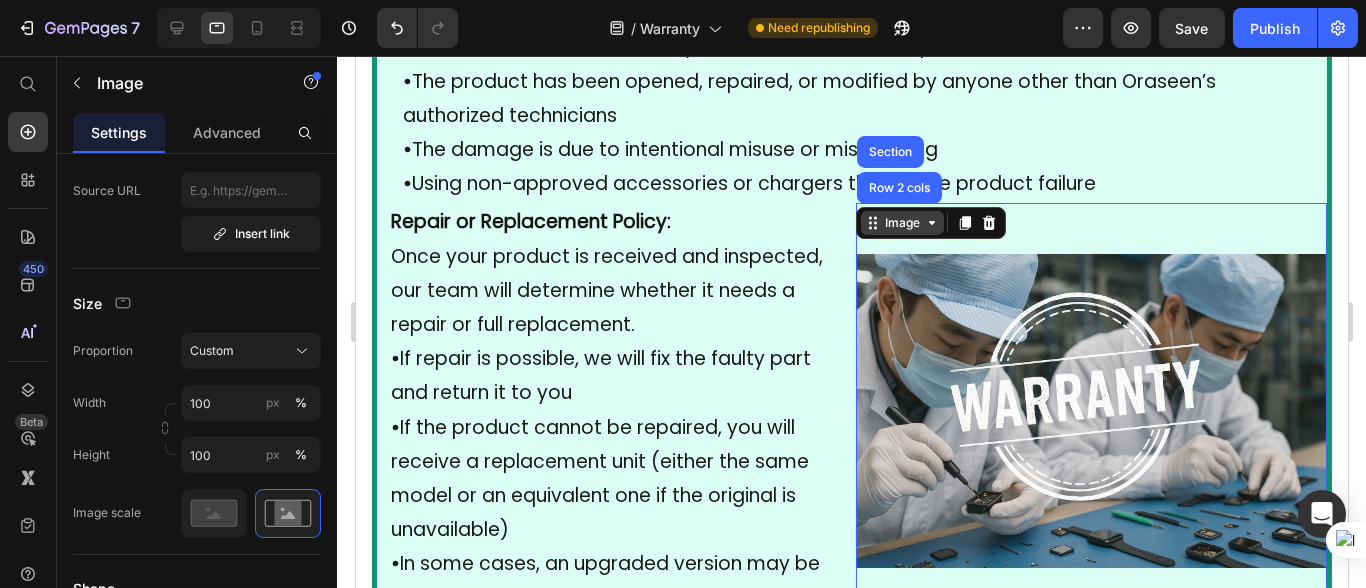 click on "Image" at bounding box center (901, 223) 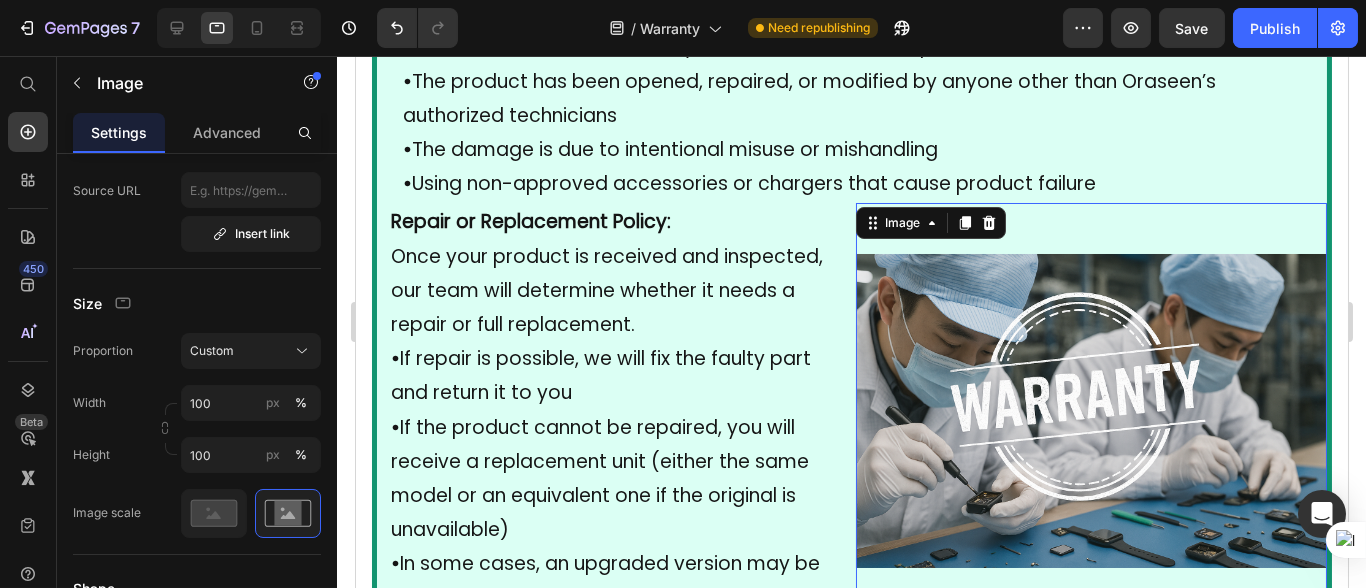 click at bounding box center [1090, 410] 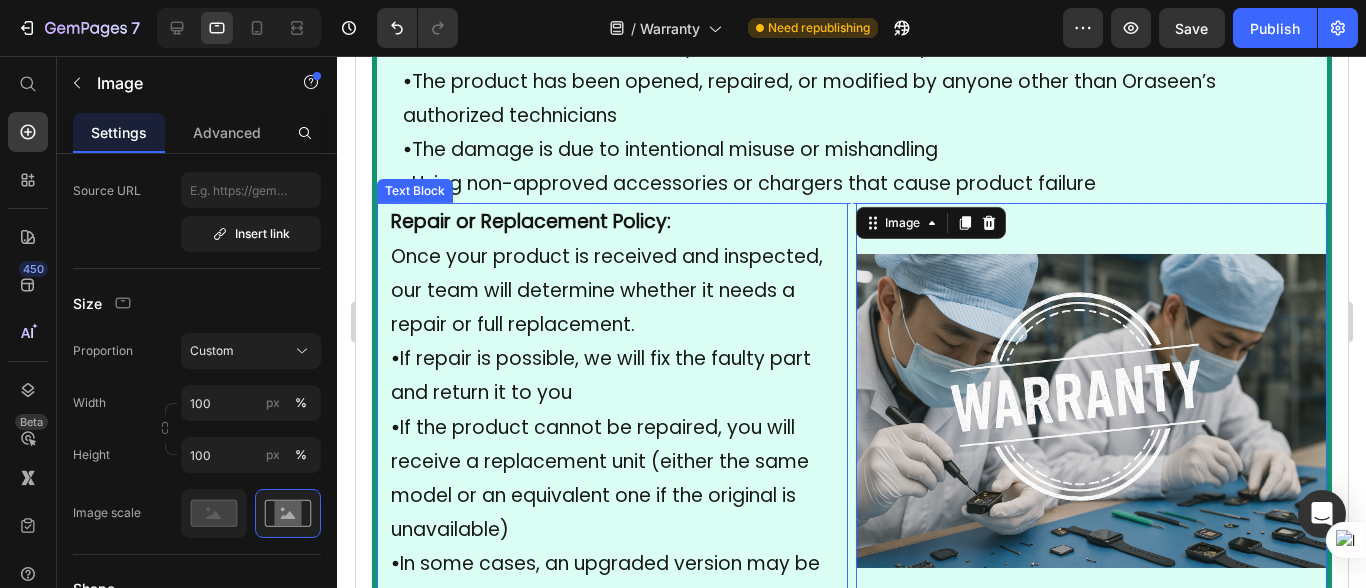 click on "Repair or Replacement Policy: Once your product is received and inspected, our team will determine whether it needs a repair or full replacement." at bounding box center (611, 273) 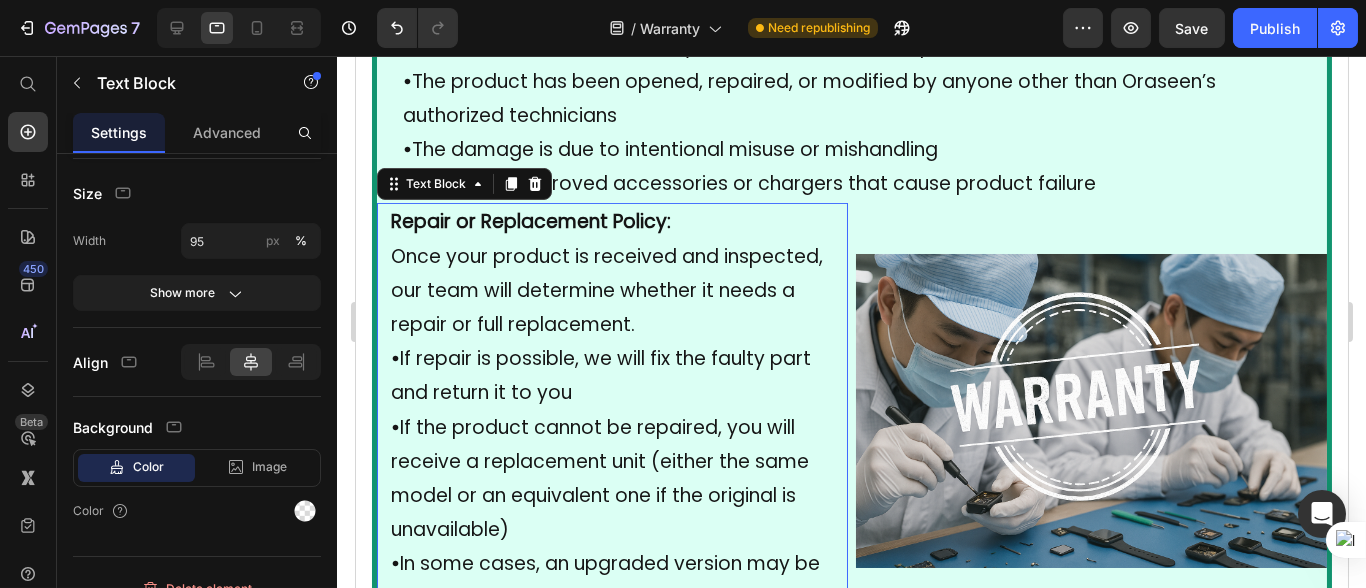 scroll, scrollTop: 0, scrollLeft: 0, axis: both 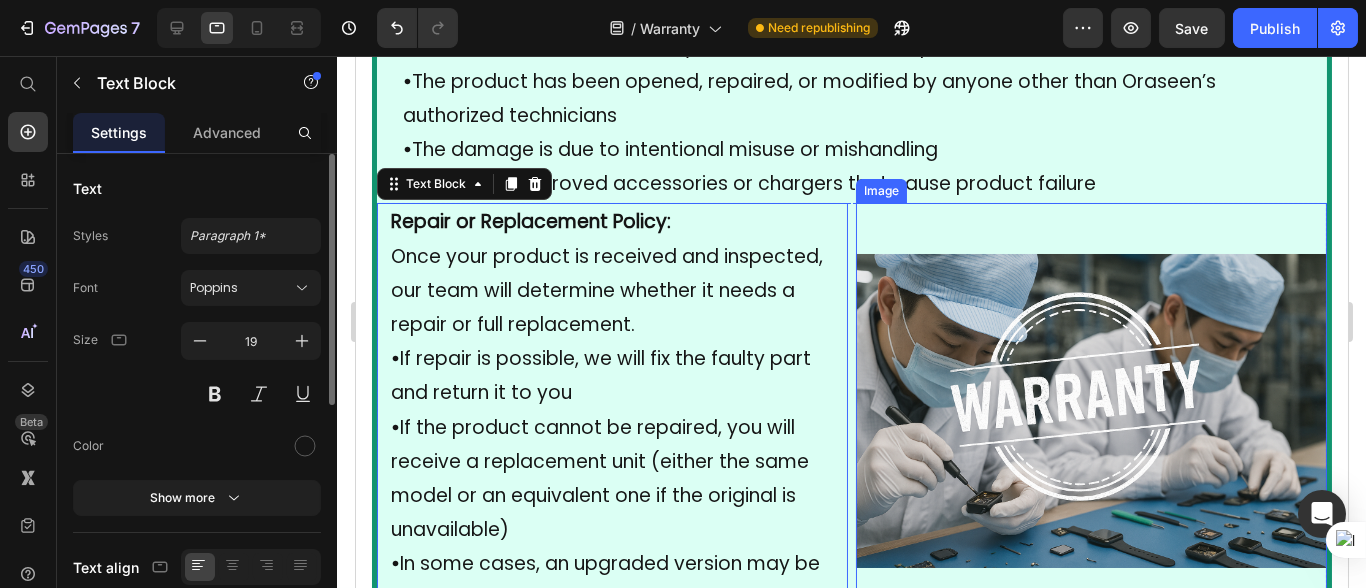 click at bounding box center (1090, 410) 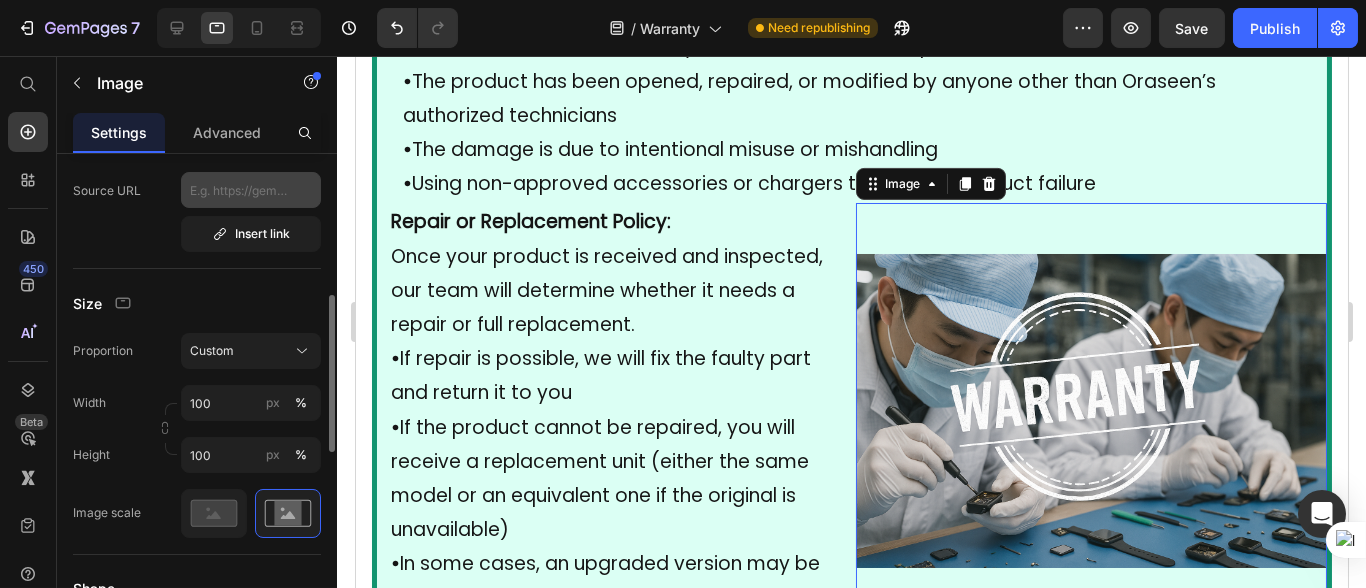 scroll, scrollTop: 554, scrollLeft: 0, axis: vertical 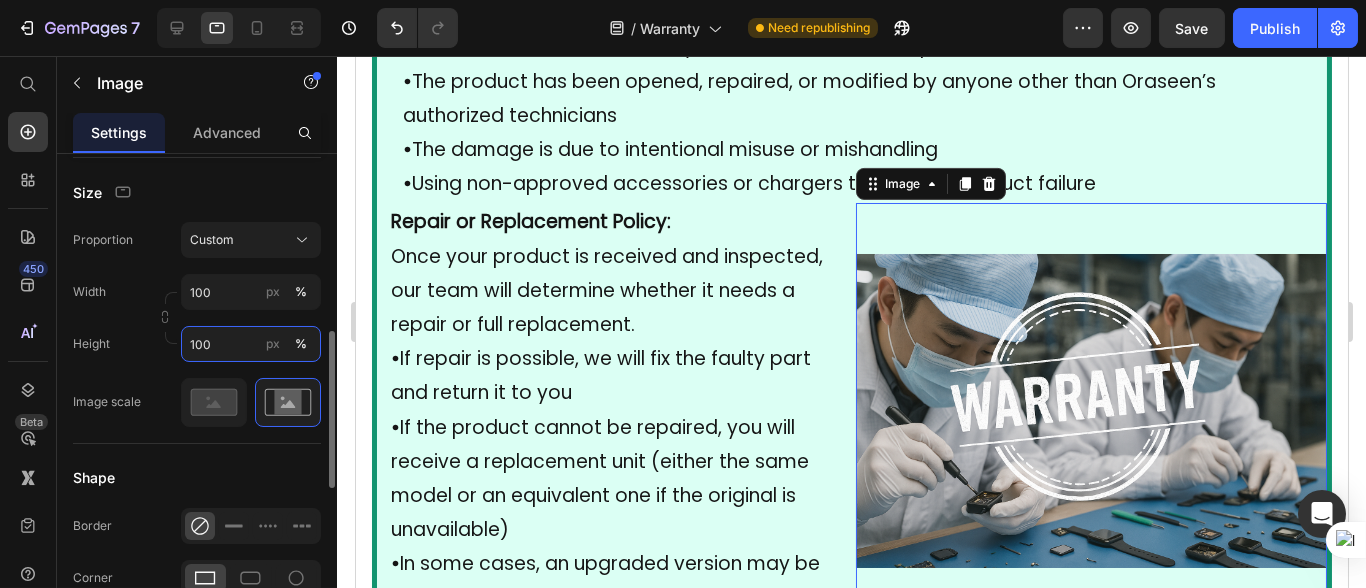 click on "100" at bounding box center (251, 344) 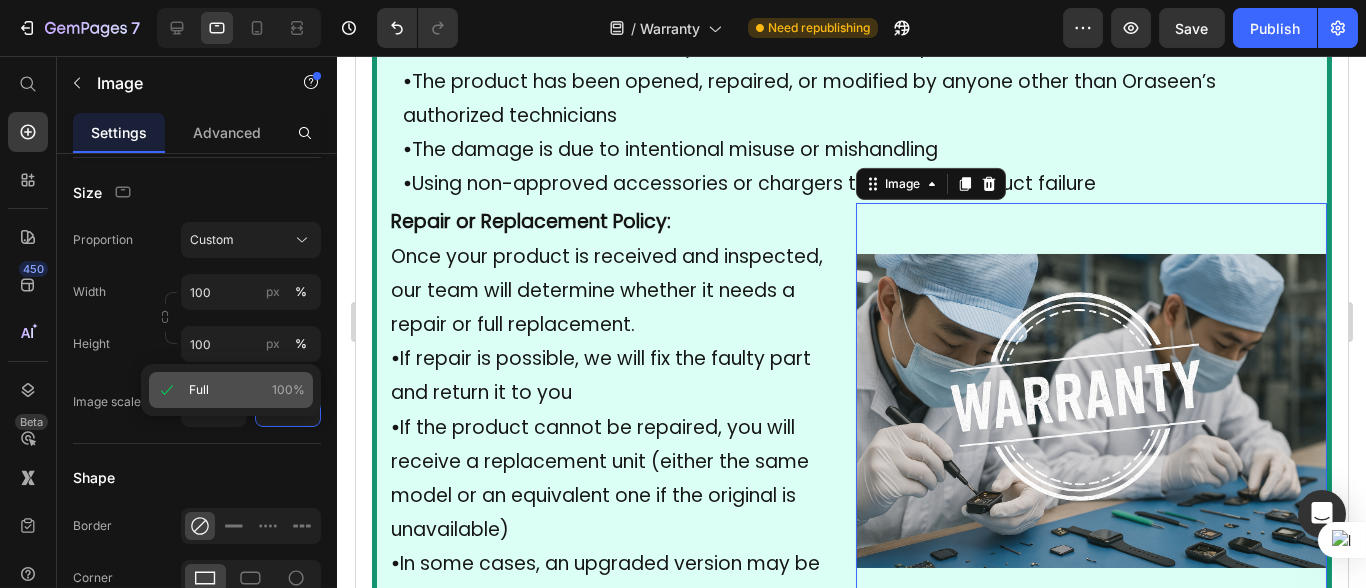 click on "Full 100%" 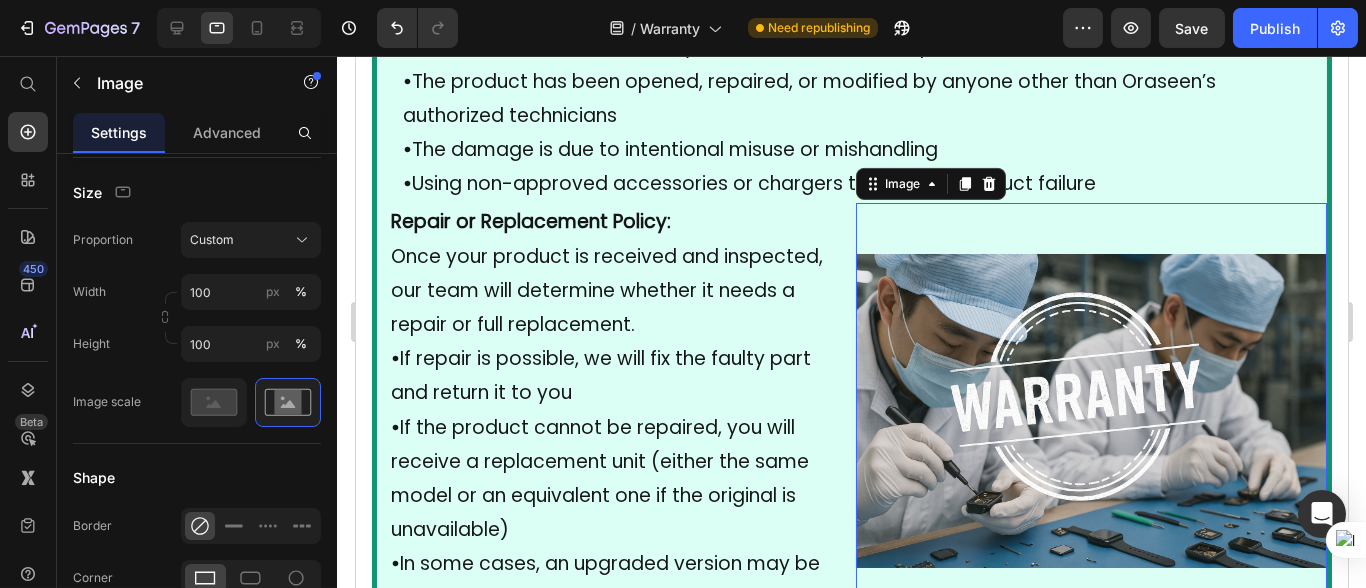 scroll, scrollTop: 2508, scrollLeft: 0, axis: vertical 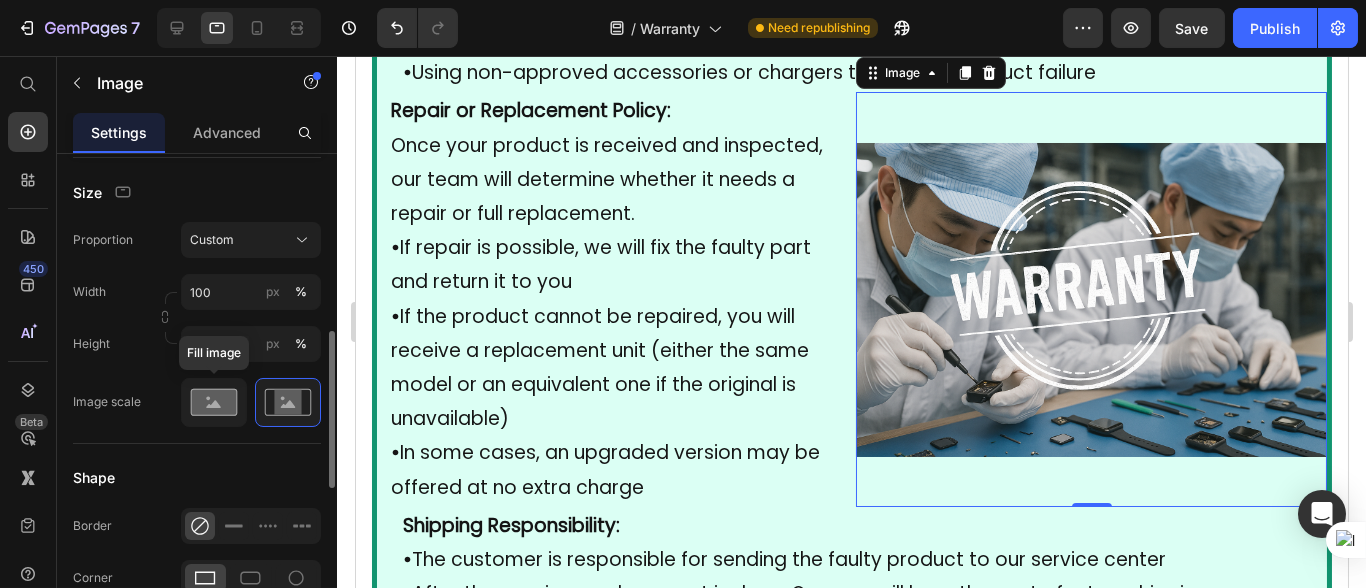 click 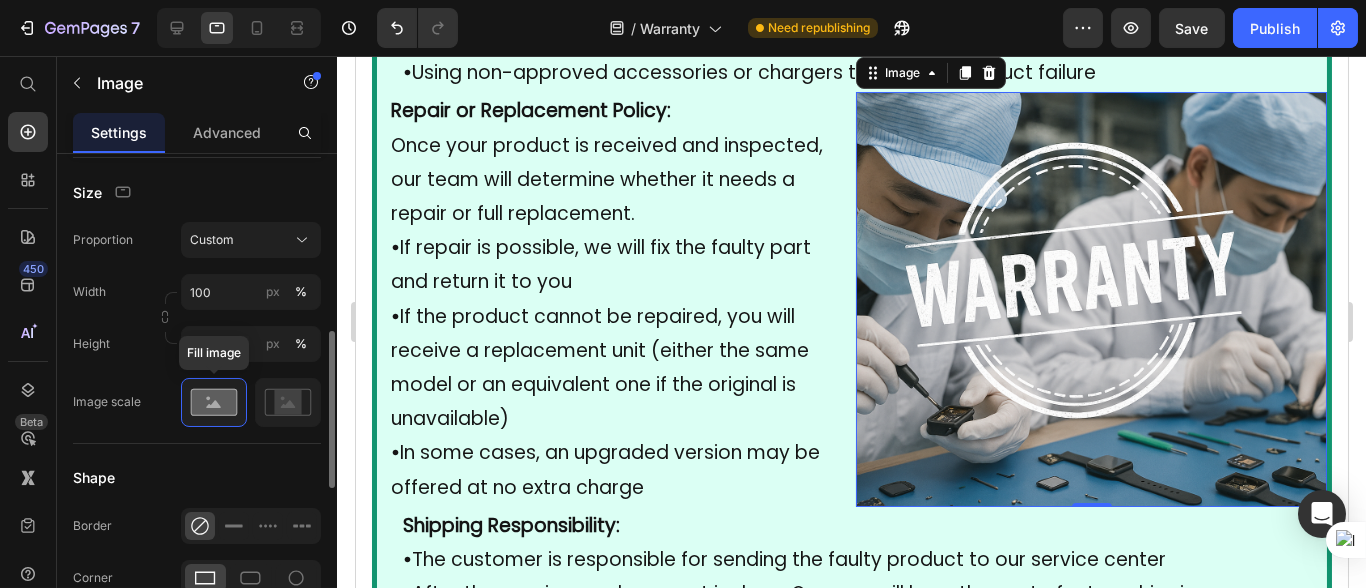 click 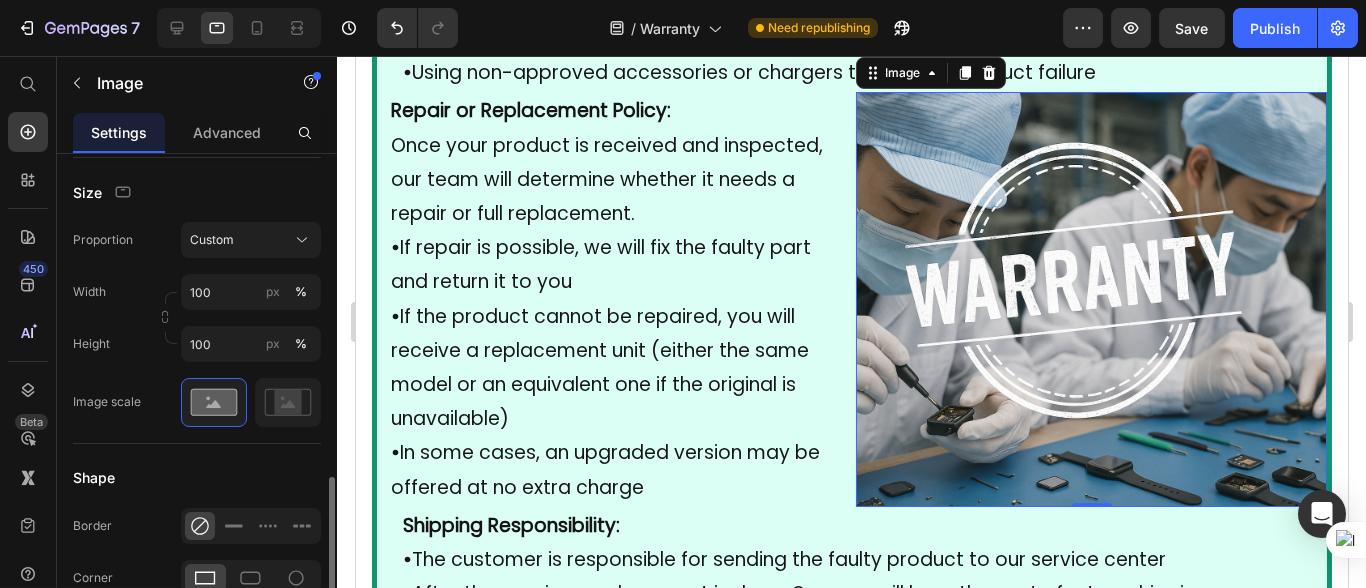 scroll, scrollTop: 665, scrollLeft: 0, axis: vertical 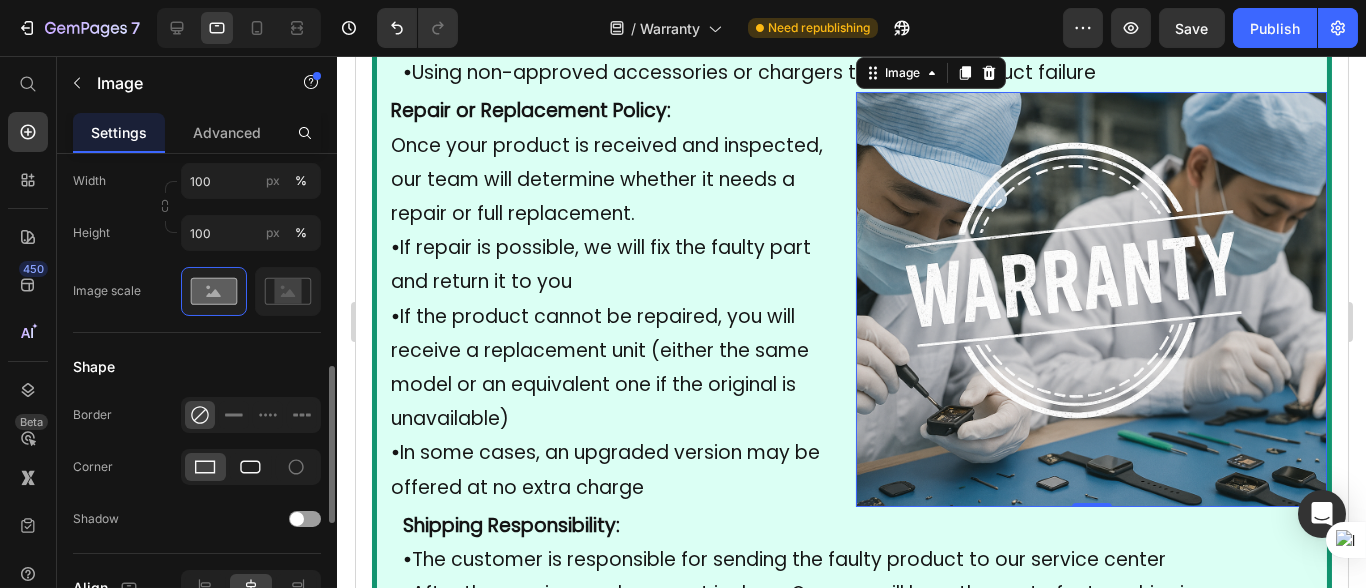 click 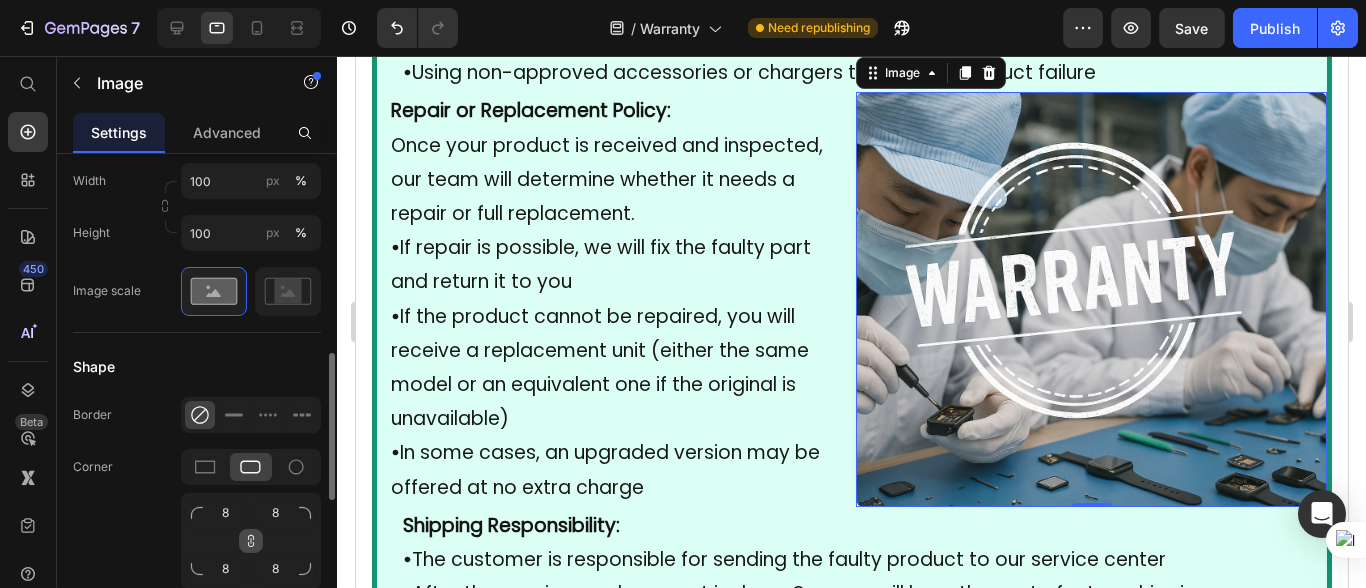 scroll, scrollTop: 887, scrollLeft: 0, axis: vertical 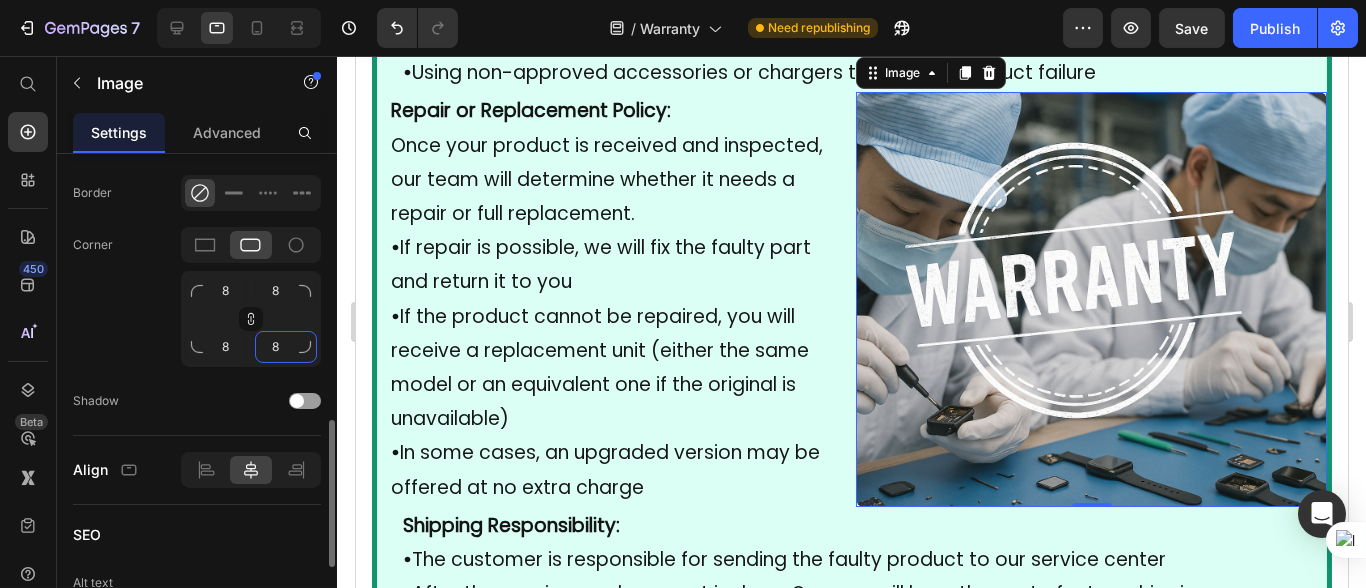 click on "8" 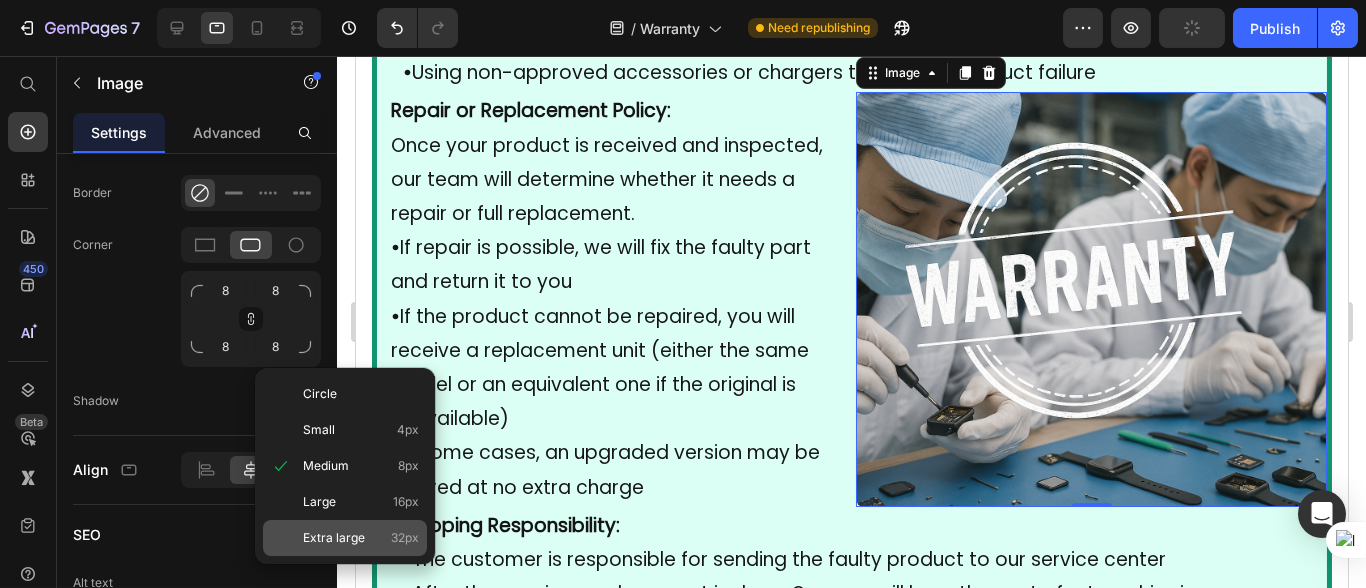 click on "Extra large 32px" 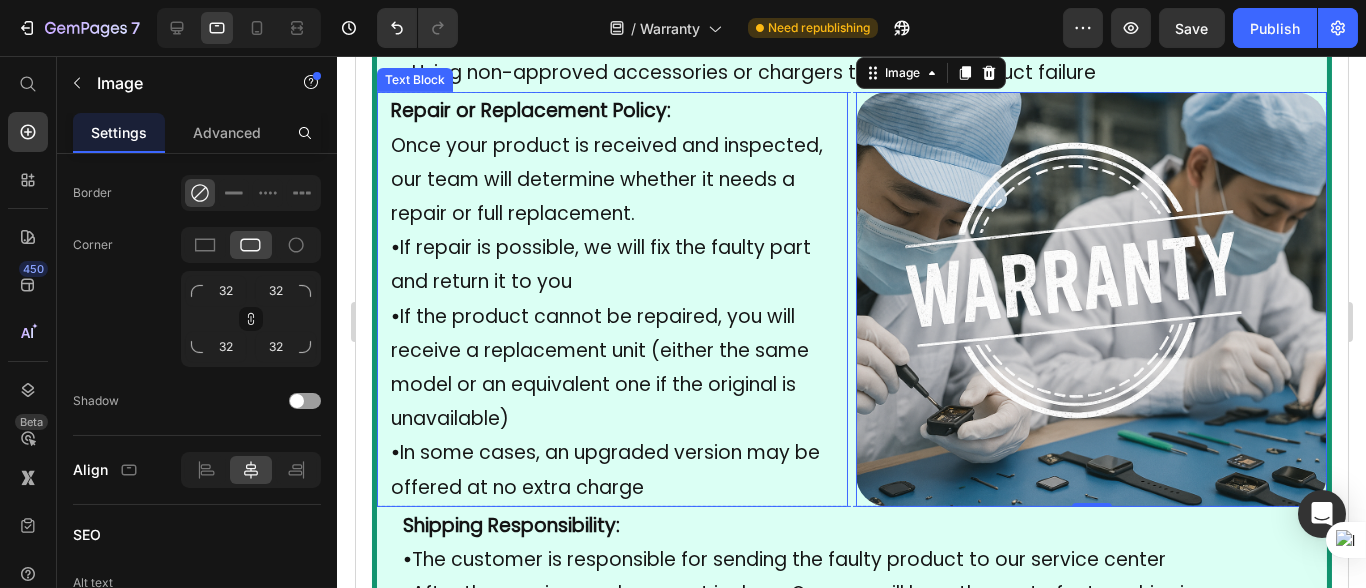click on "•   If the product cannot be repaired, you will receive a replacement unit (either the same model or an equivalent one if the original is unavailable)" at bounding box center [611, 368] 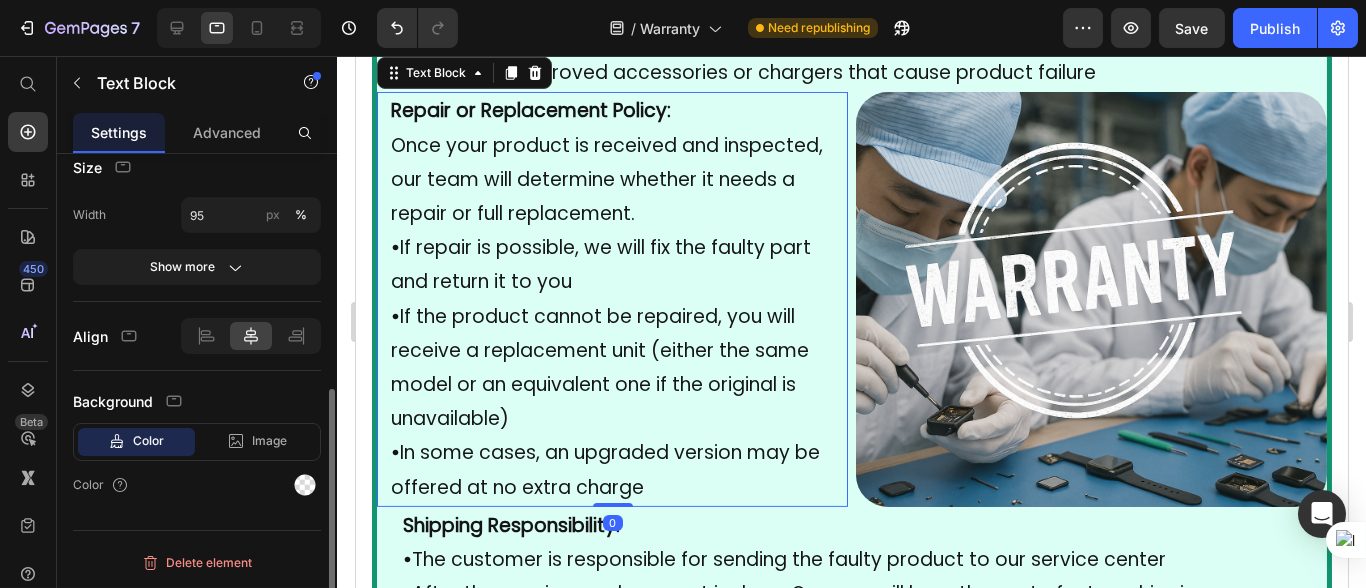 scroll, scrollTop: 0, scrollLeft: 0, axis: both 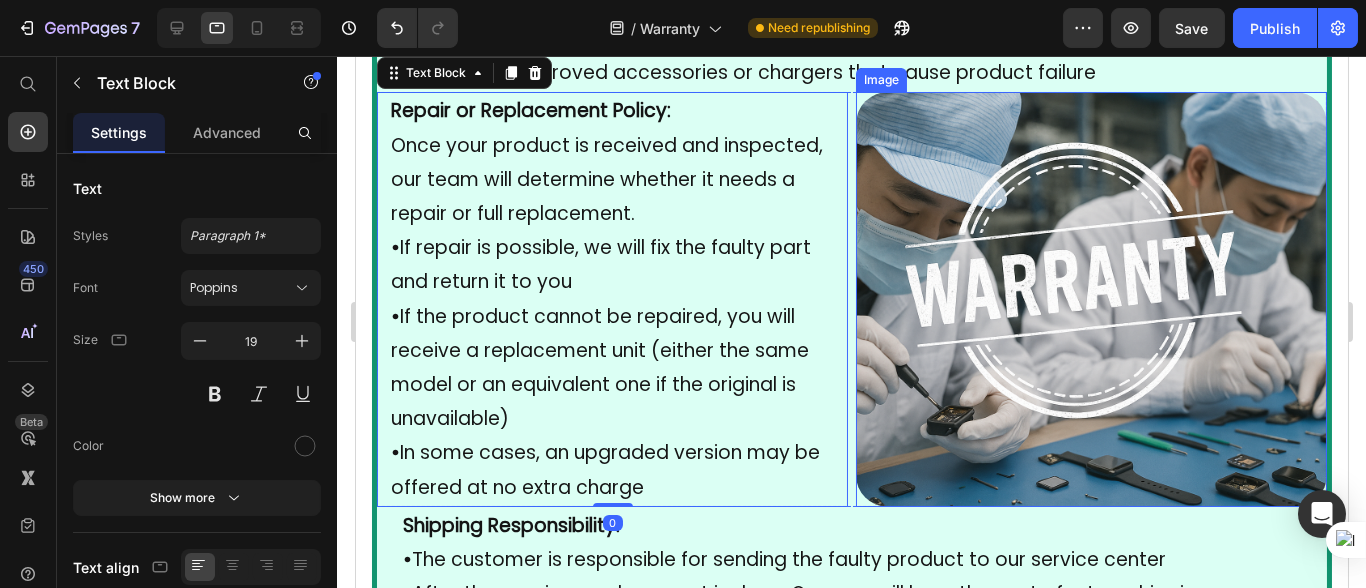click at bounding box center (1090, 299) 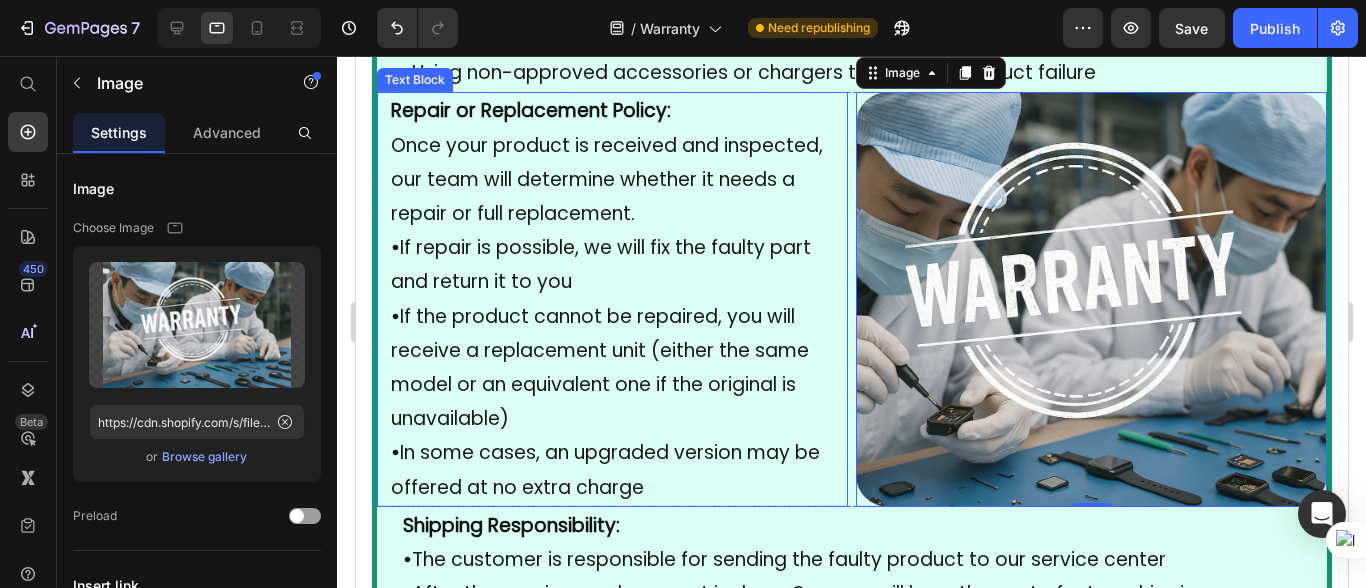 type on "8" 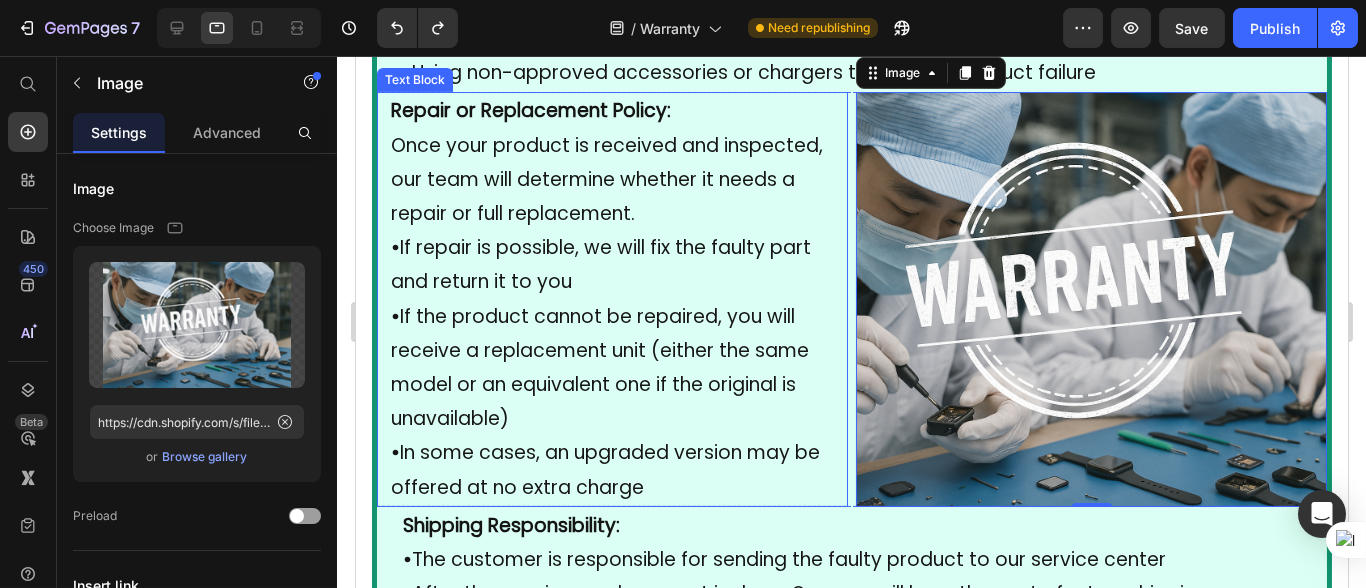 click on "Repair or Replacement Policy: Once your product is received and inspected, our team will determine whether it needs a repair or full replacement." at bounding box center (611, 162) 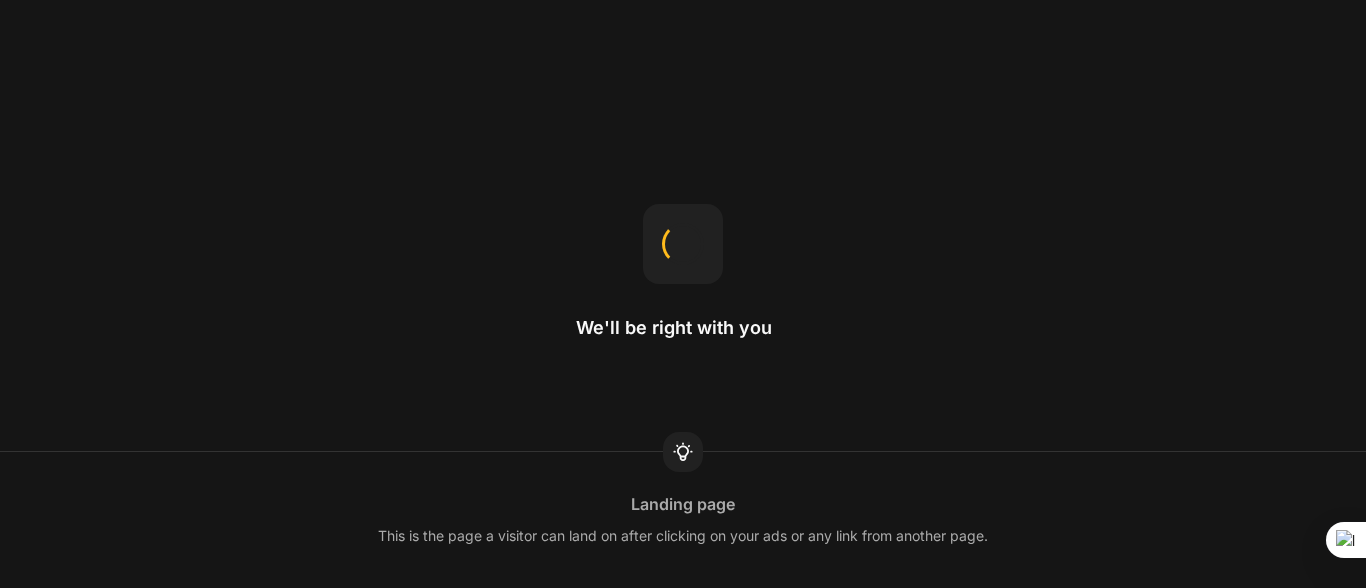 scroll, scrollTop: 0, scrollLeft: 0, axis: both 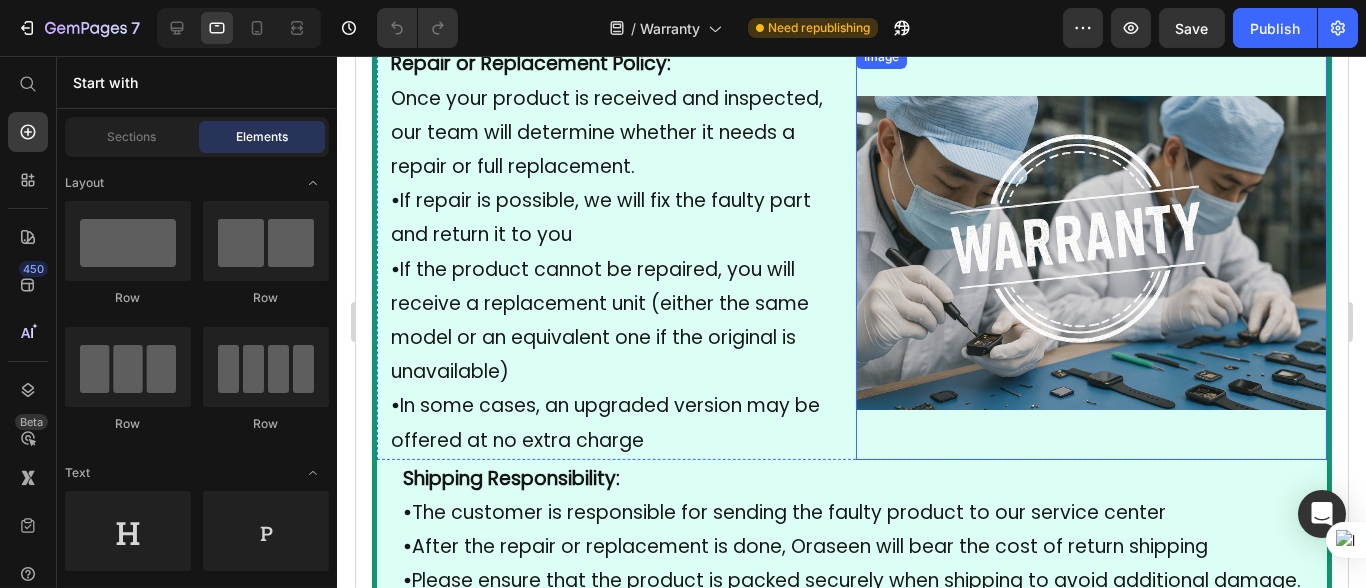 click at bounding box center (1090, 252) 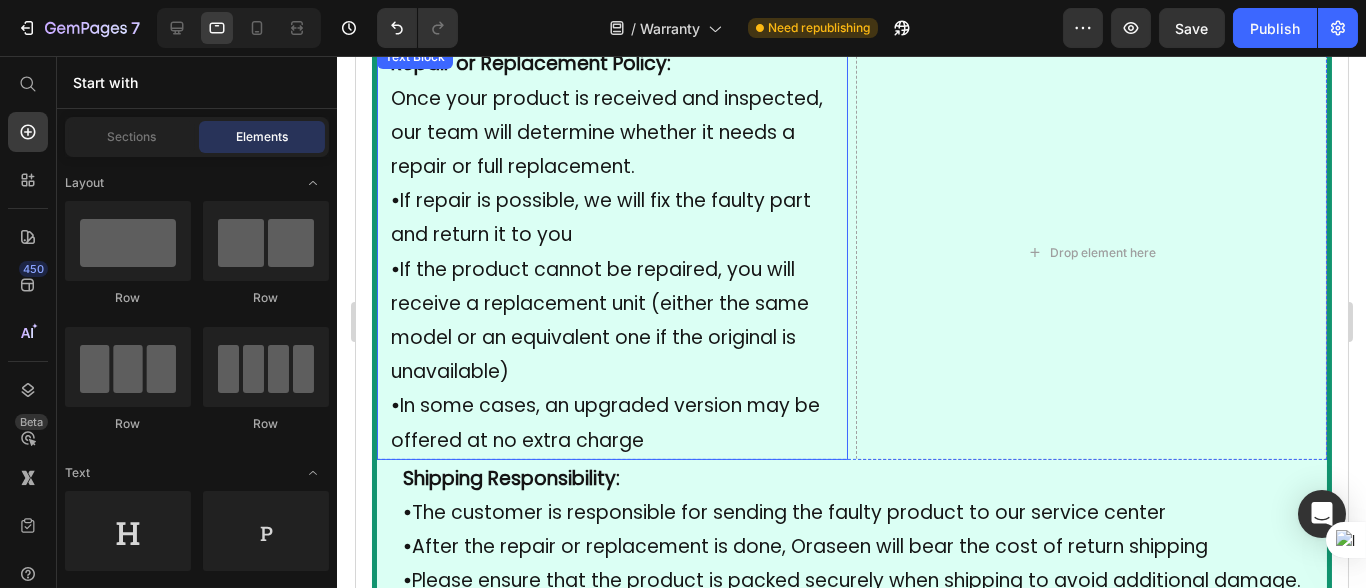 click on "•   If the product cannot be repaired, you will receive a replacement unit (either the same model or an equivalent one if the original is unavailable)" at bounding box center [611, 321] 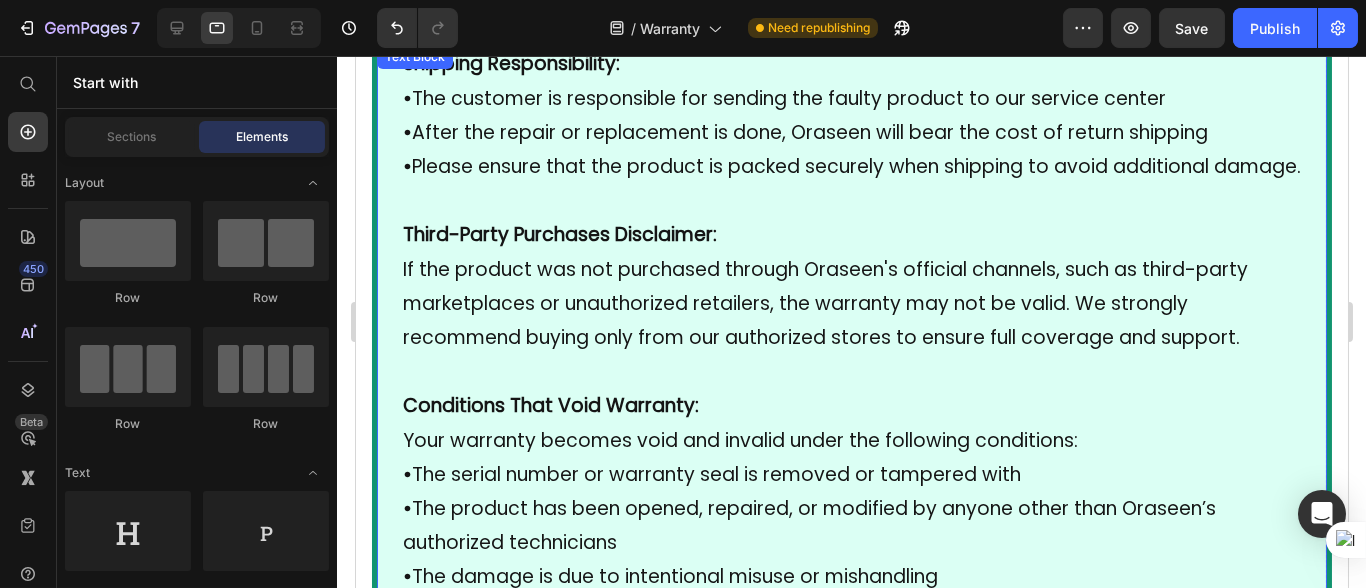 scroll, scrollTop: 2333, scrollLeft: 0, axis: vertical 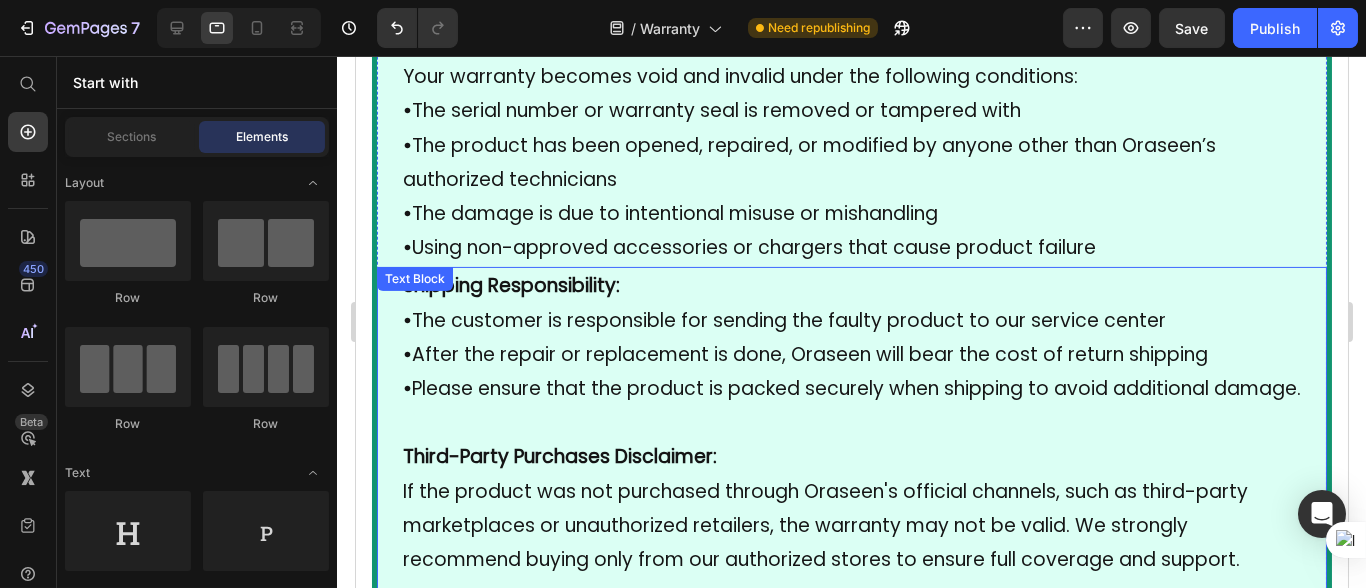 click on "•   The customer is responsible for sending the faulty product to our service center" at bounding box center (851, 321) 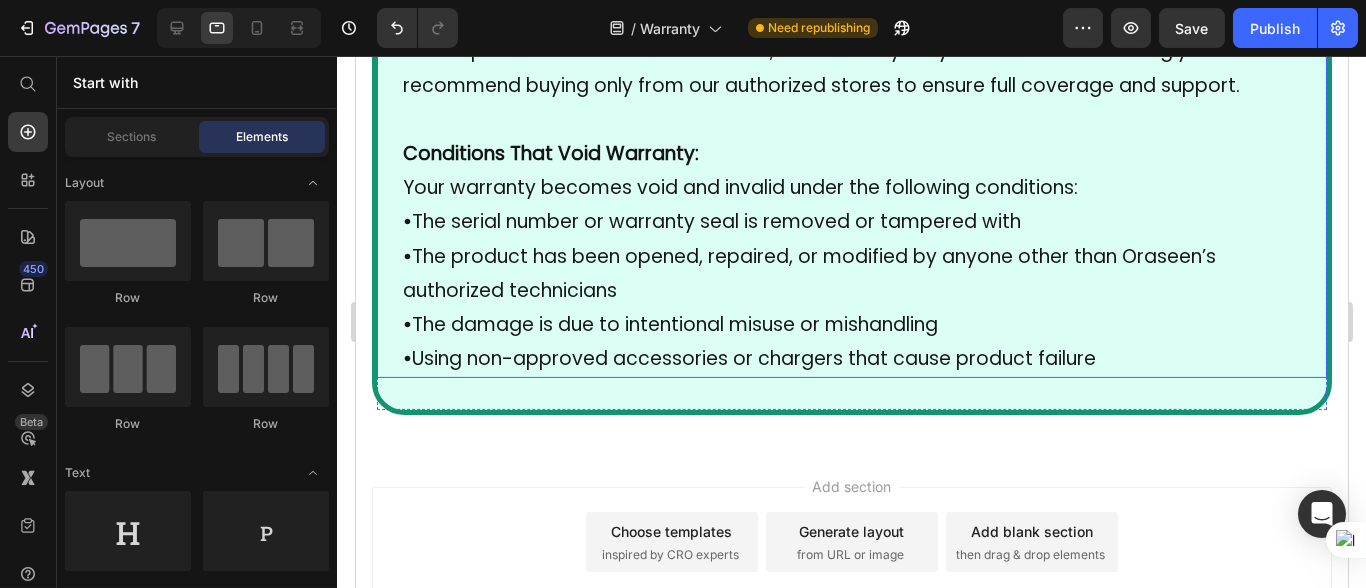 scroll, scrollTop: 2333, scrollLeft: 0, axis: vertical 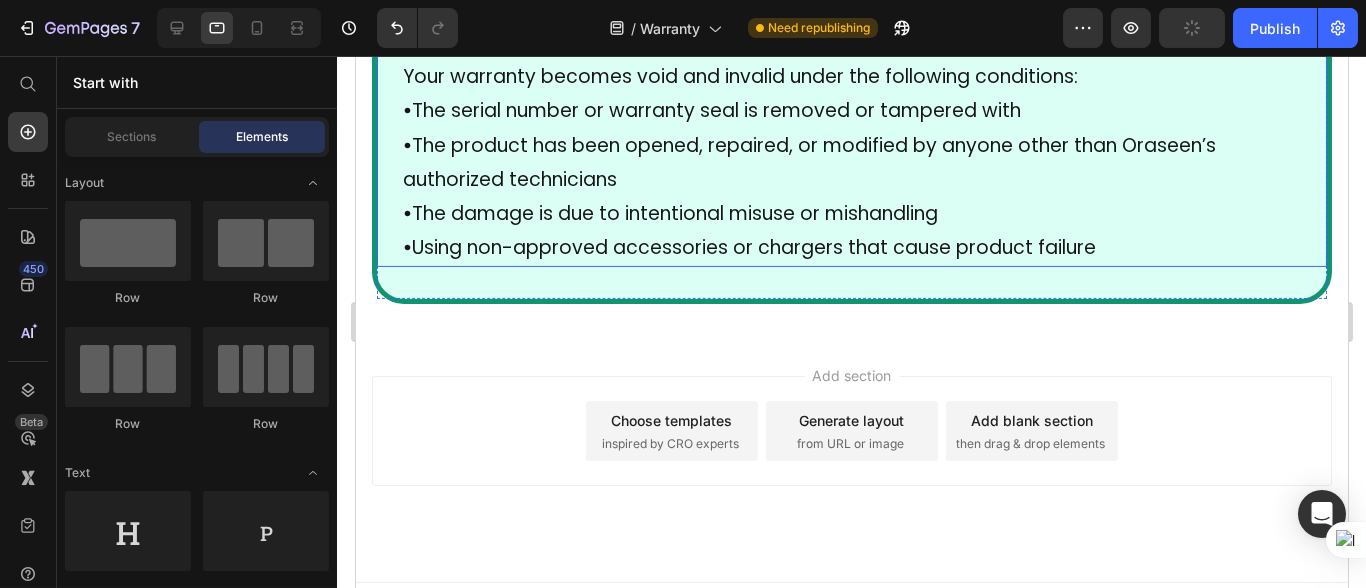 click on "•   The damage is due to intentional misuse or mishandling" at bounding box center (851, 214) 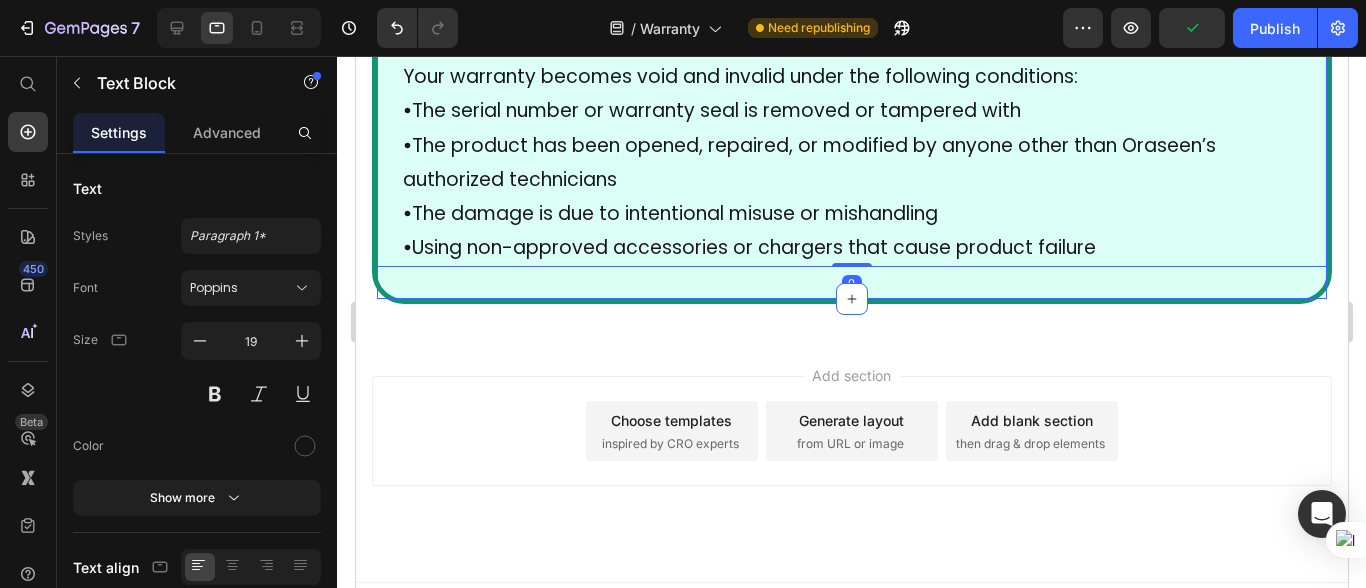 click on "1-Year Warranty Policy The product is covered under warranty for one full year starting from the original date of purchase. This means that any eligible issues that occur within this timeframe can be addressed under our warranty terms. The warranty period cannot be extended or renewed even if the product is repaired or replaced during this period.   Products Covered This warranty policy applies to all Oraseen products, including smartwatches, earbuds, and related accessories, as long as they are purchased directly from Oraseen’s official website, authorized stores, or verified online platforms. Products purchased from unauthorized or third-party sources may not be eligible.   What’s Covered: We will provide free repair or replacement in the event of any manufacturing defects. This includes: •   Internal component failures not caused by the user •   Faulty screens (e.g., not displaying properly) •   Battery-related issues (e.g., not charging or draining abnormally) •     •   •   •" at bounding box center (851, -950) 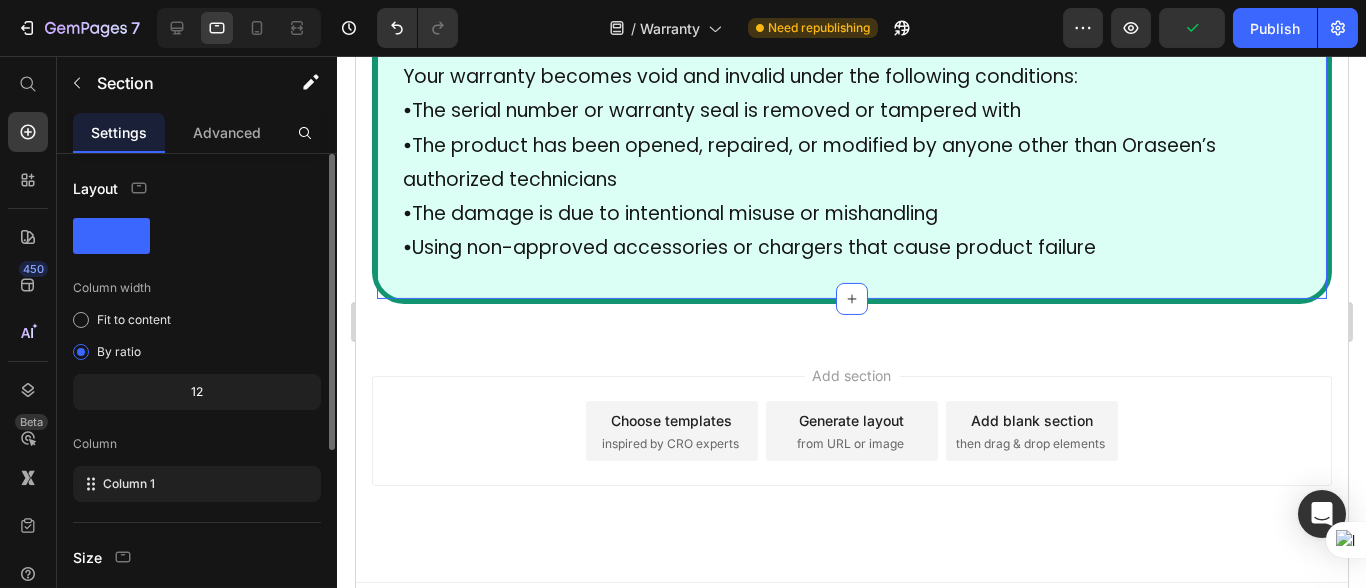scroll, scrollTop: 322, scrollLeft: 0, axis: vertical 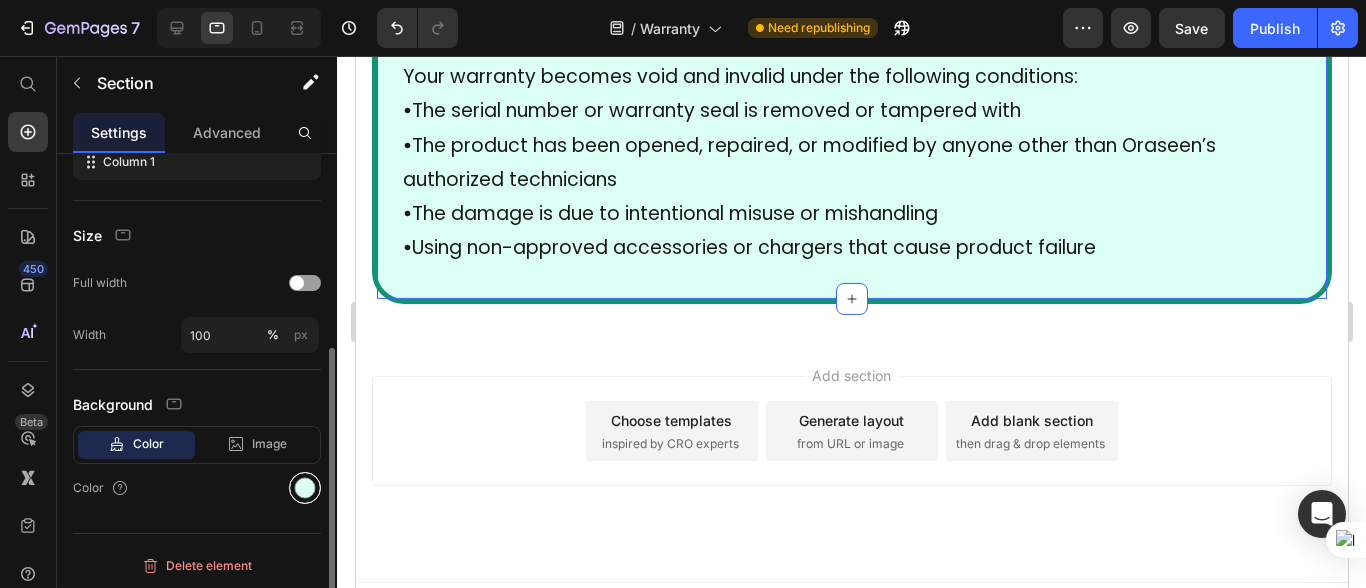 click at bounding box center [305, 488] 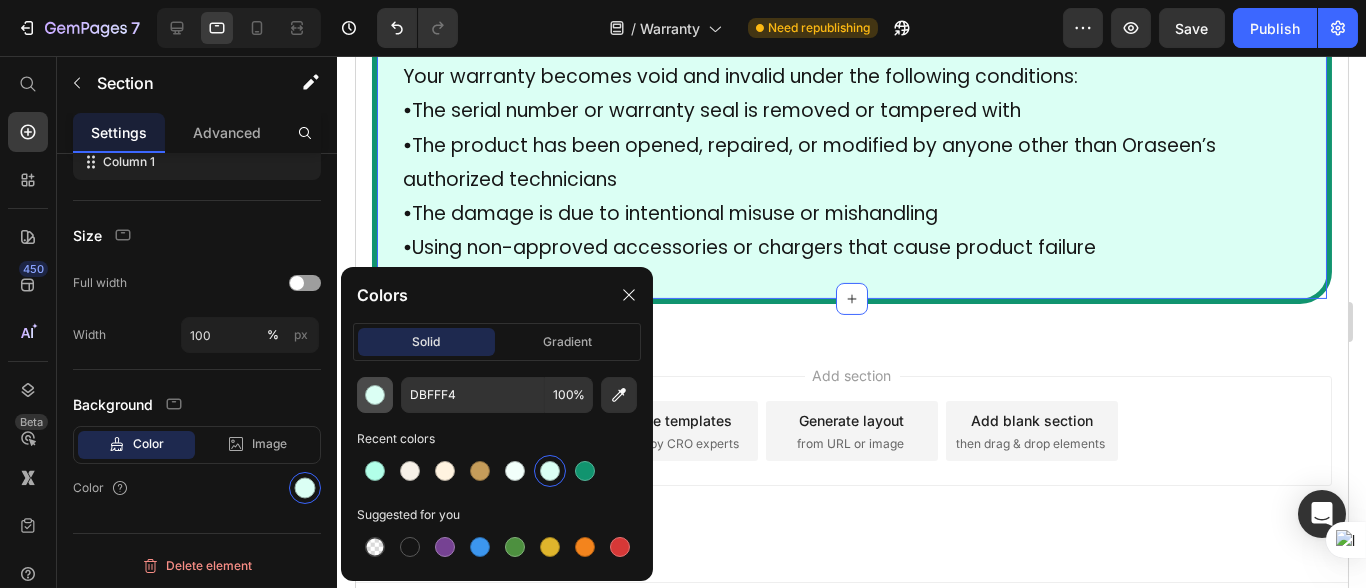 click at bounding box center [375, 395] 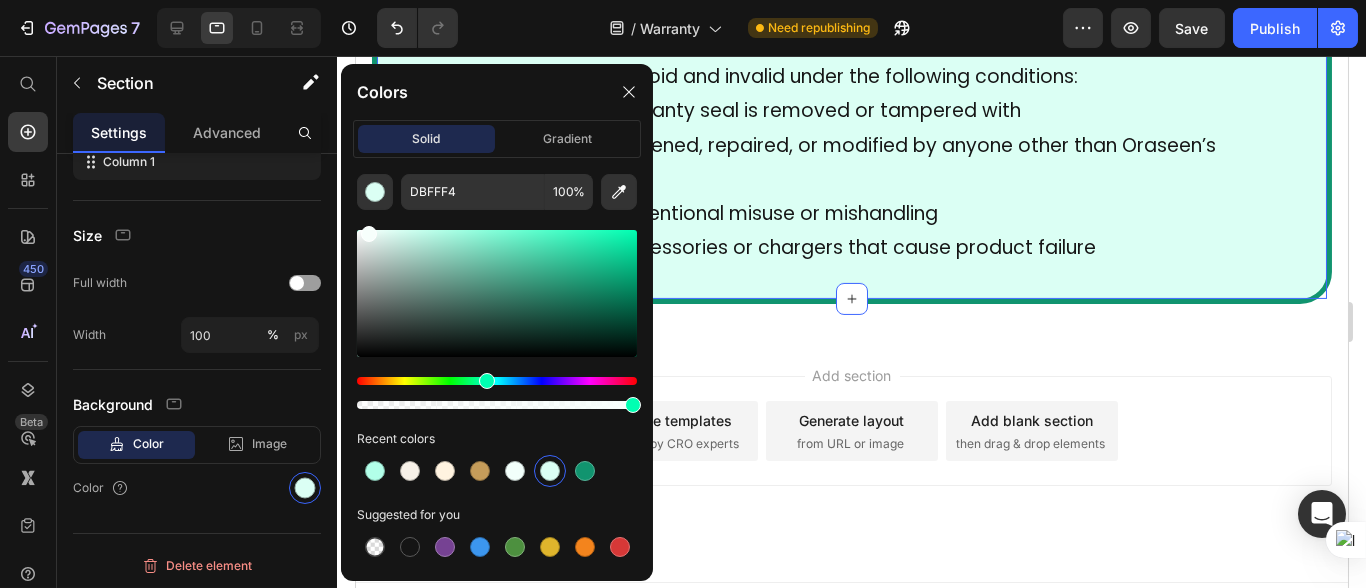 drag, startPoint x: 382, startPoint y: 241, endPoint x: 366, endPoint y: 219, distance: 27.202942 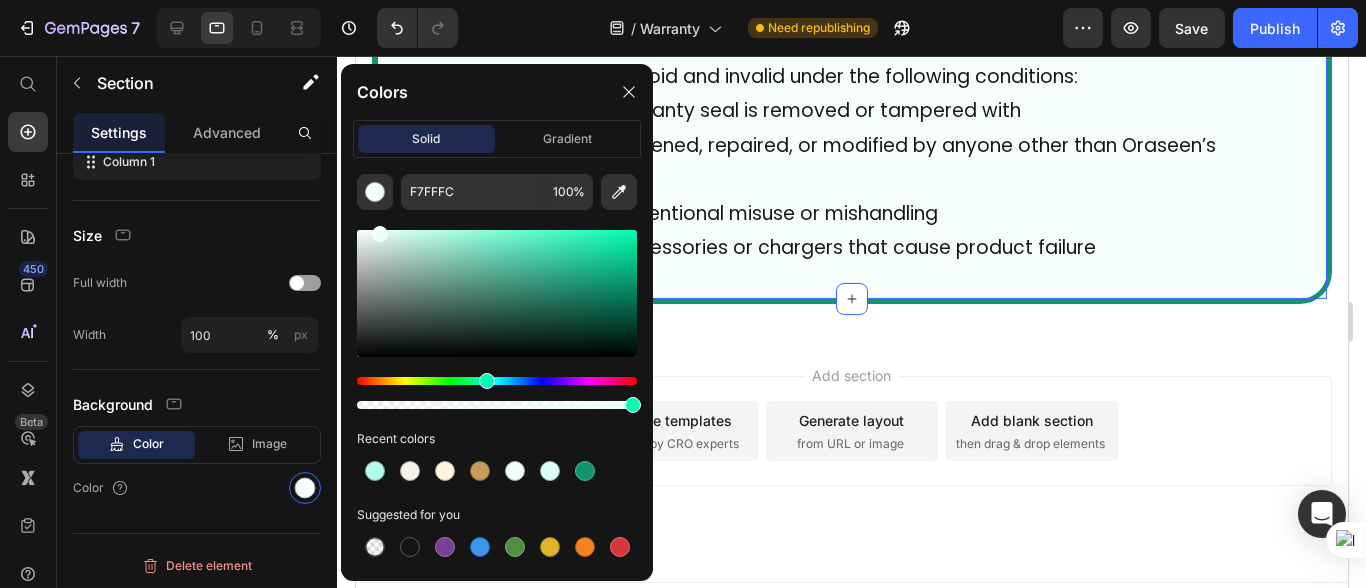 type on "EDFFF9" 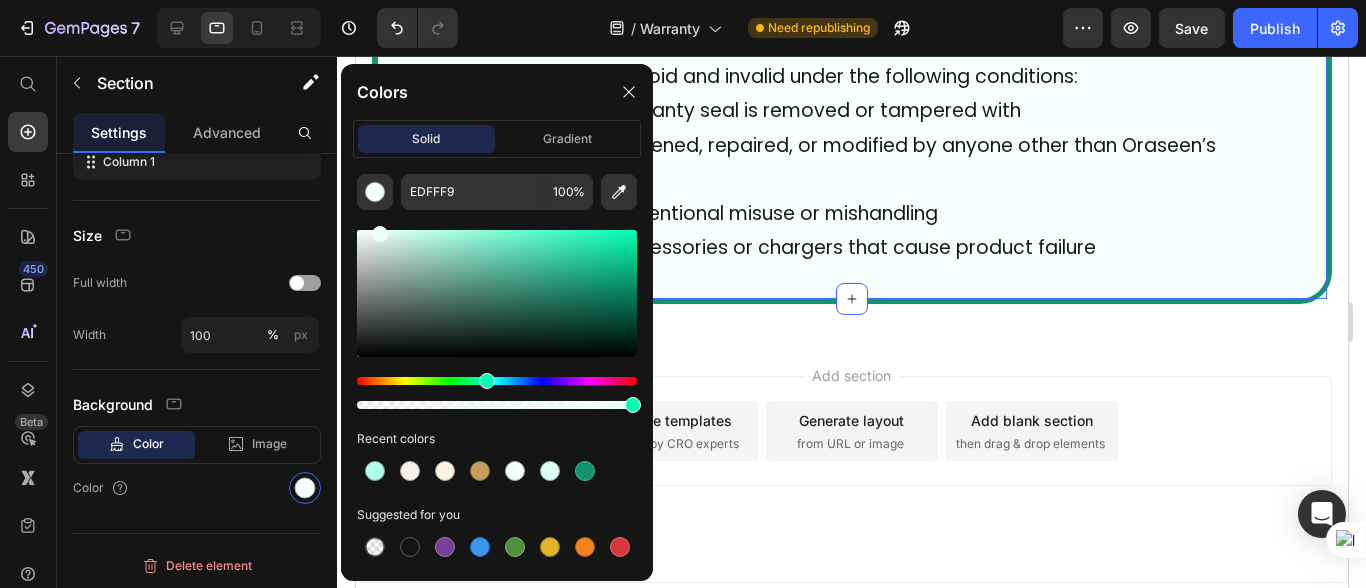 drag, startPoint x: 413, startPoint y: 257, endPoint x: 377, endPoint y: 221, distance: 50.91169 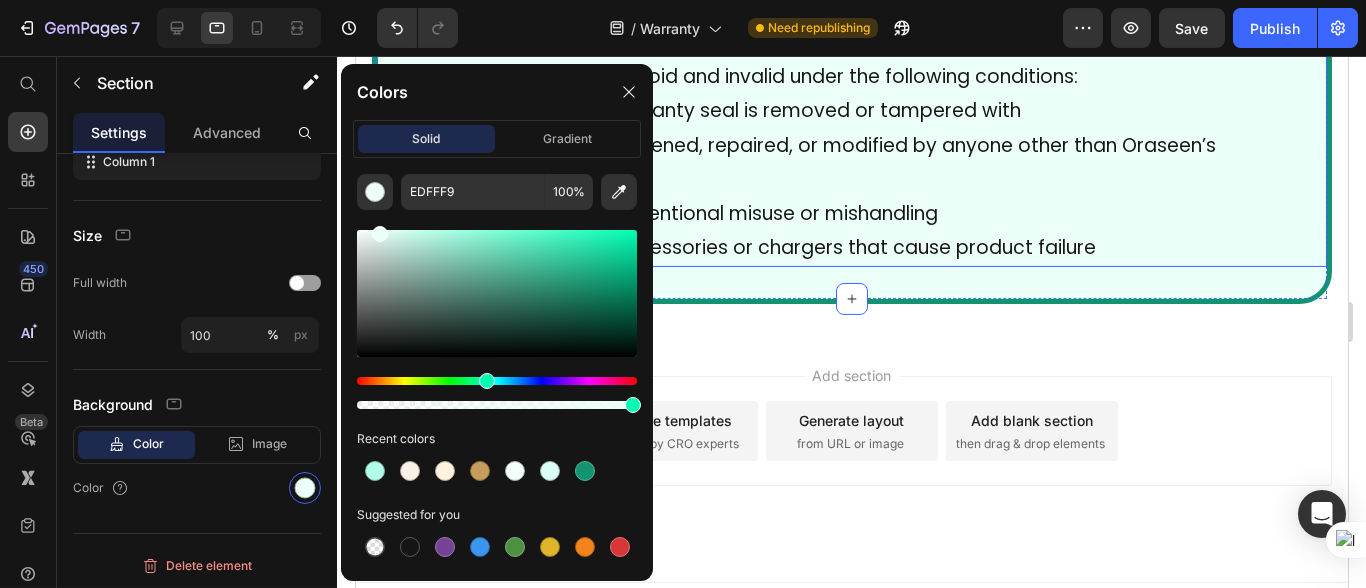 click on "•   The serial number or warranty seal is removed or tampered with" at bounding box center (851, 111) 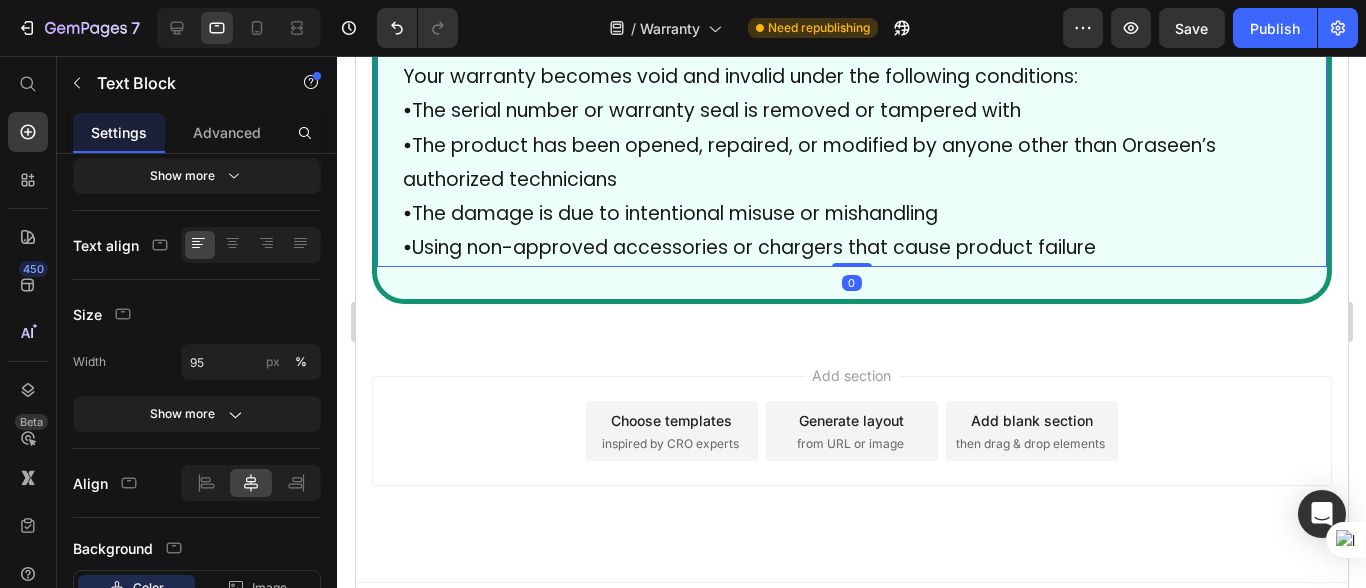 scroll, scrollTop: 0, scrollLeft: 0, axis: both 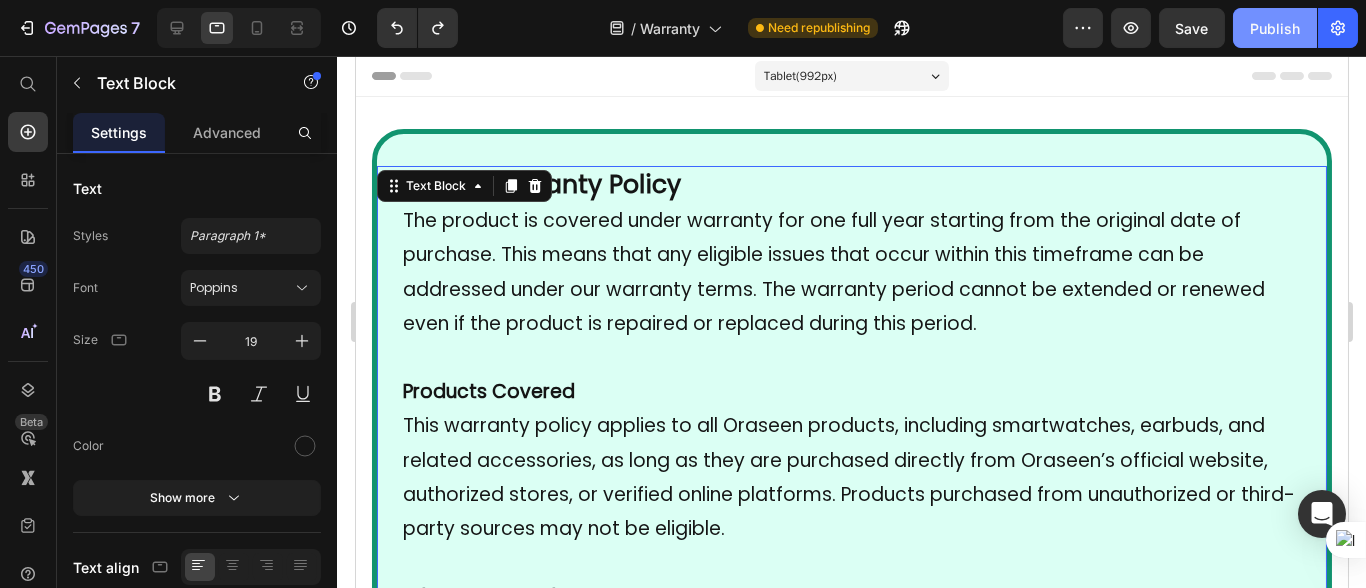 click on "Publish" at bounding box center [1275, 28] 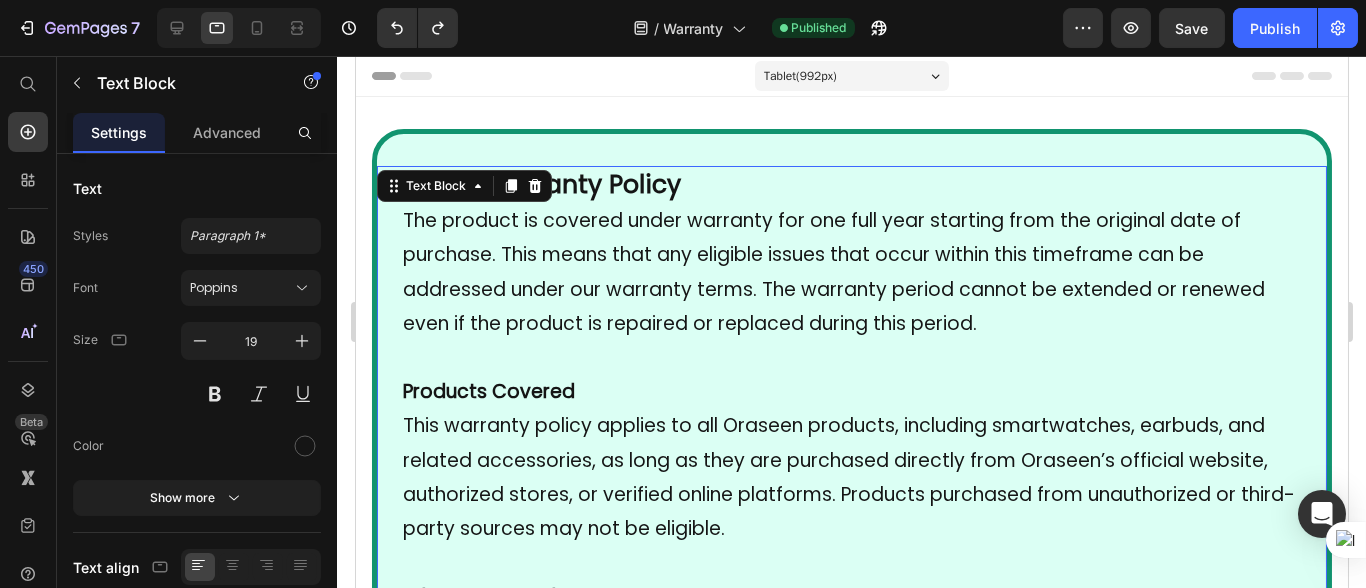 type 